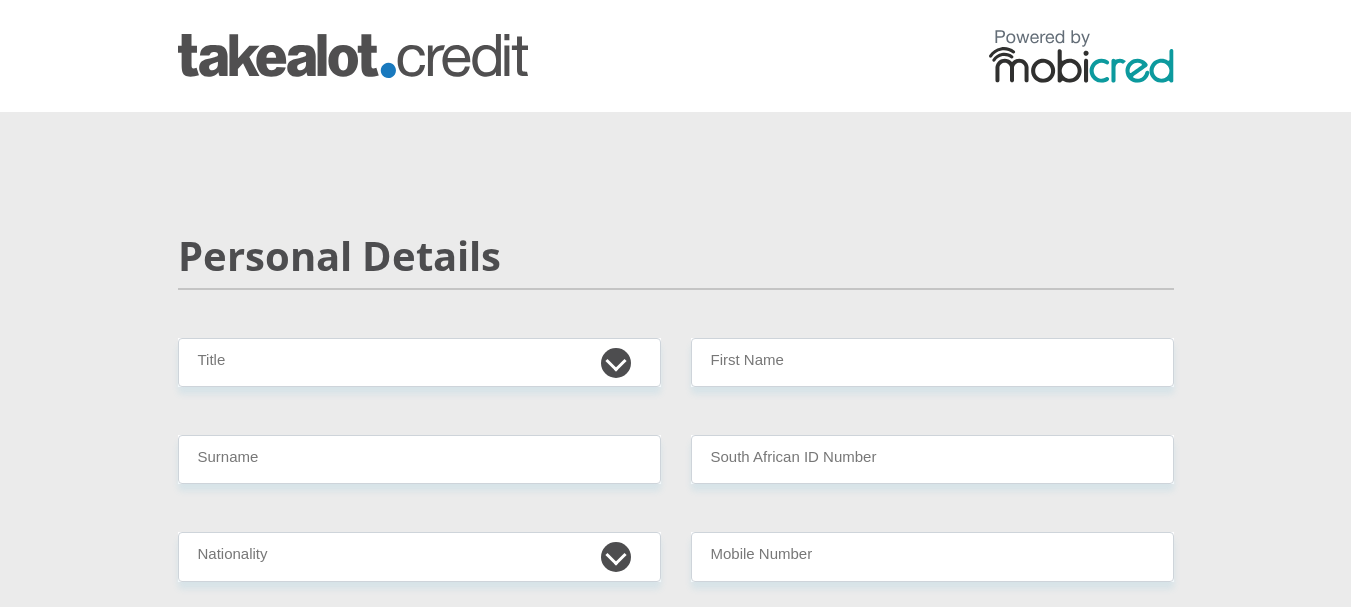 scroll, scrollTop: 0, scrollLeft: 0, axis: both 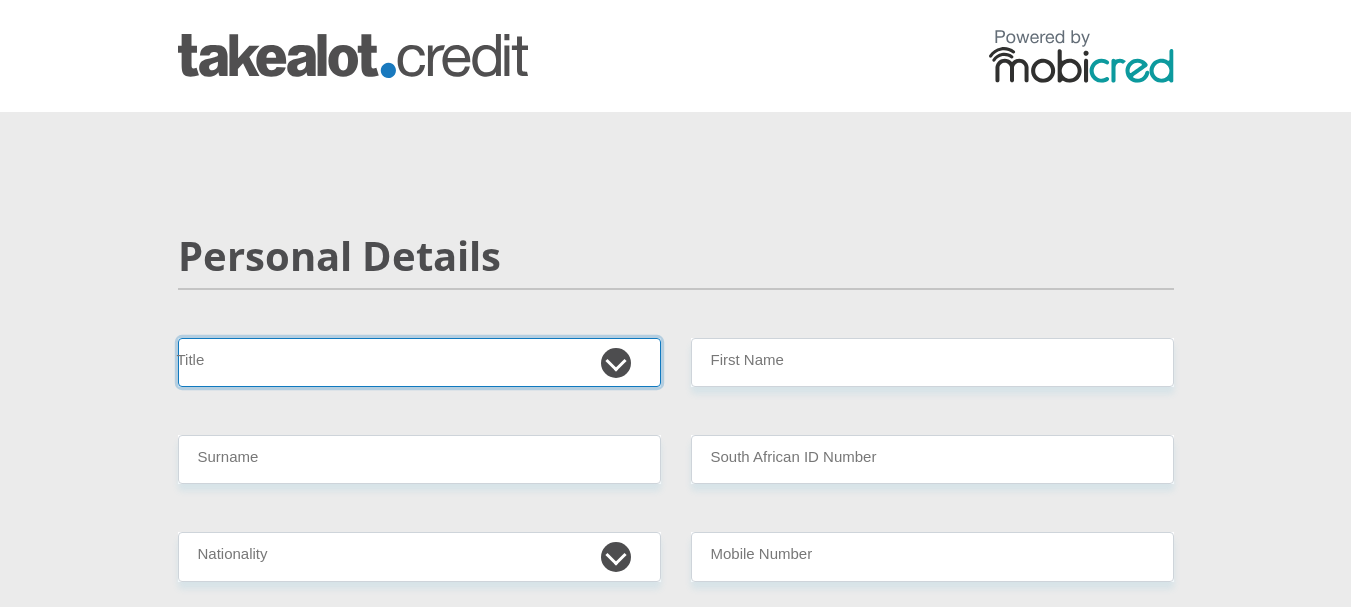 click on "Mr
Ms
Mrs
Dr
Other" at bounding box center [419, 362] 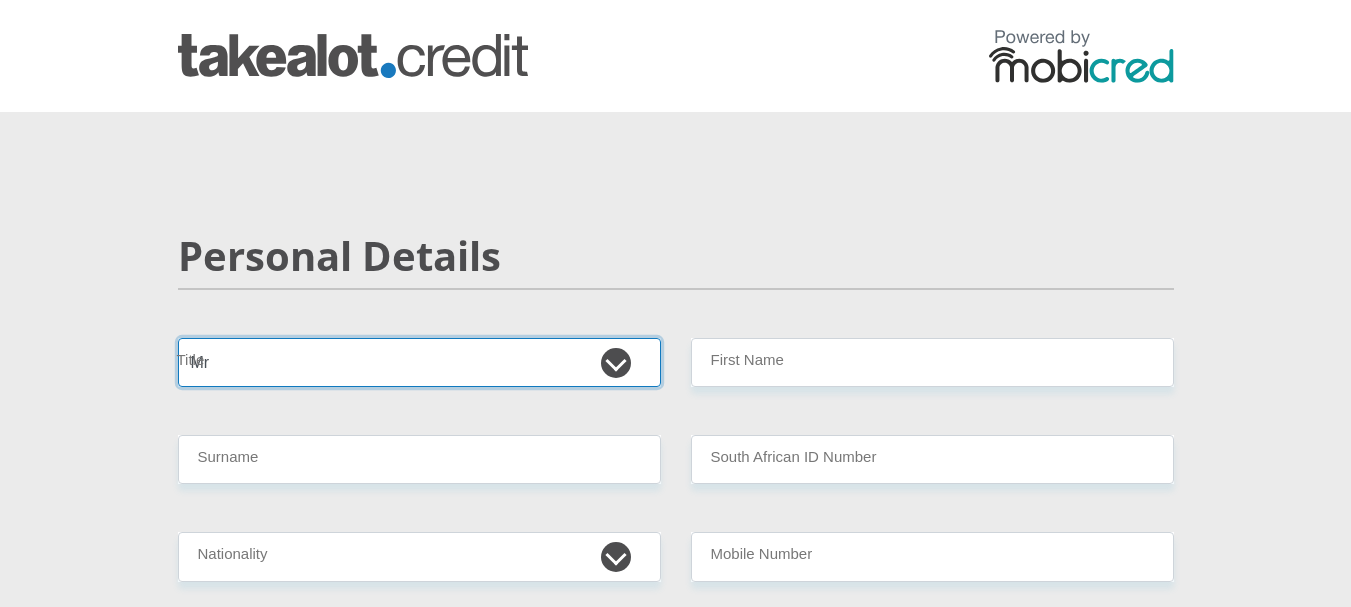 click on "Mr
Ms
Mrs
Dr
Other" at bounding box center [419, 362] 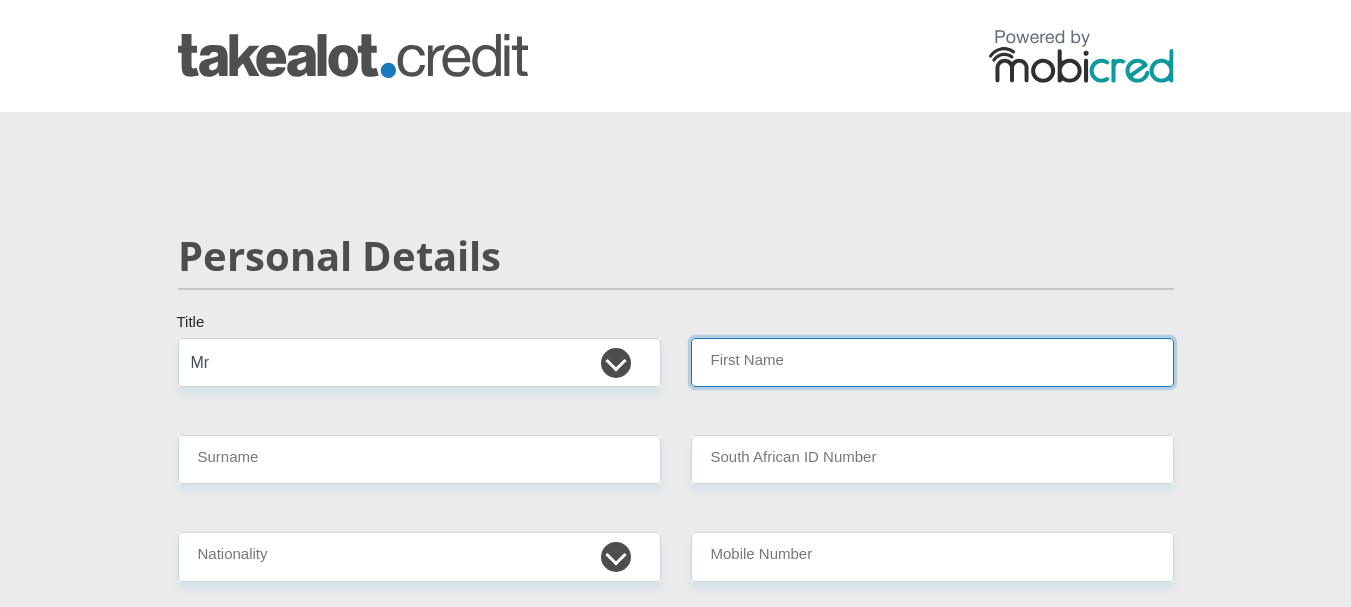 click on "First Name" at bounding box center [932, 362] 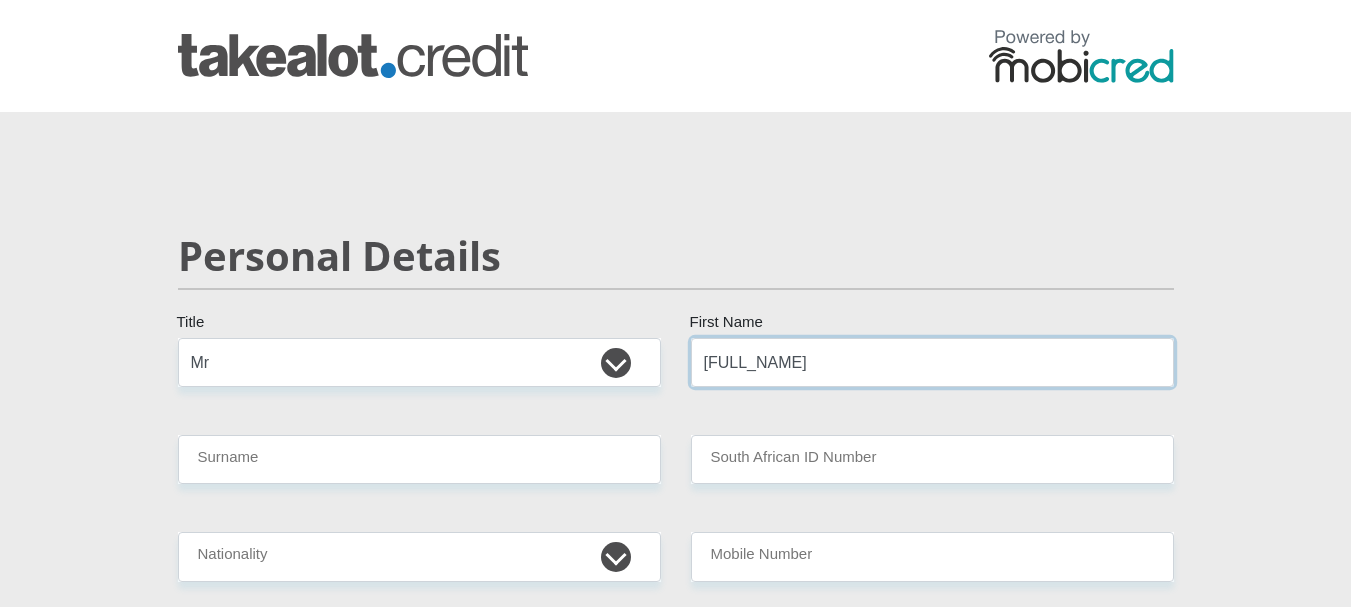 click on "[FULL_NAME]" at bounding box center [932, 362] 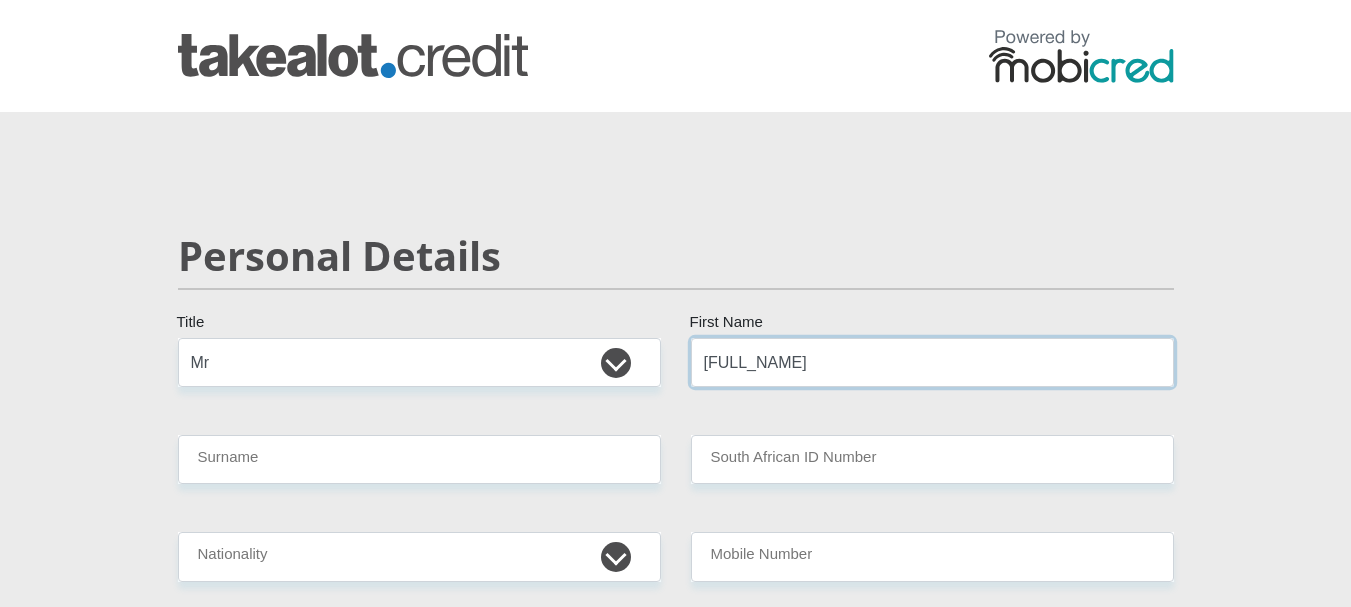 click on "[FULL_NAME]" at bounding box center [932, 362] 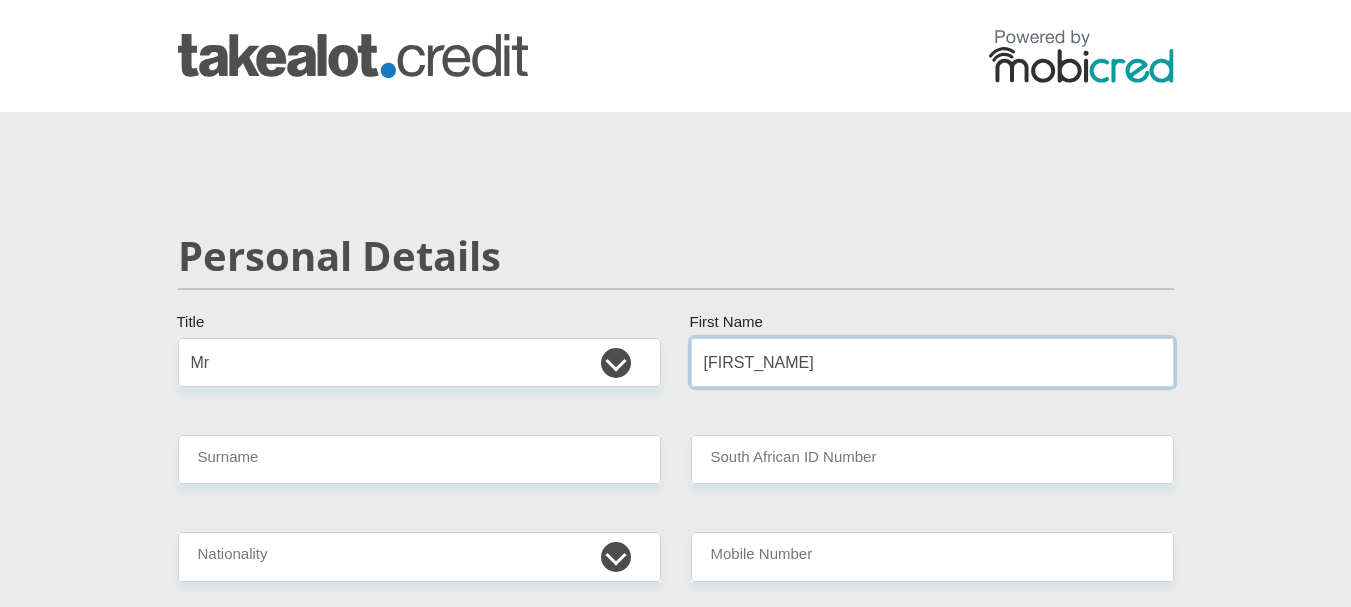type on "[FIRST_NAME]" 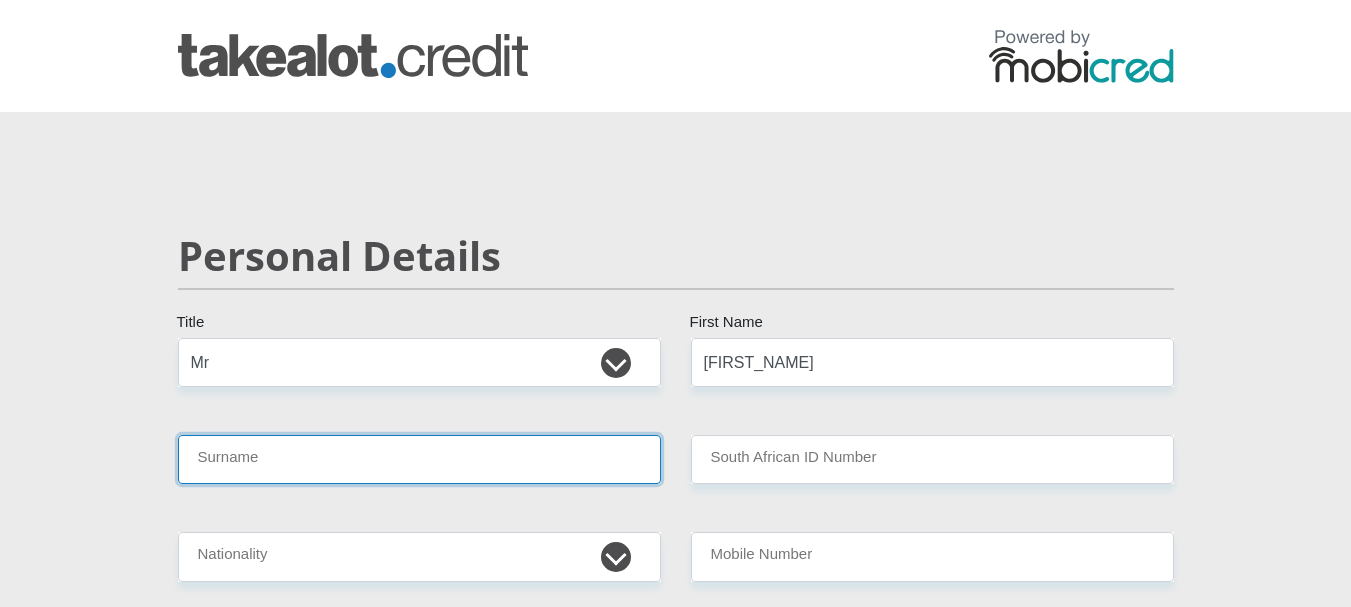 click on "Surname" at bounding box center (419, 459) 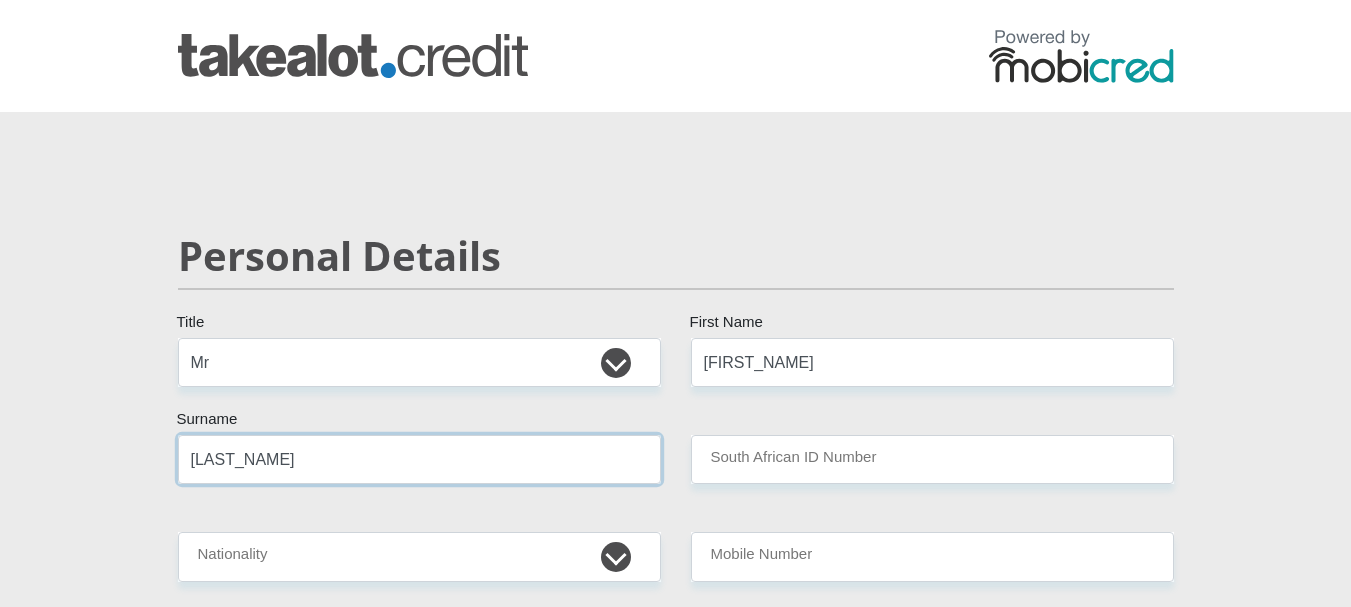 type on "[LAST_NAME]" 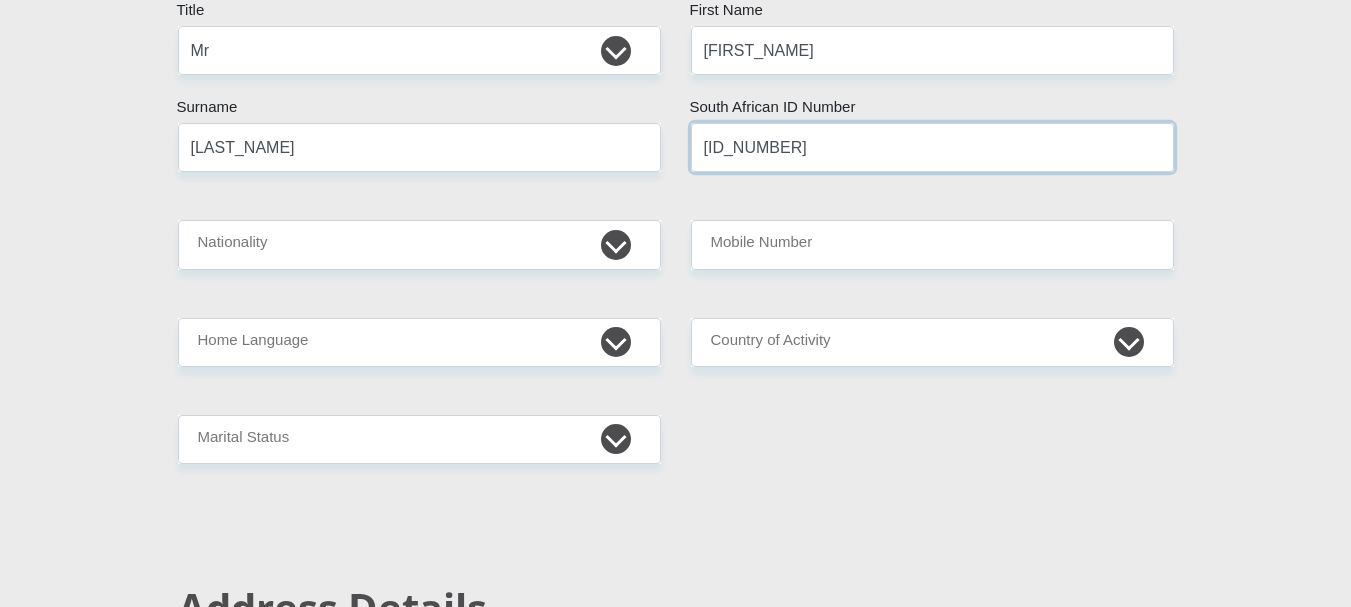 scroll, scrollTop: 345, scrollLeft: 0, axis: vertical 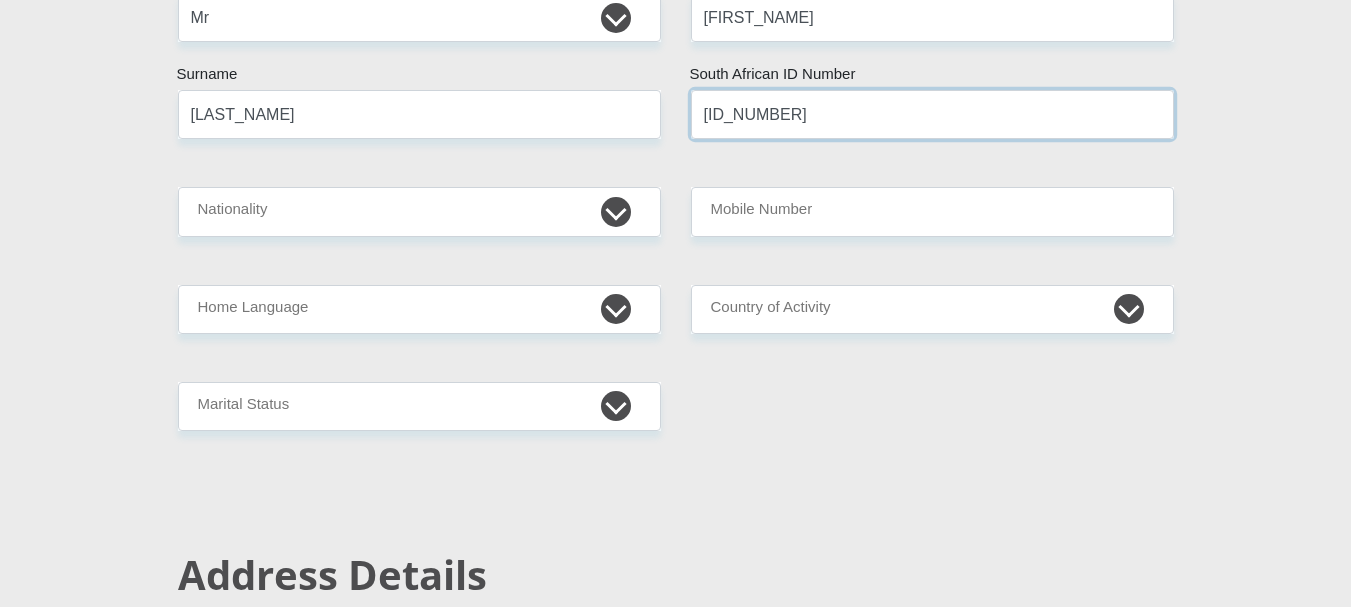 type on "[ID_NUMBER]" 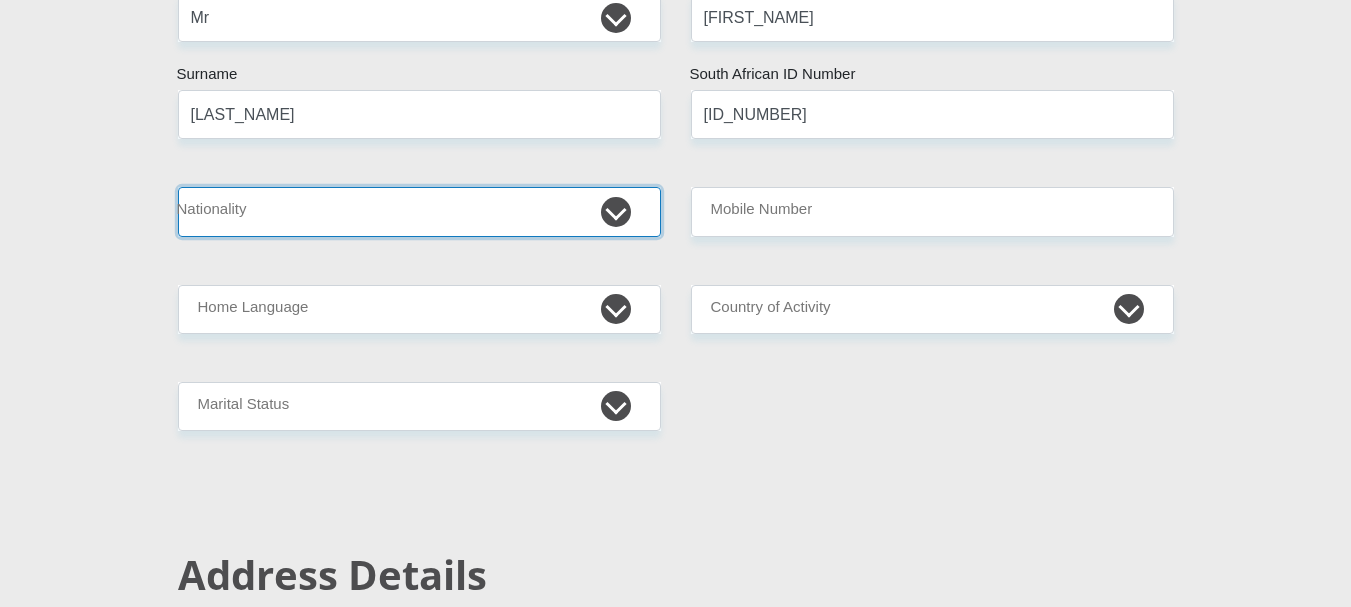 click on "South Africa
Afghanistan
Aland Islands
Albania
Algeria
America Samoa
American Virgin Islands
Andorra
Angola
Anguilla
Antarctica
Antigua and Barbuda
Argentina
Armenia
Aruba
Ascension Island
Australia
Austria
Azerbaijan
Bahamas
Bahrain
Bangladesh
Barbados
Chad" at bounding box center (419, 211) 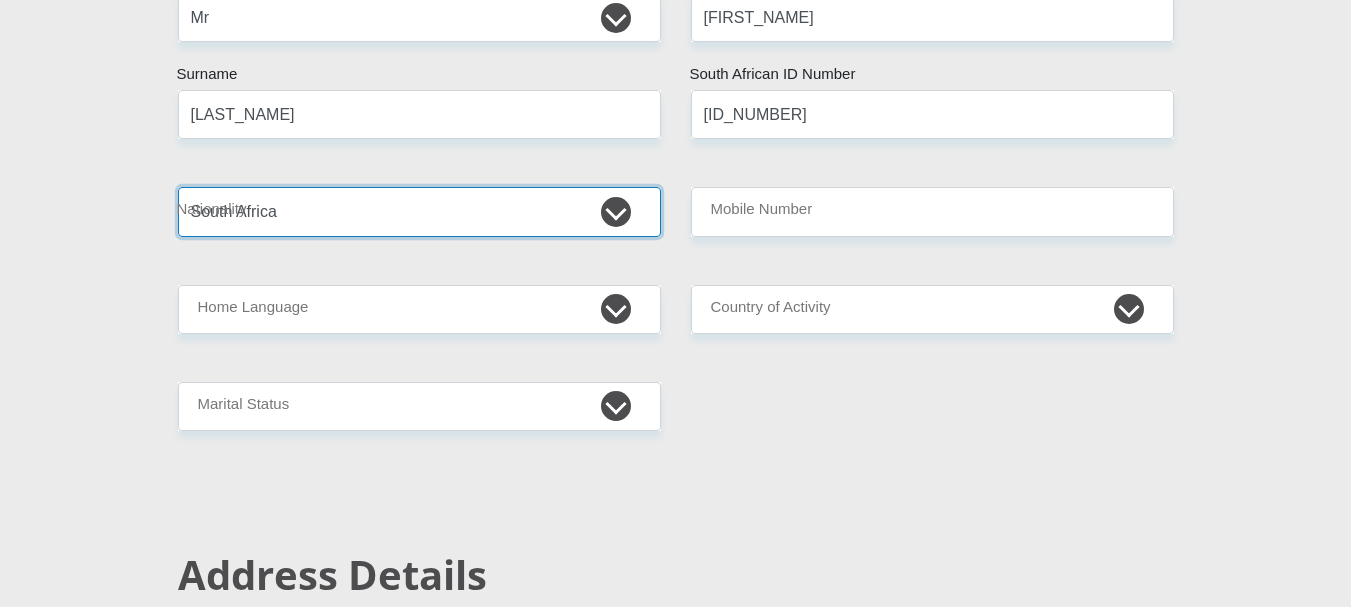 click on "South Africa
Afghanistan
Aland Islands
Albania
Algeria
America Samoa
American Virgin Islands
Andorra
Angola
Anguilla
Antarctica
Antigua and Barbuda
Argentina
Armenia
Aruba
Ascension Island
Australia
Austria
Azerbaijan
Bahamas
Bahrain
Bangladesh
Barbados
Chad" at bounding box center [419, 211] 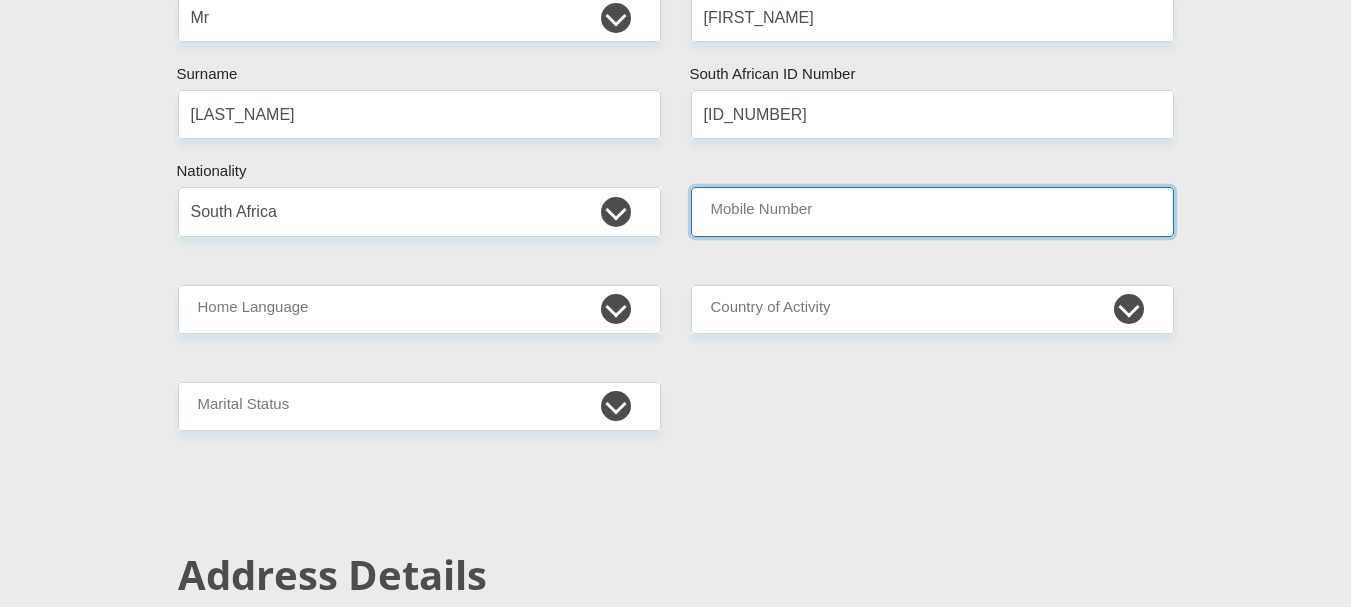 click on "Mobile Number" at bounding box center [932, 211] 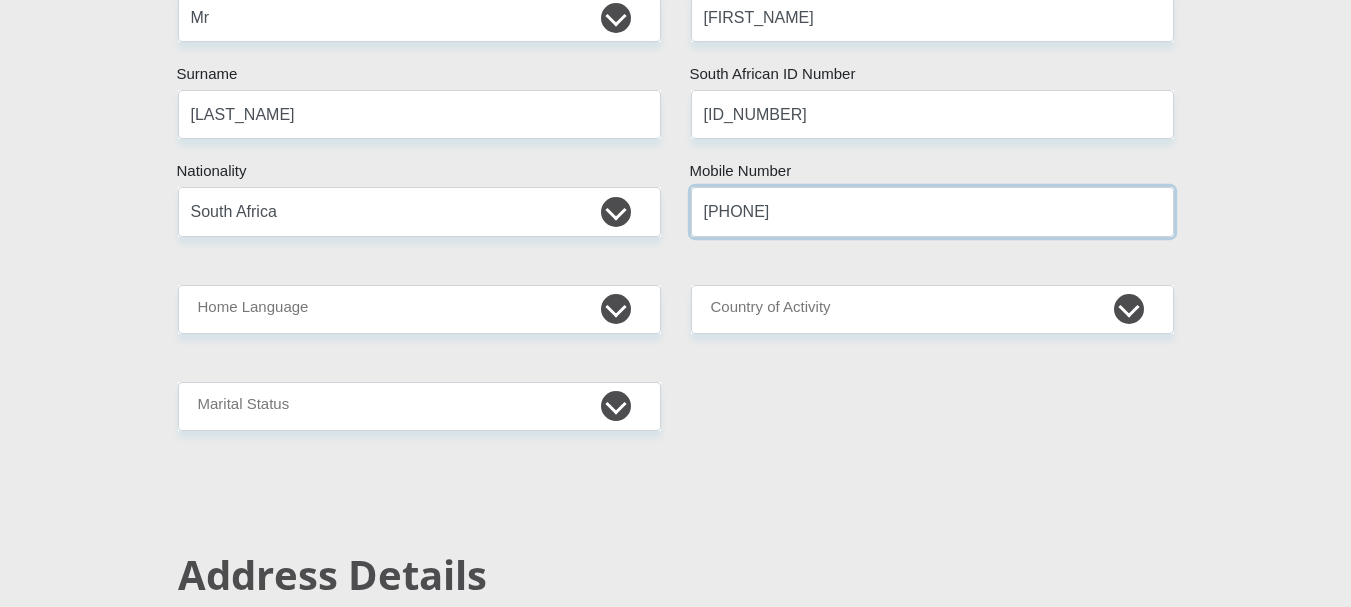 type on "[PHONE]" 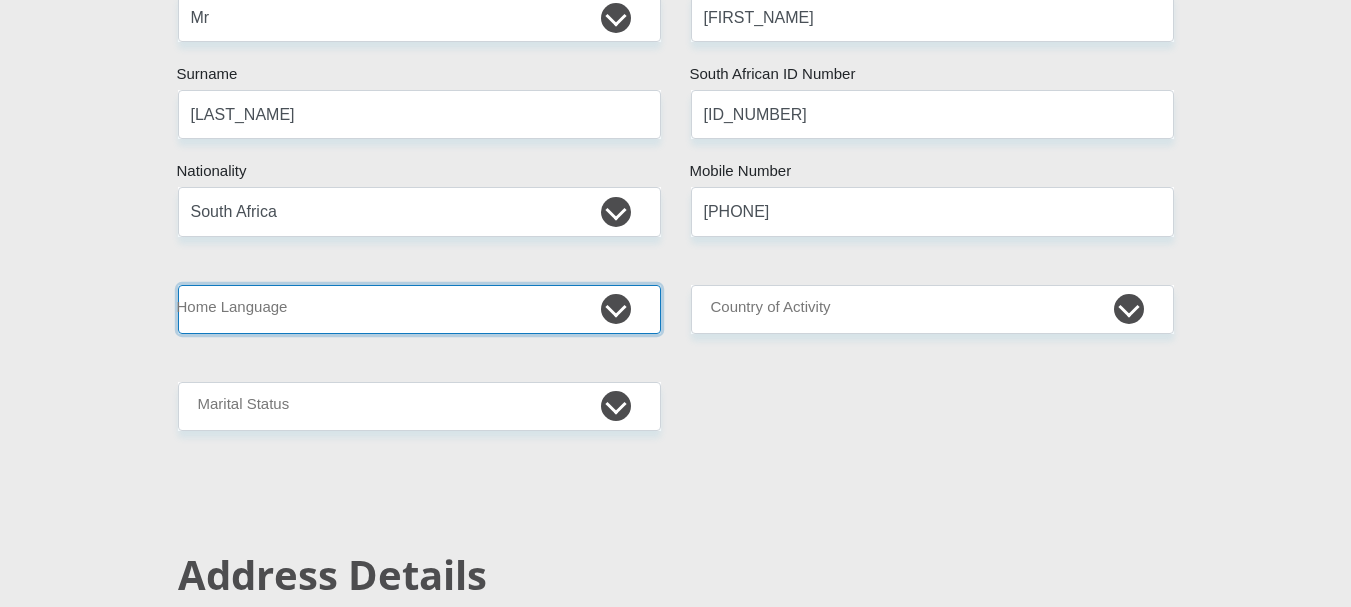 click on "Afrikaans
English
Sepedi
South Ndebele
Southern Sotho
Swati
Tsonga
Tswana
Venda
Xhosa
Zulu
Other" at bounding box center (419, 309) 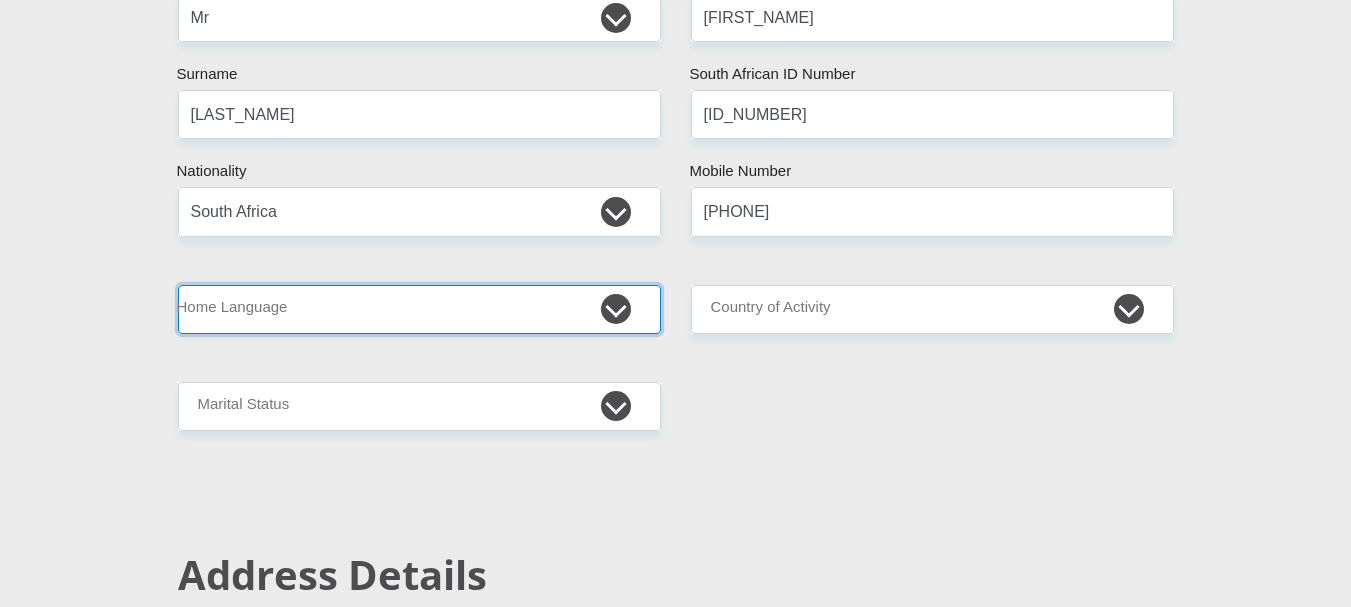 select on "xho" 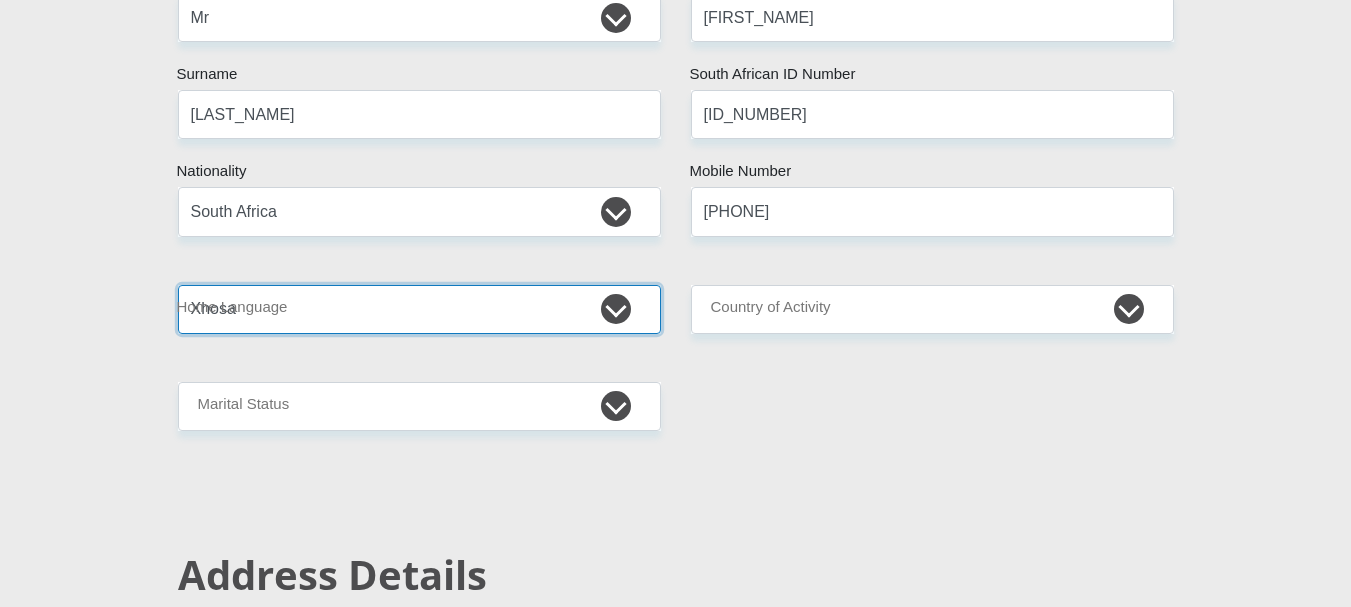 click on "Afrikaans
English
Sepedi
South Ndebele
Southern Sotho
Swati
Tsonga
Tswana
Venda
Xhosa
Zulu
Other" at bounding box center [419, 309] 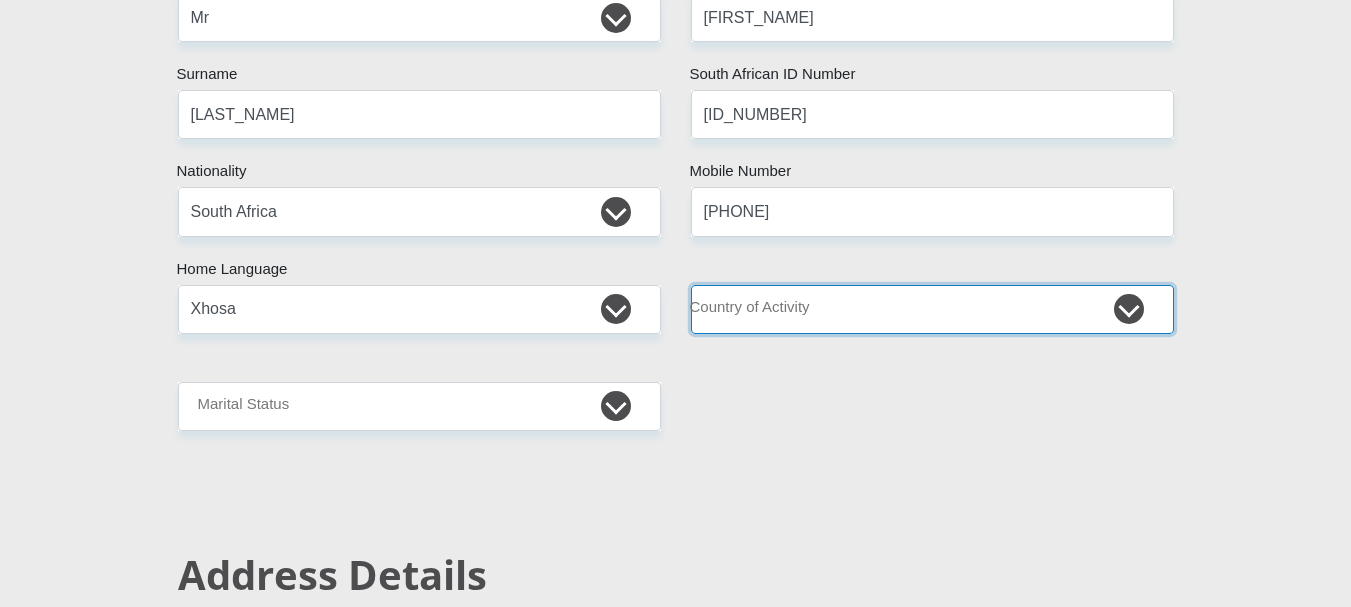 click on "South Africa
Afghanistan
Aland Islands
Albania
Algeria
America Samoa
American Virgin Islands
Andorra
Angola
Anguilla
Antarctica
Antigua and Barbuda
Argentina
Armenia
Aruba
Ascension Island
Australia
Austria
Azerbaijan
Chad" at bounding box center (932, 309) 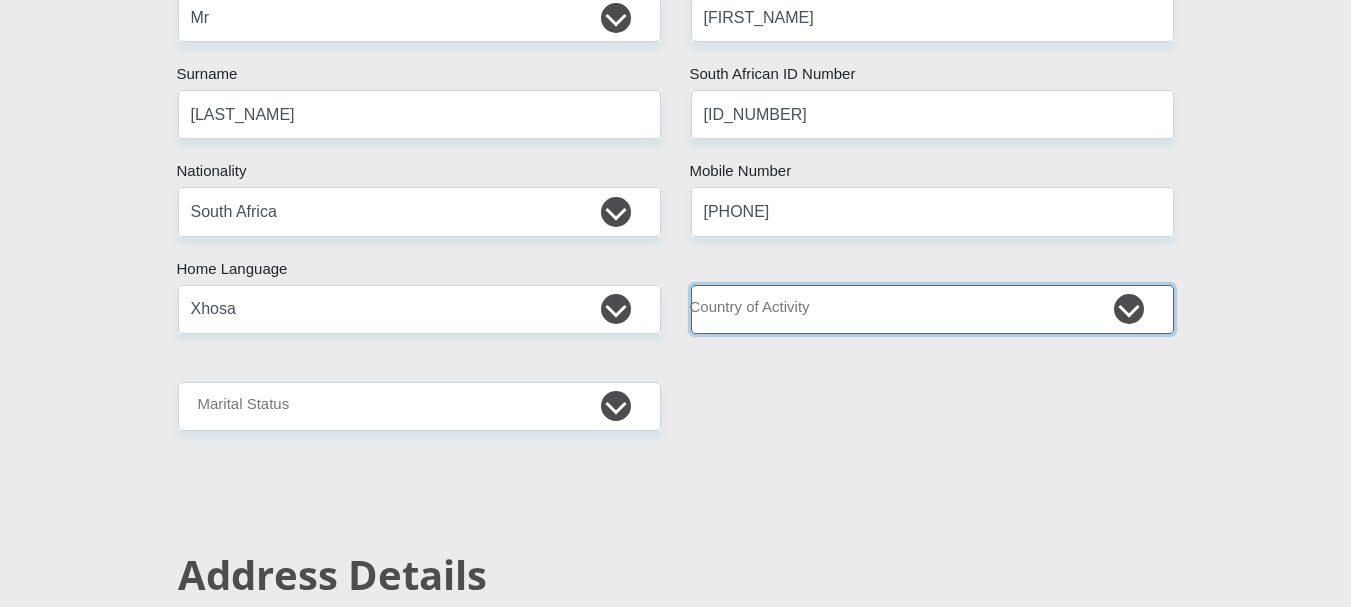 select on "ZAF" 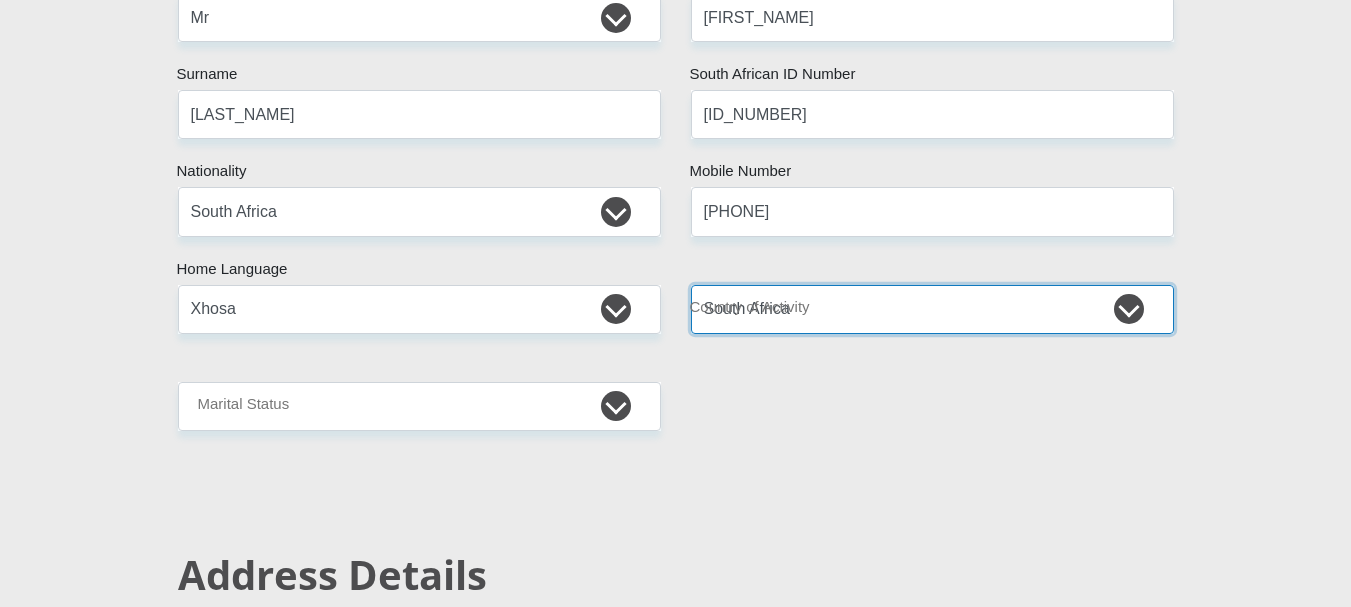 click on "South Africa
Afghanistan
Aland Islands
Albania
Algeria
America Samoa
American Virgin Islands
Andorra
Angola
Anguilla
Antarctica
Antigua and Barbuda
Argentina
Armenia
Aruba
Ascension Island
Australia
Austria
Azerbaijan
Chad" at bounding box center [932, 309] 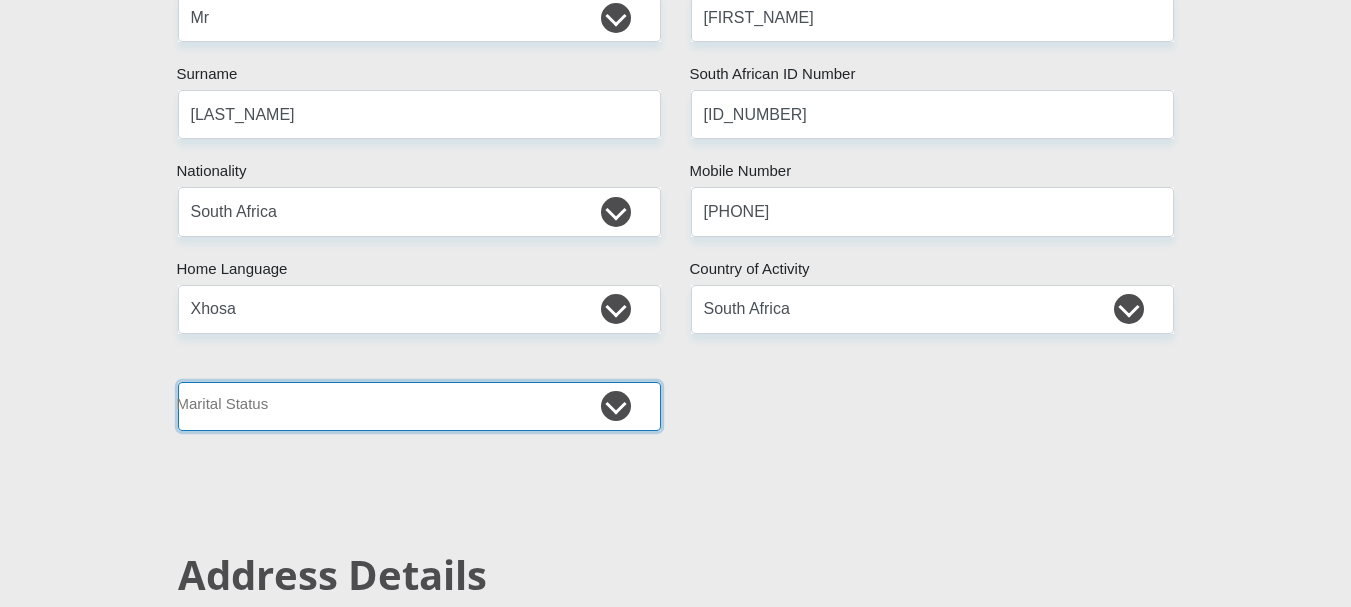 click on "Married ANC
Single
Divorced
Widowed
Married COP or Customary Law" at bounding box center [419, 406] 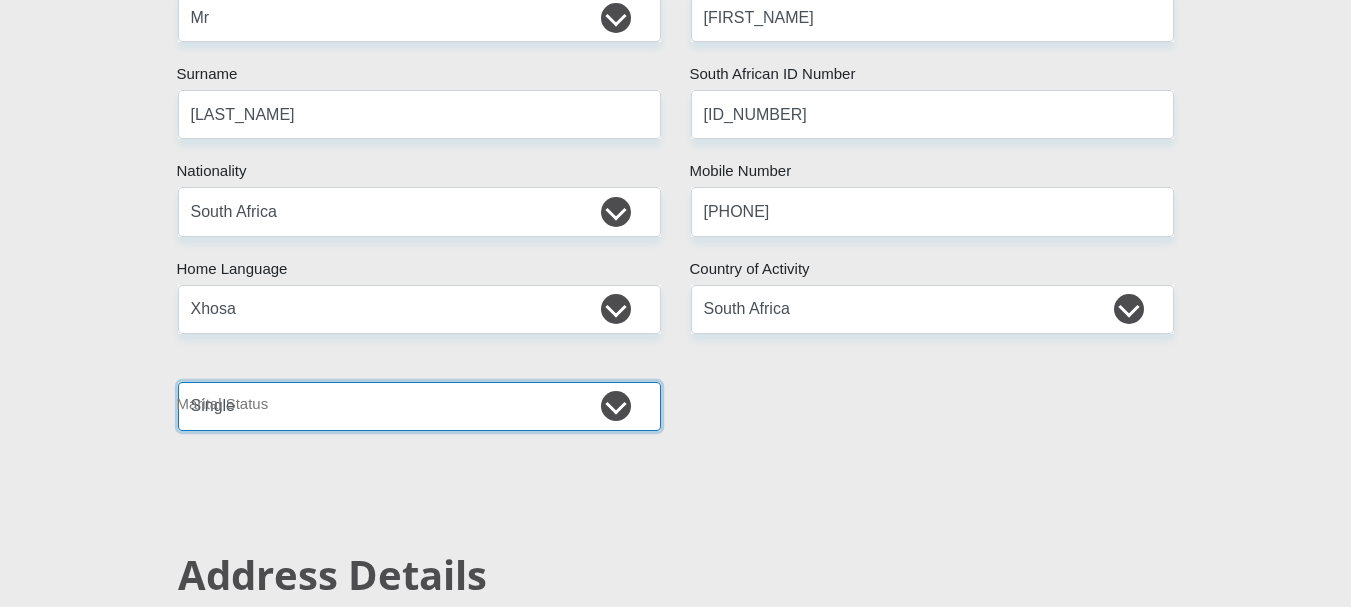 click on "Married ANC
Single
Divorced
Widowed
Married COP or Customary Law" at bounding box center (419, 406) 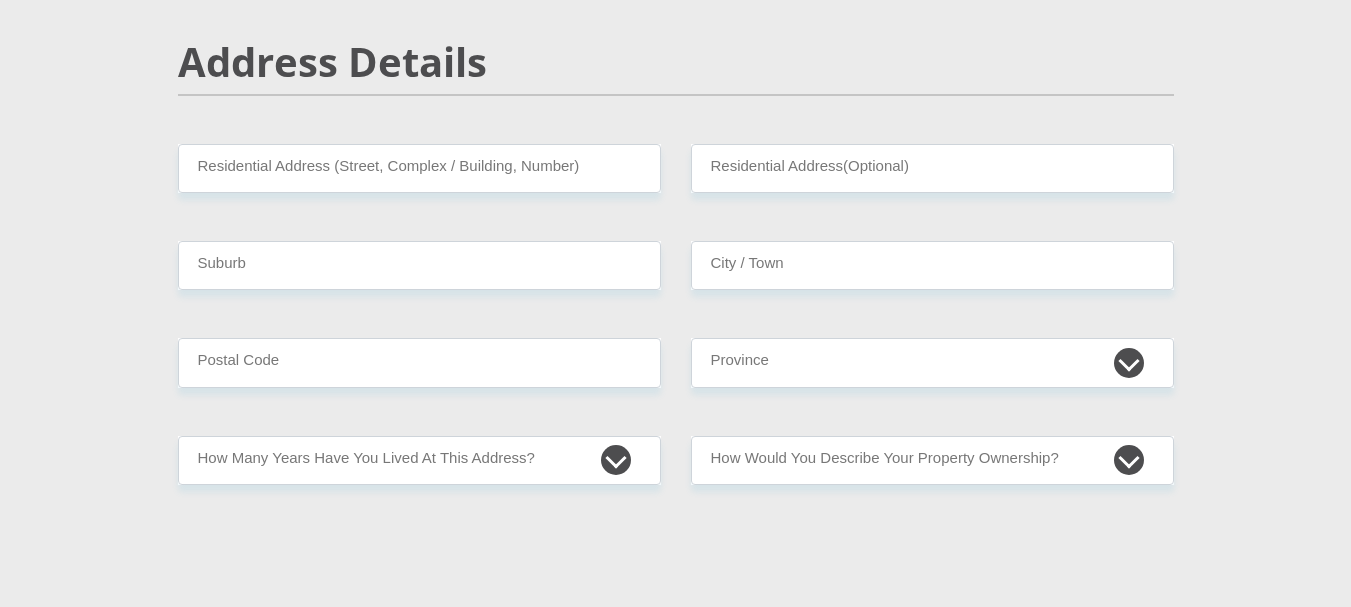 scroll, scrollTop: 880, scrollLeft: 0, axis: vertical 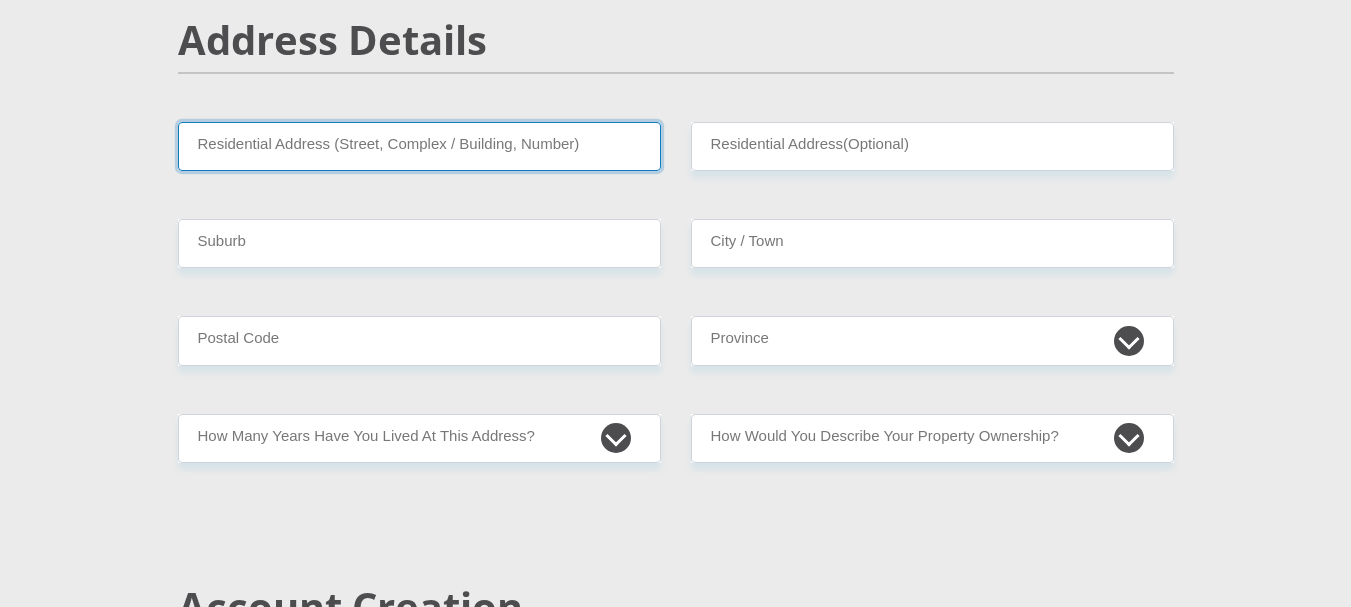 click on "Residential Address (Street, Complex / Building, Number)" at bounding box center (419, 146) 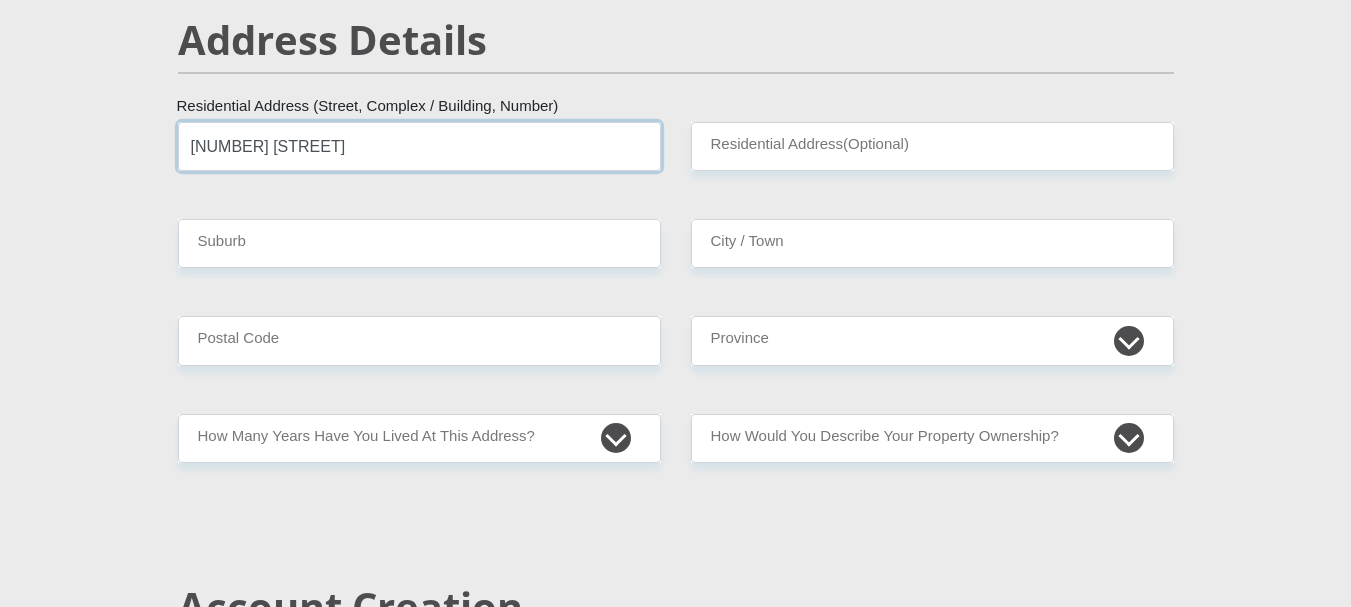 type on "[NUMBER] [STREET]" 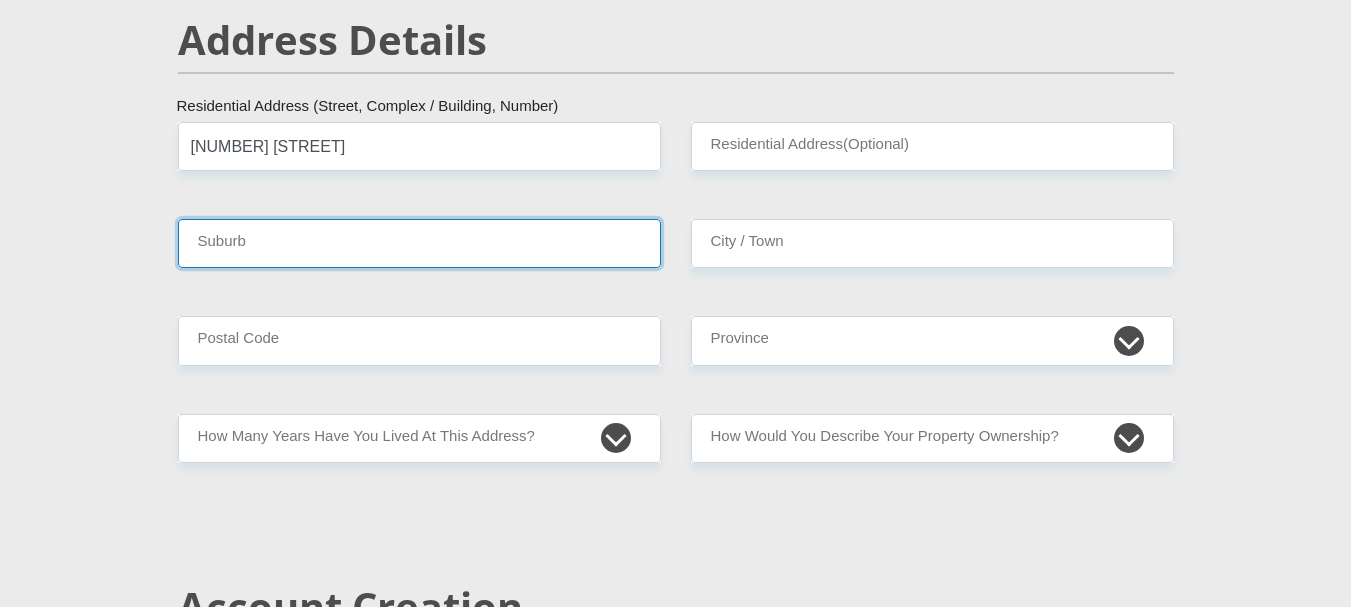 click on "Suburb" at bounding box center [419, 243] 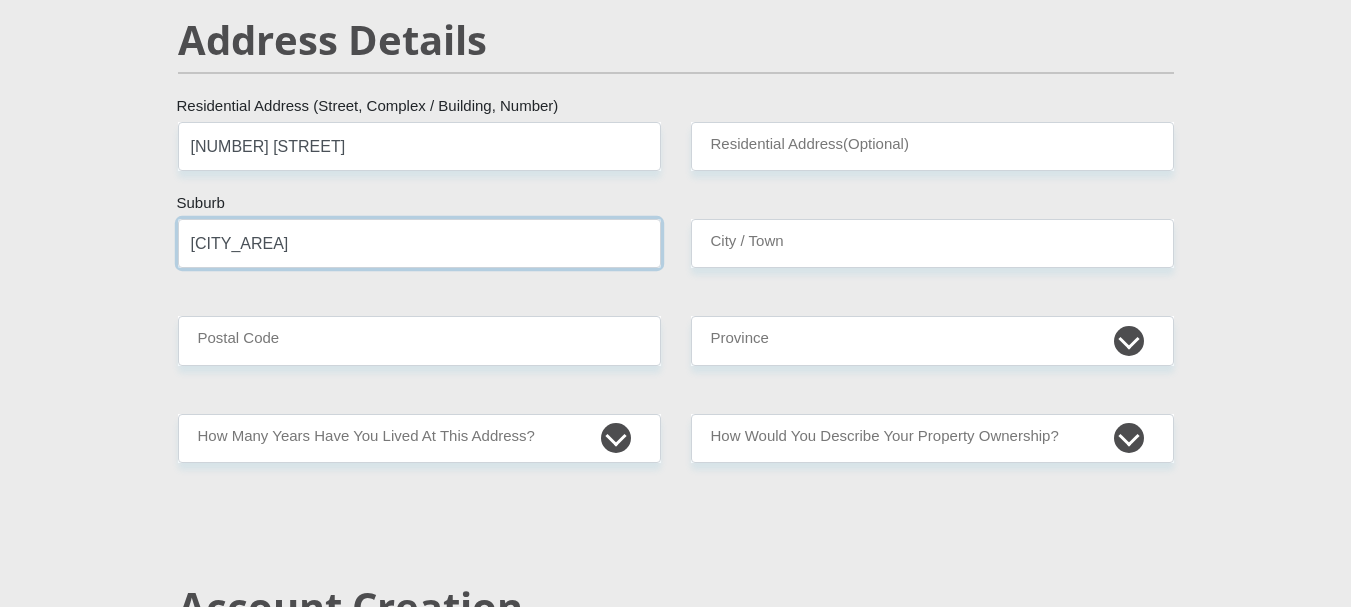 type on "[CITY_AREA]" 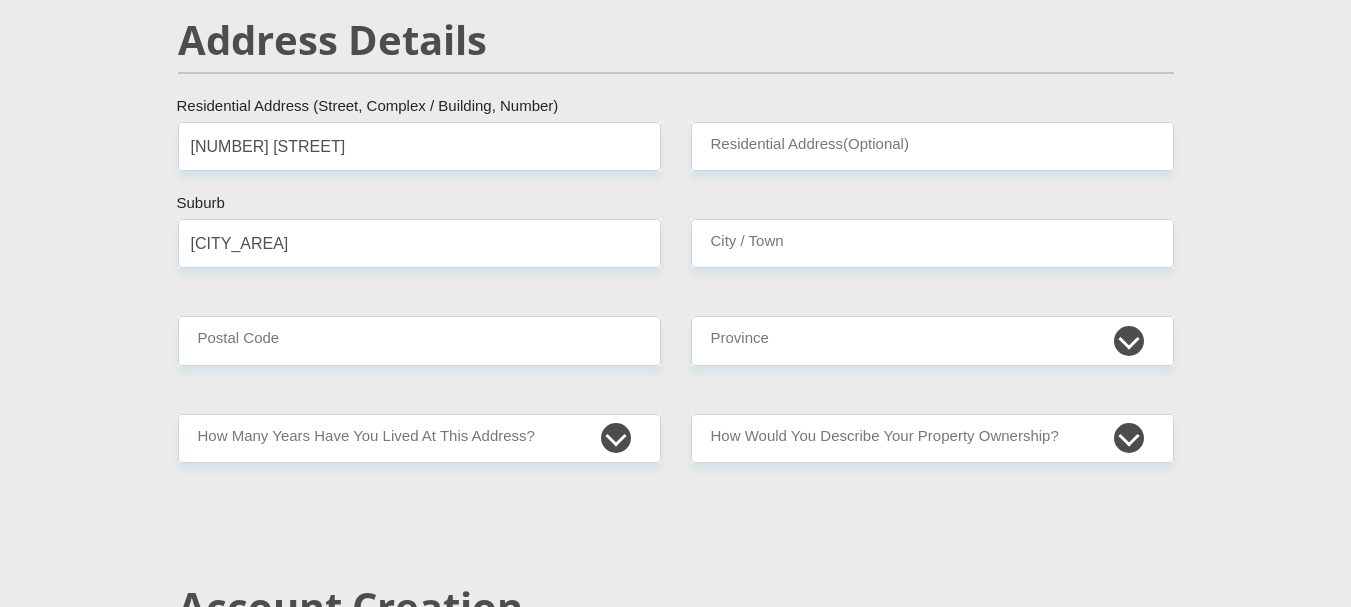 click on "[TITLE_LIST] [FIRST_NAME]
[LAST_NAME]
[ID_NUMBER]
[COUNTRY_LIST]" at bounding box center (676, 2298) 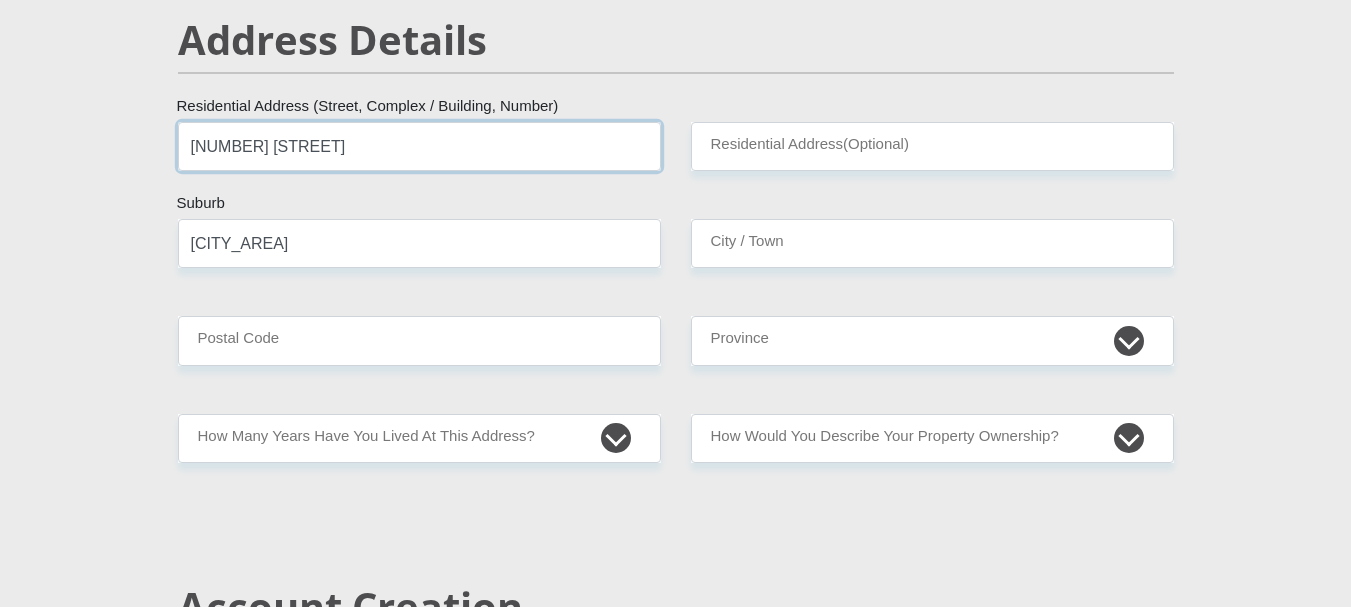 click on "[NUMBER] [STREET]" at bounding box center [419, 146] 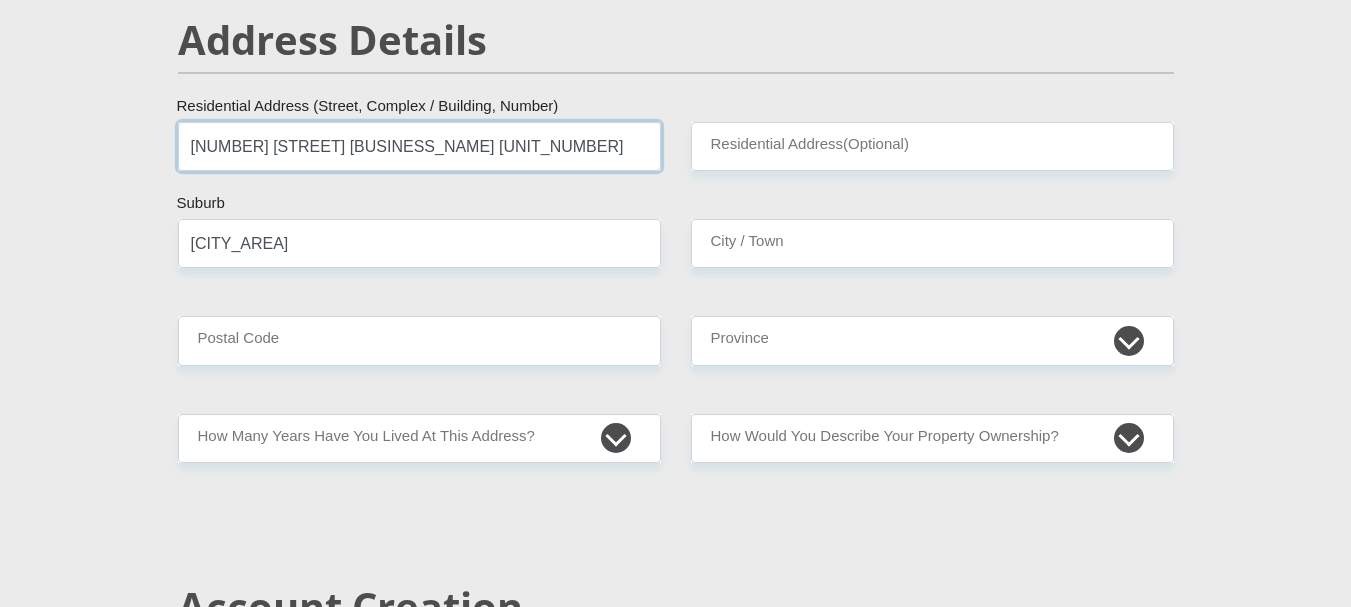 type on "[NUMBER] [STREET] [BUSINESS_NAME] [UNIT_NUMBER]" 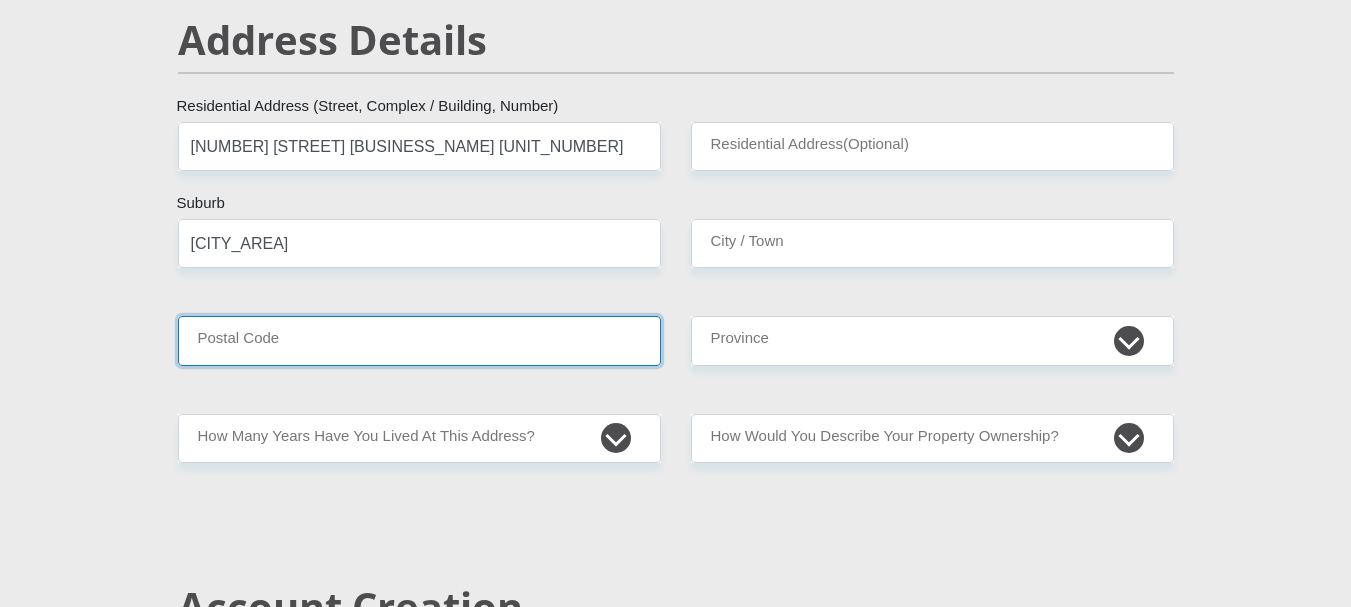 click on "Postal Code" at bounding box center [419, 340] 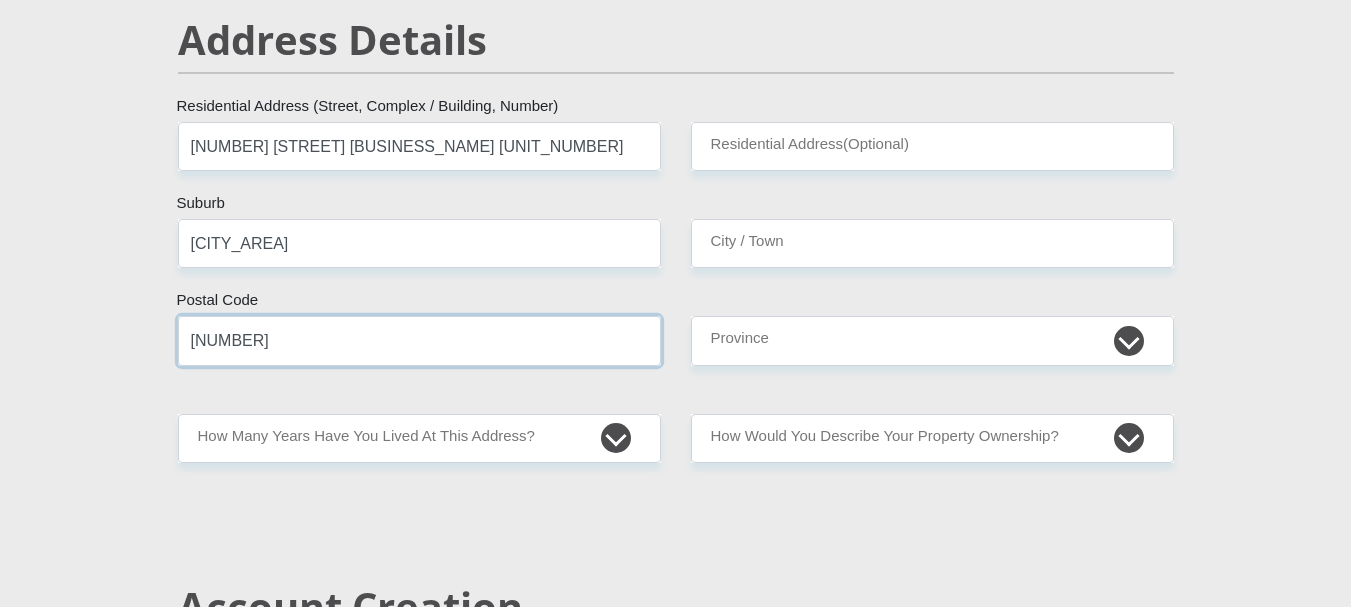 type on "[NUMBER]" 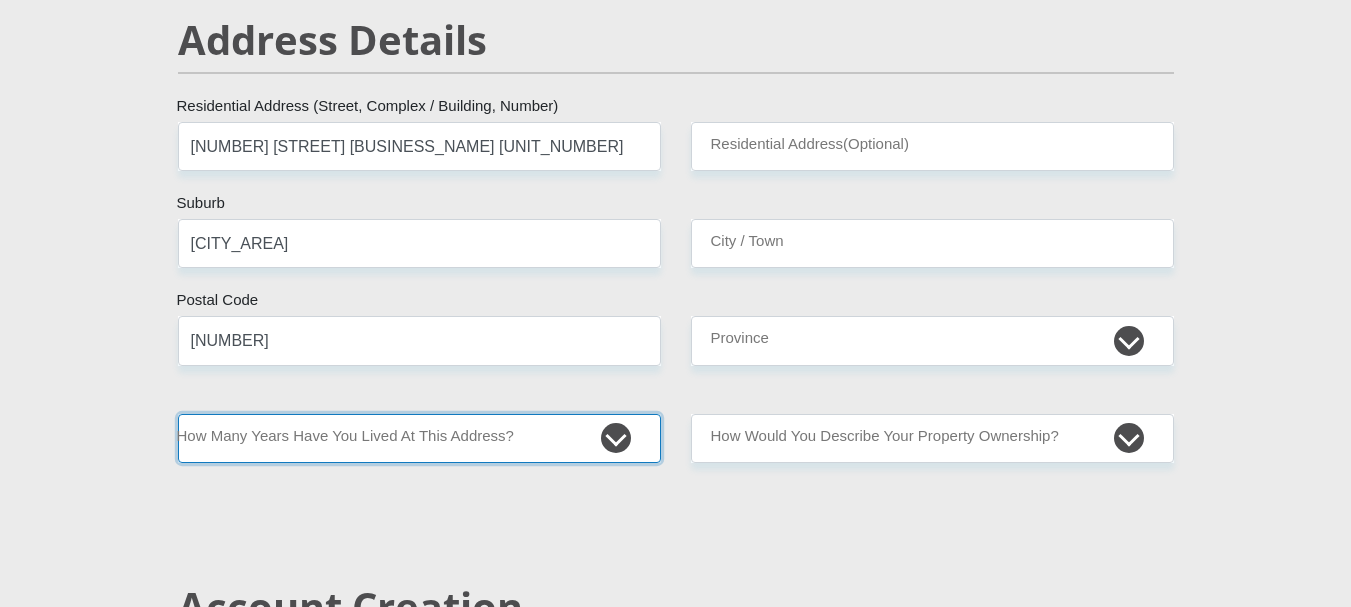 click on "less than 1 year
1-3 years
3-5 years
5+ years" at bounding box center [419, 438] 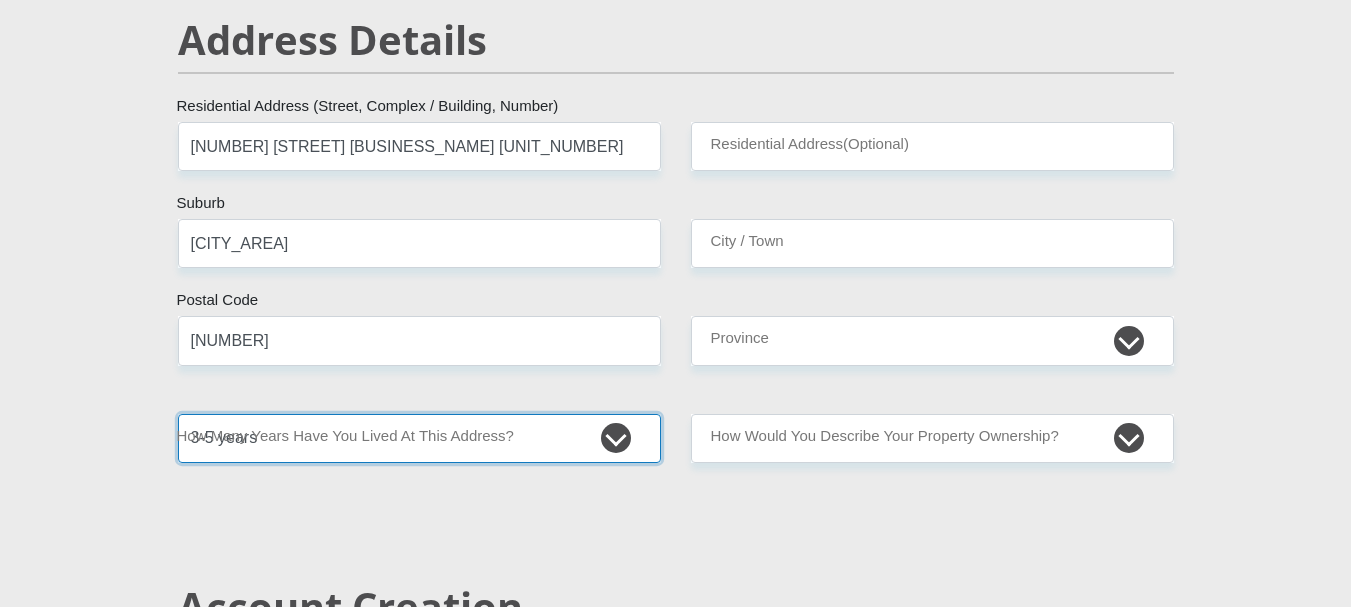 click on "less than 1 year
1-3 years
3-5 years
5+ years" at bounding box center (419, 438) 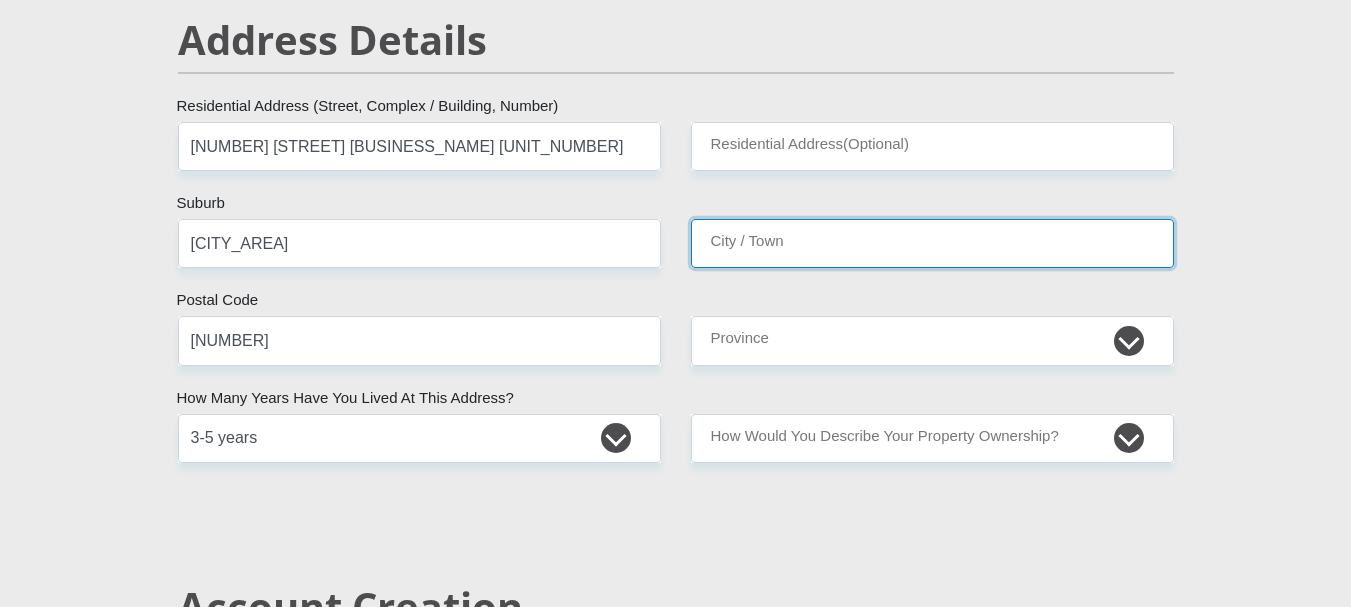 click on "City / Town" at bounding box center [932, 243] 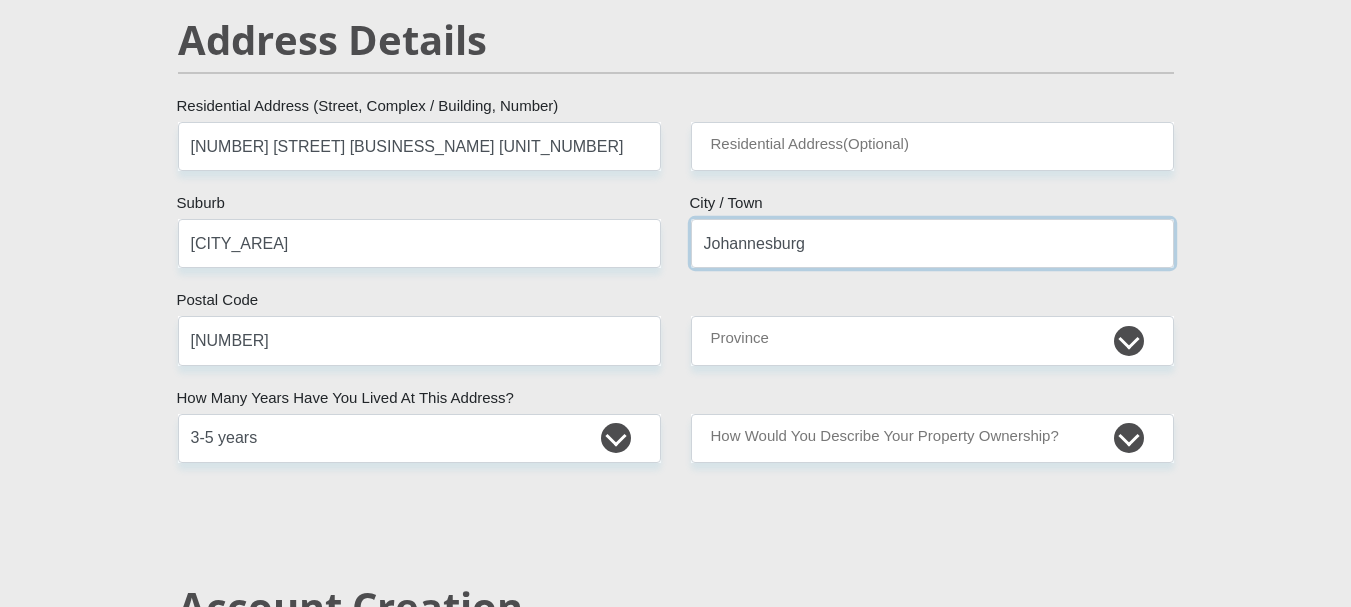 type on "Johannesburg" 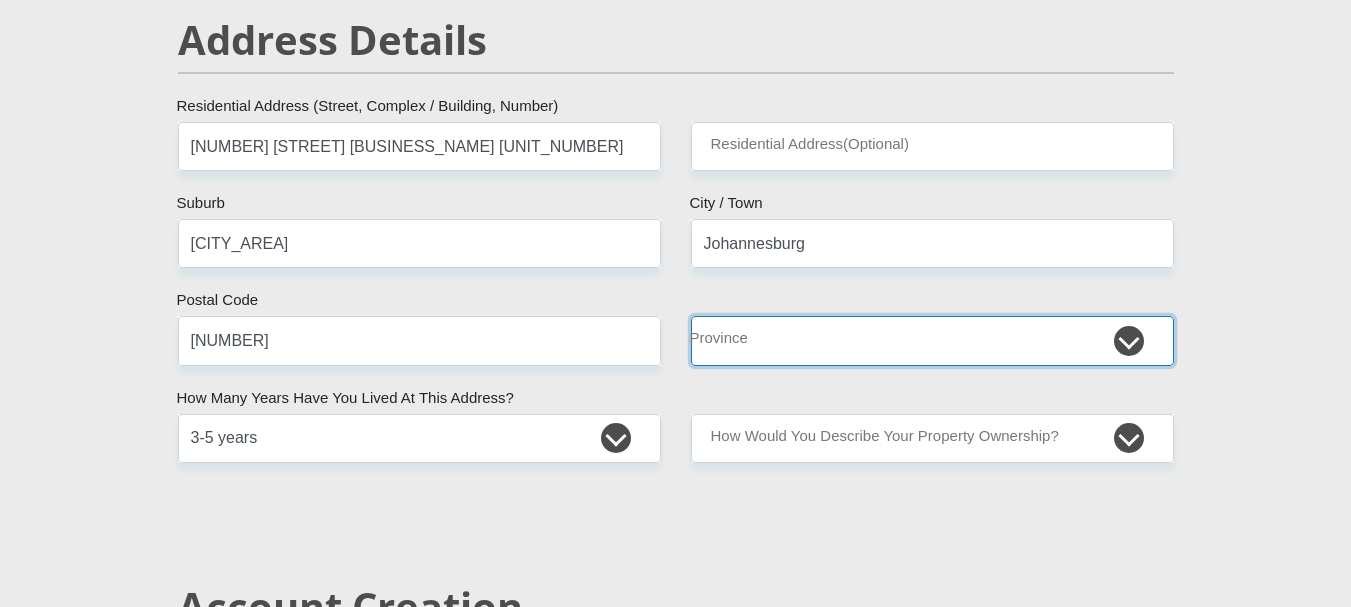 click on "Eastern Cape
Free State
Gauteng
KwaZulu-Natal
Limpopo
Mpumalanga
Northern Cape
North West
Western Cape" at bounding box center [932, 340] 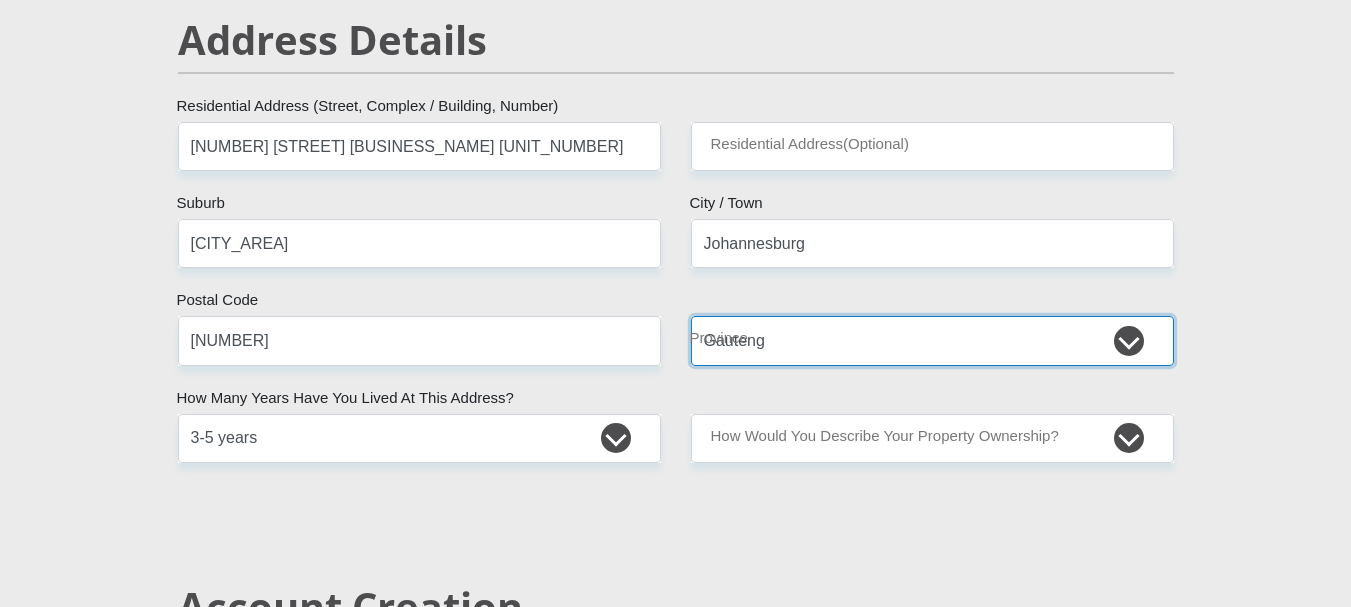 click on "Eastern Cape
Free State
Gauteng
KwaZulu-Natal
Limpopo
Mpumalanga
Northern Cape
North West
Western Cape" at bounding box center [932, 340] 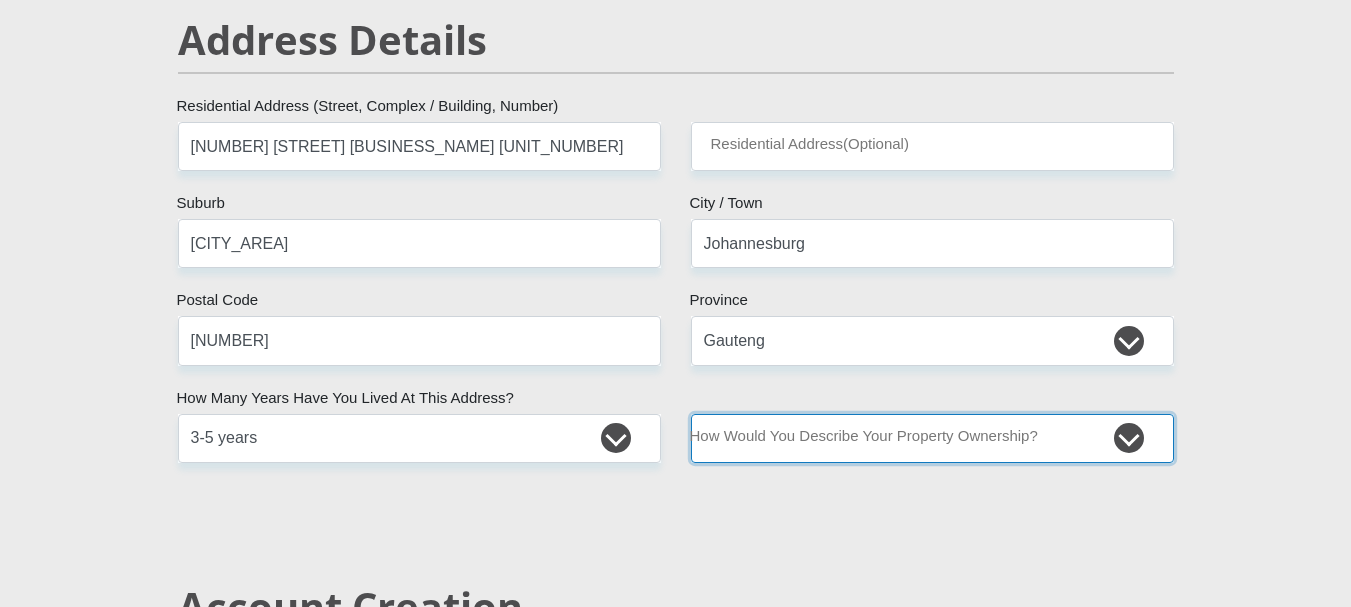 click on "Owned
Rented
Family Owned
Company Dwelling" at bounding box center (932, 438) 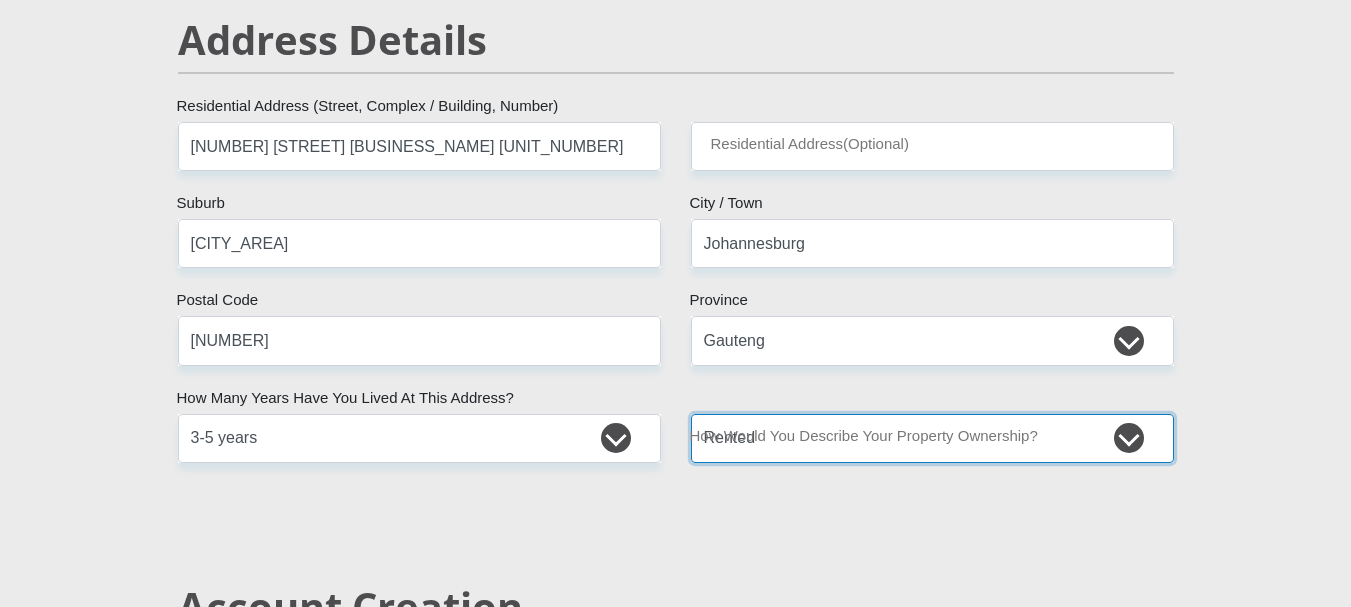 click on "Owned
Rented
Family Owned
Company Dwelling" at bounding box center [932, 438] 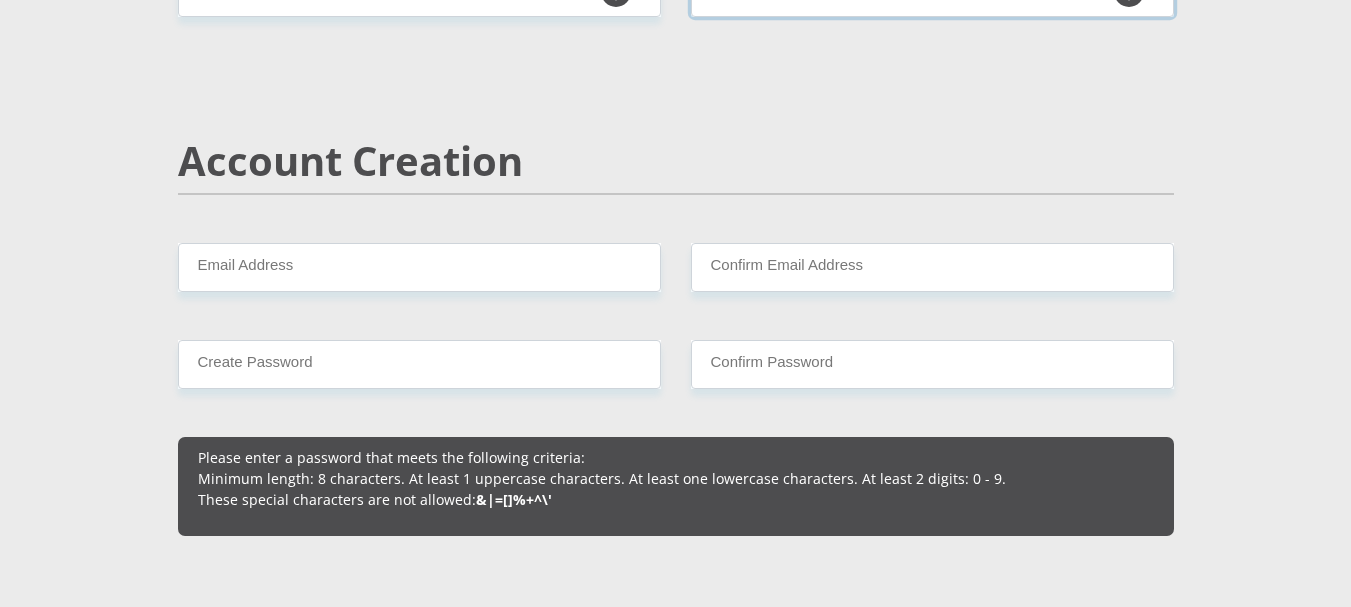 scroll, scrollTop: 1415, scrollLeft: 0, axis: vertical 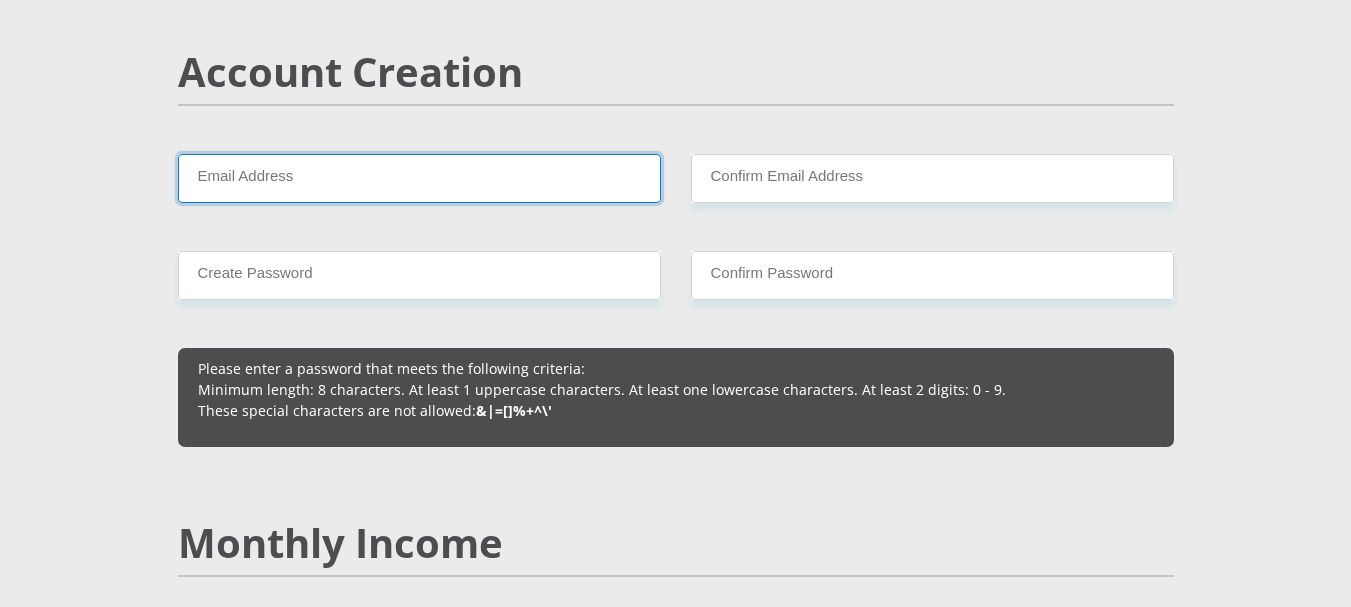 click on "Email Address" at bounding box center [419, 178] 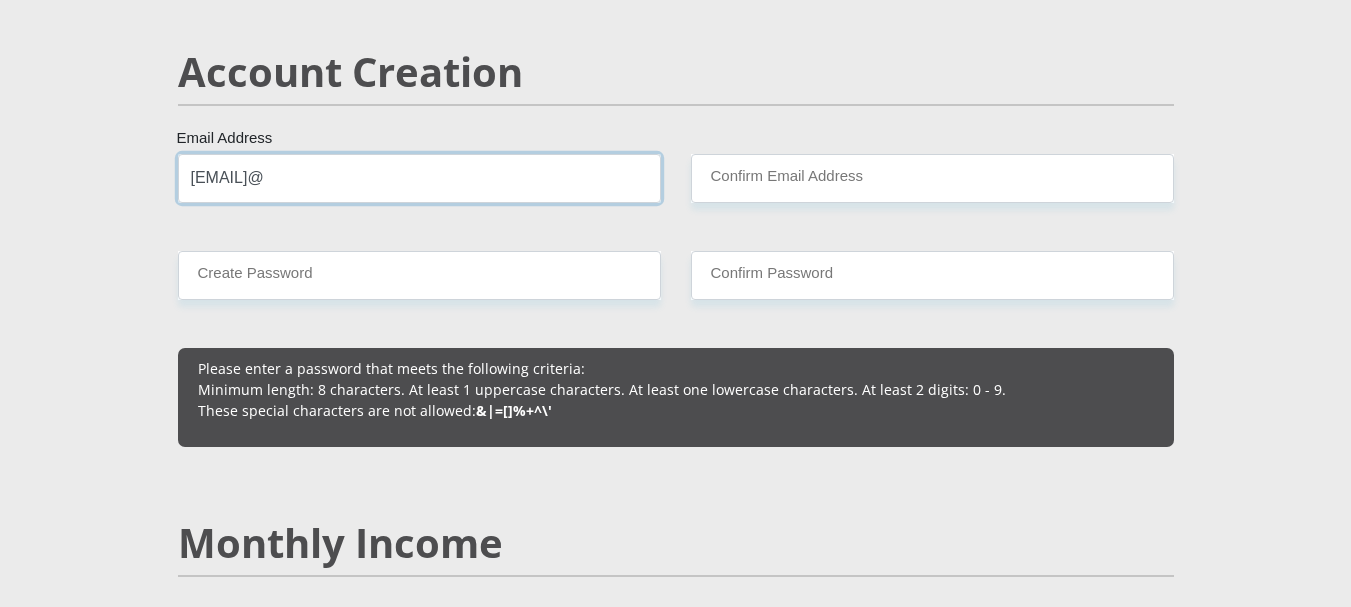 type on "[EMAIL]@" 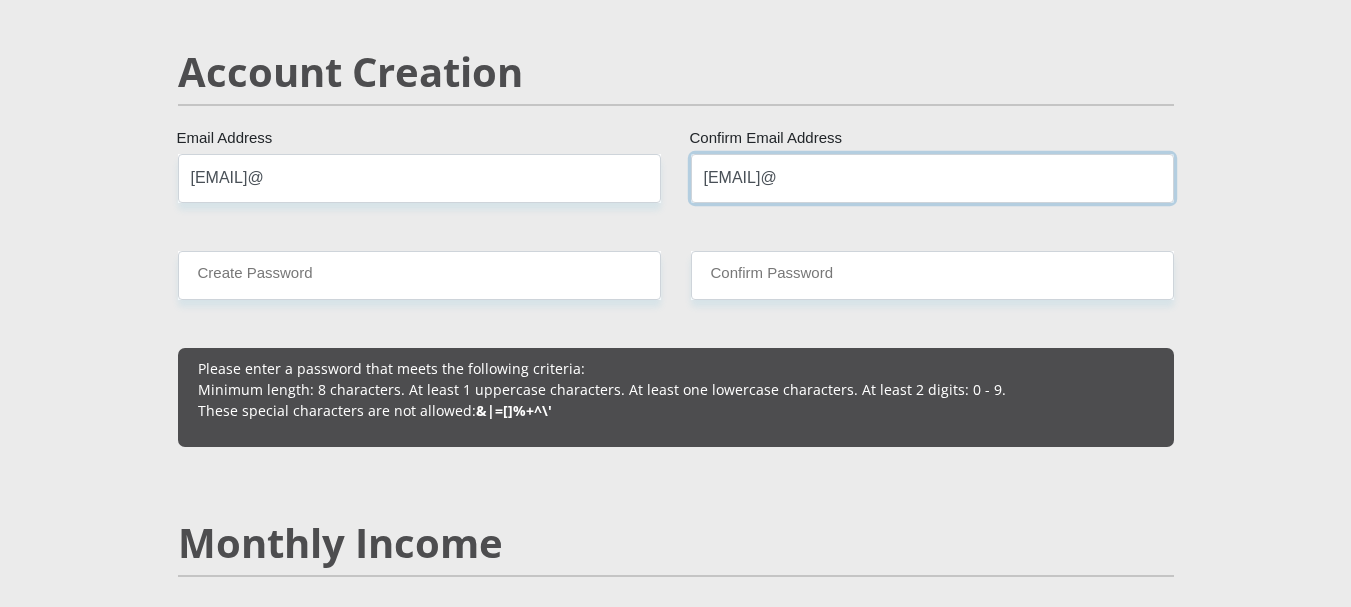 type on "[EMAIL]@" 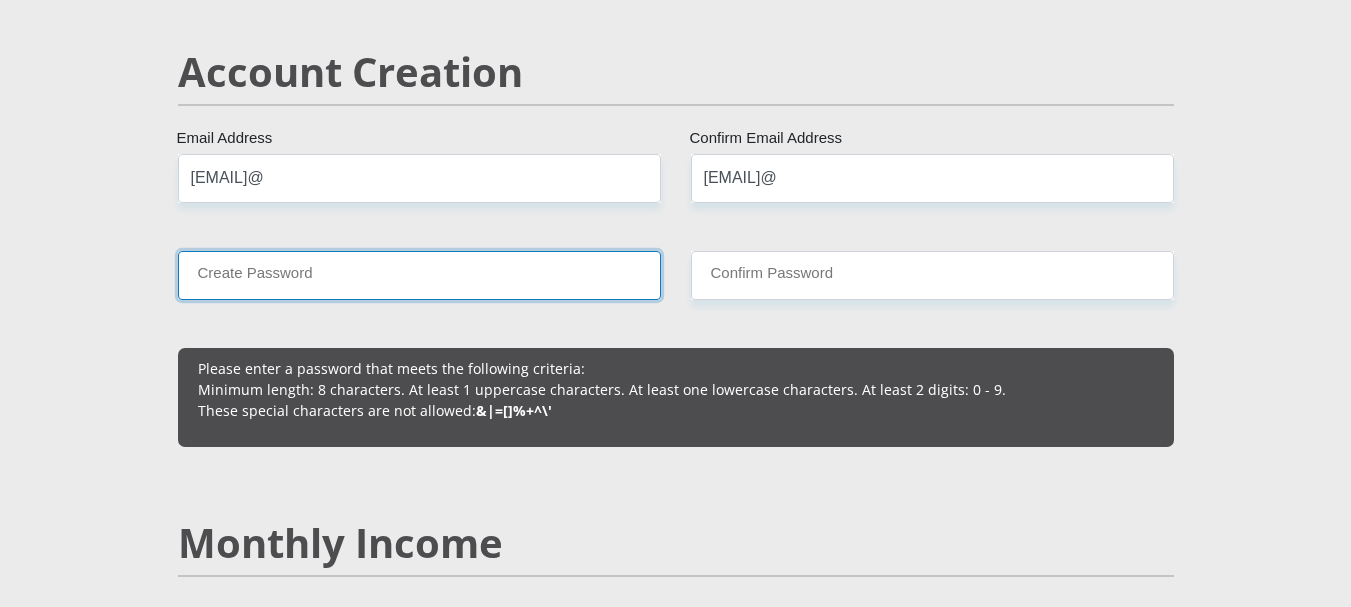 click on "Create Password" at bounding box center (419, 275) 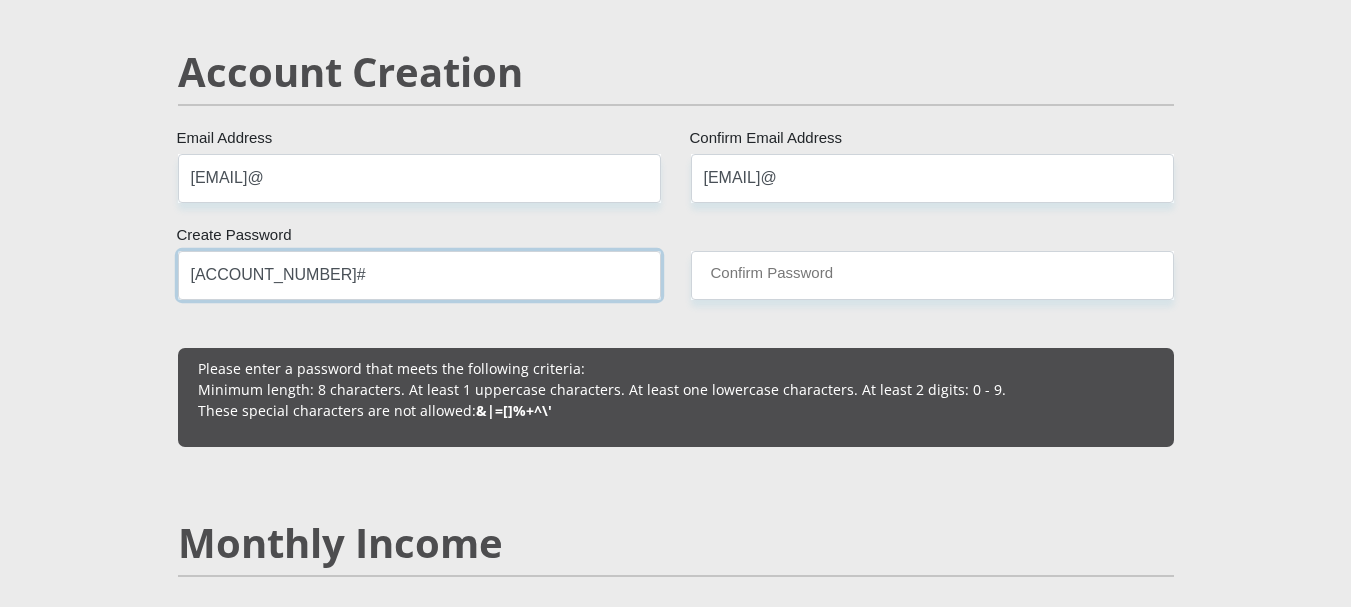 type on "[ACCOUNT_NUMBER]#" 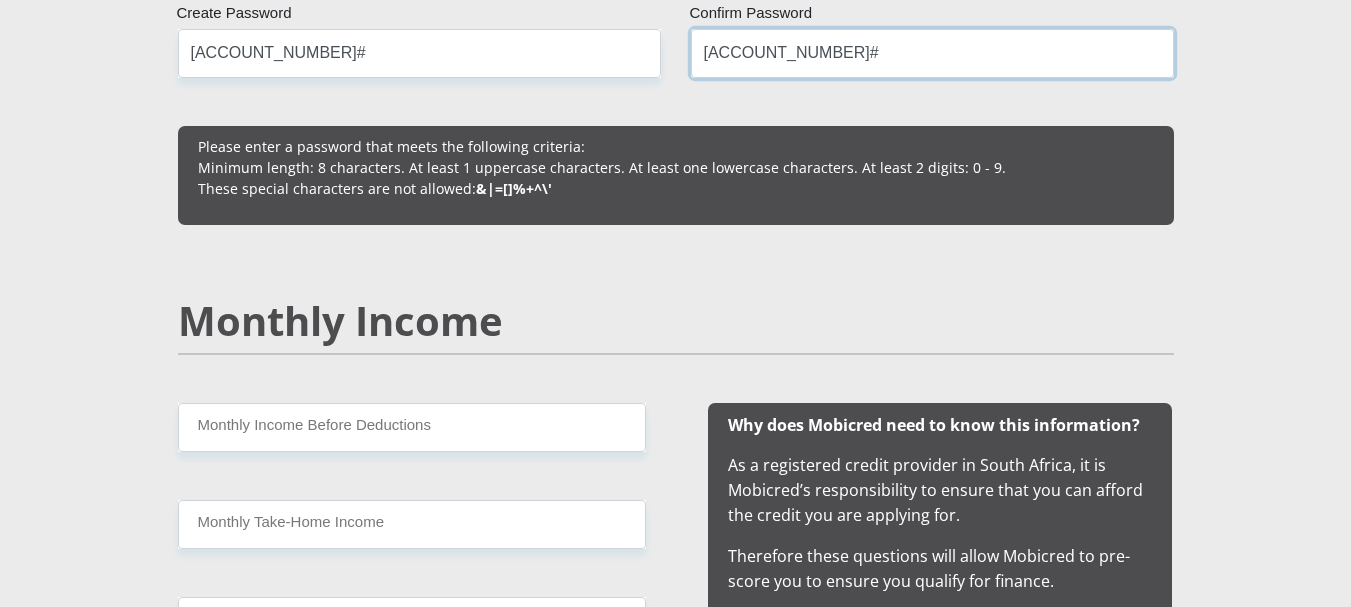 scroll, scrollTop: 1671, scrollLeft: 0, axis: vertical 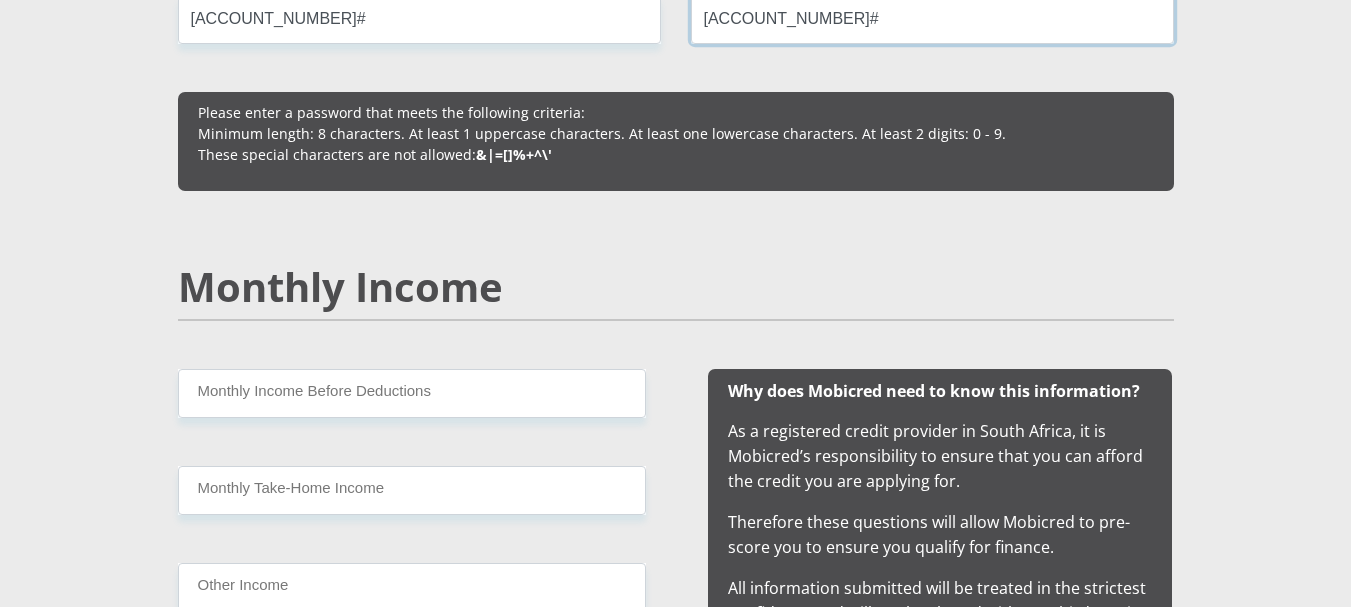 type on "[ACCOUNT_NUMBER]#" 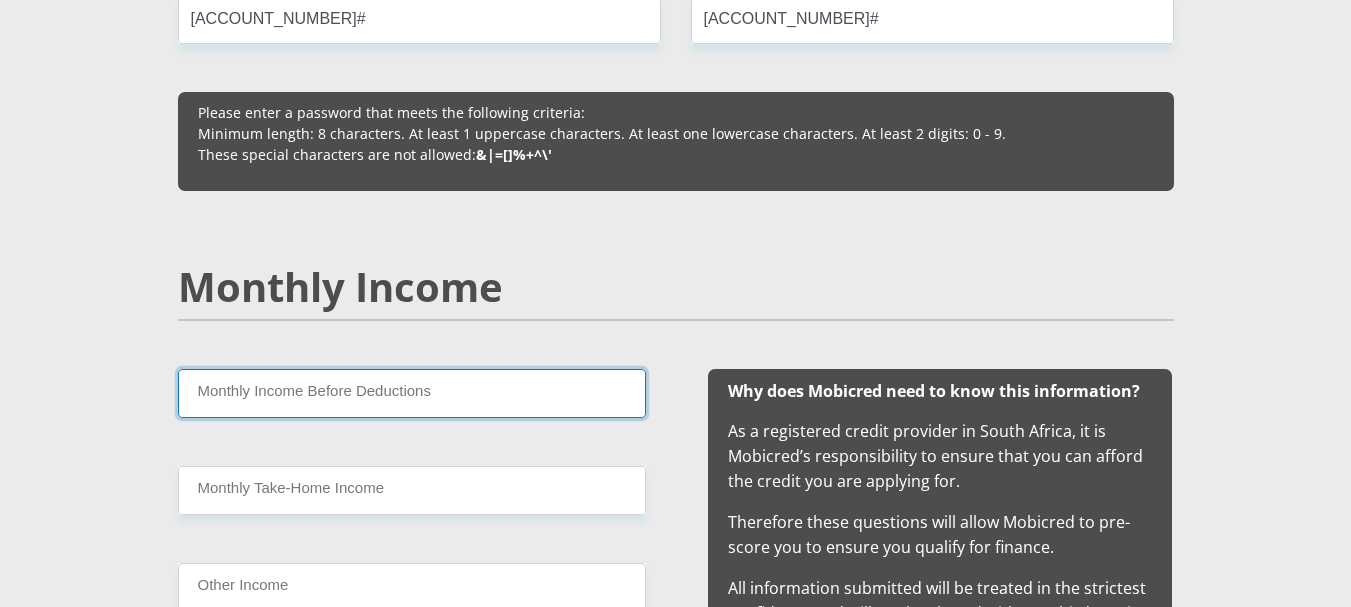click on "Monthly Income Before Deductions" at bounding box center [412, 393] 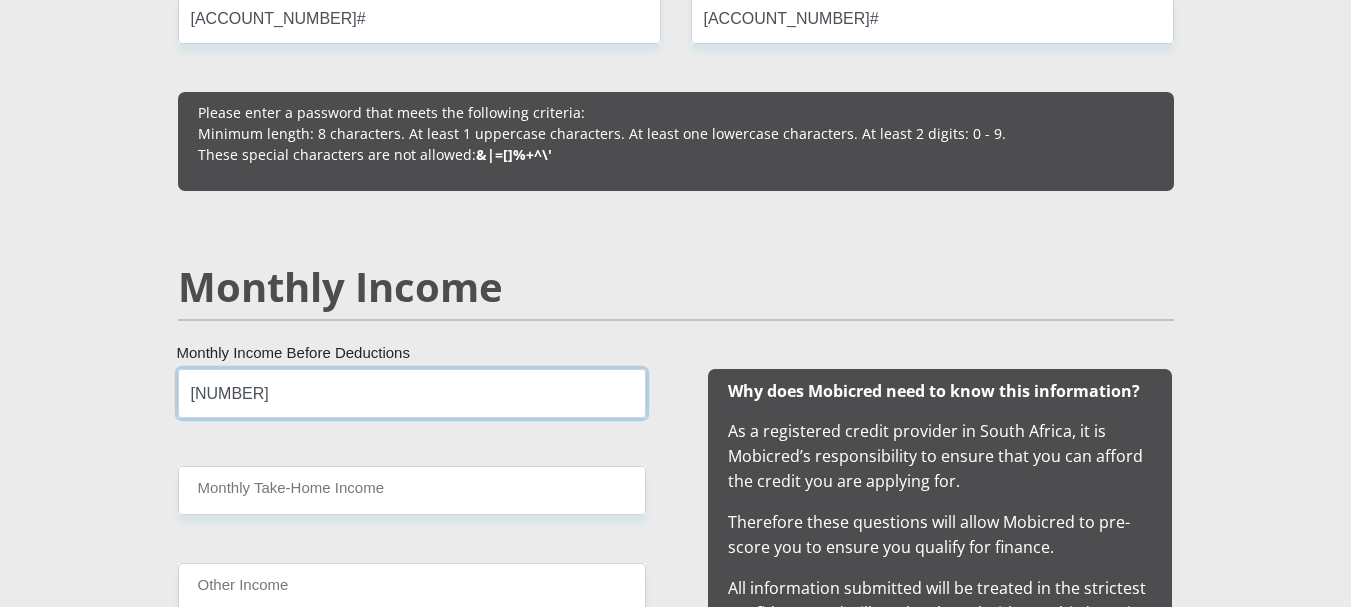 type on "[NUMBER]" 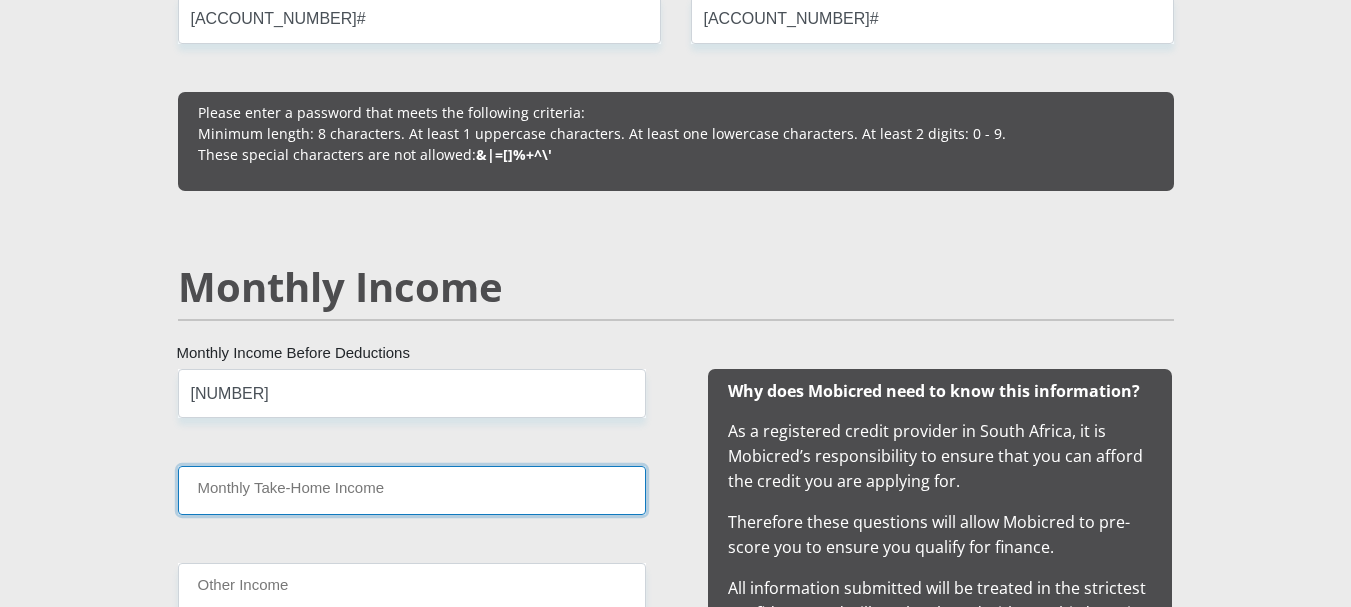 click on "Monthly Take-Home Income" at bounding box center (412, 490) 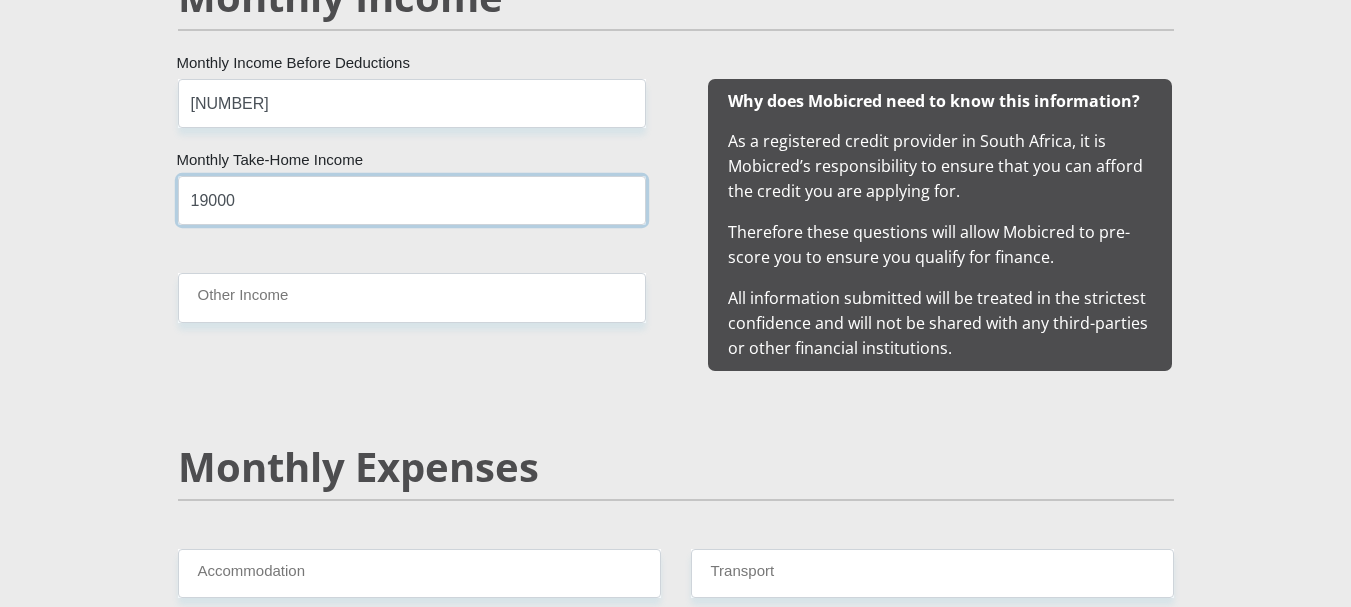 scroll, scrollTop: 1994, scrollLeft: 0, axis: vertical 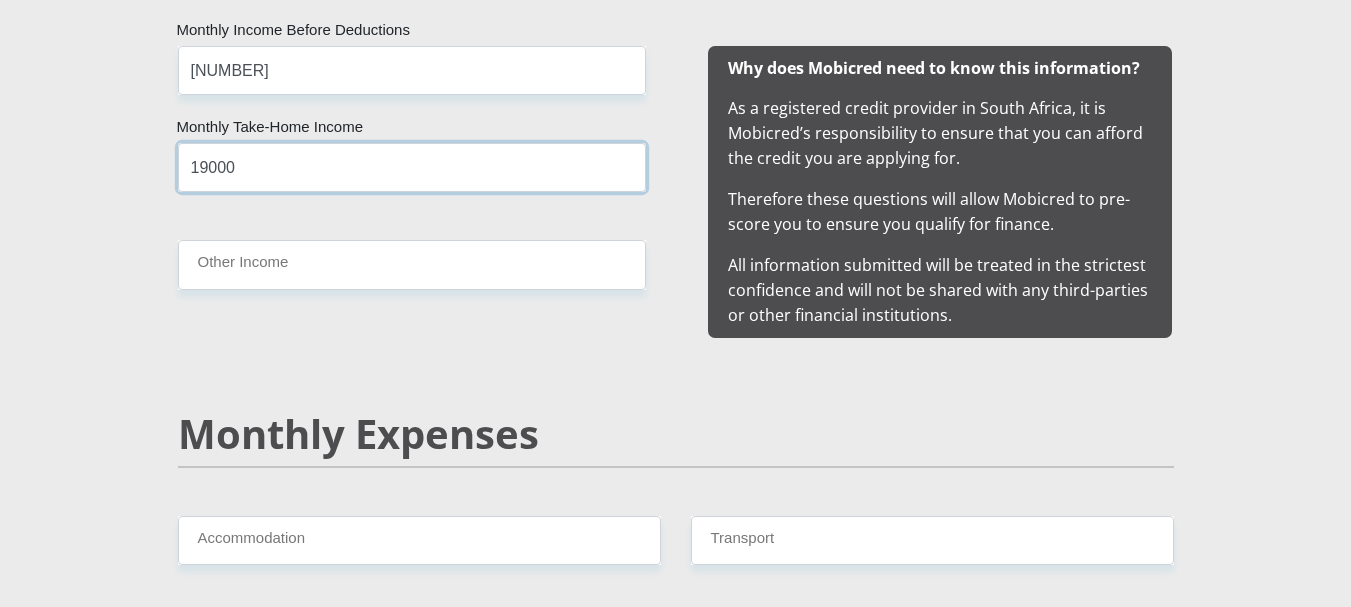 type on "19000" 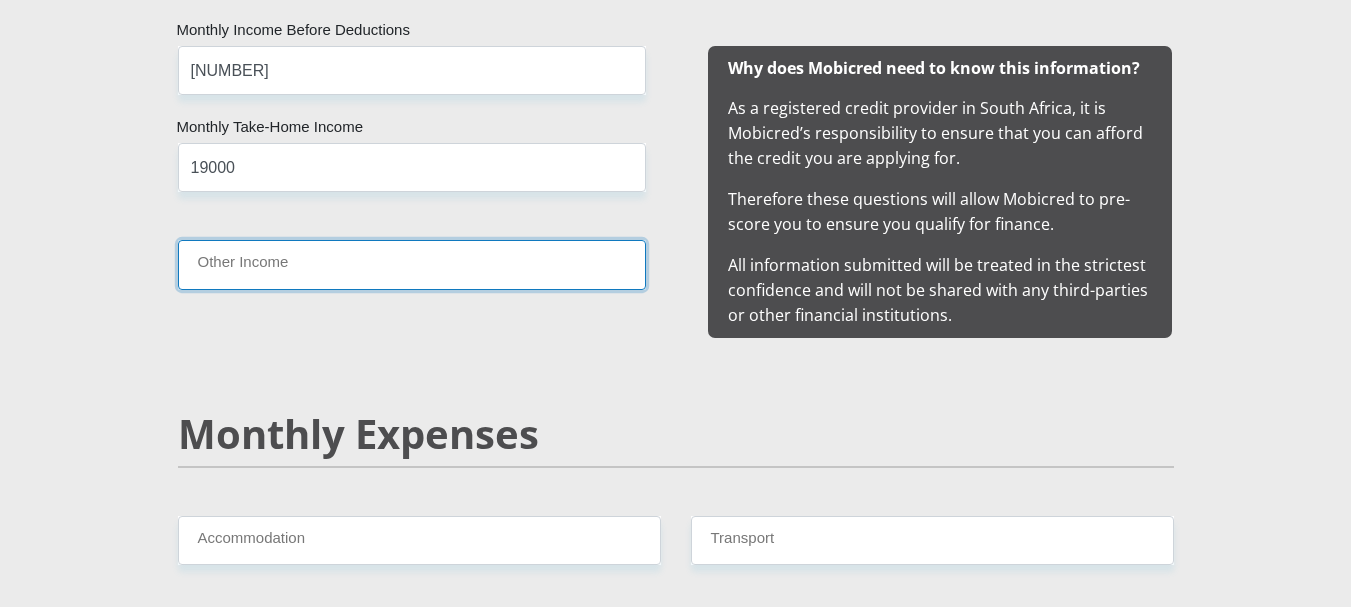 click on "Other Income" at bounding box center (412, 264) 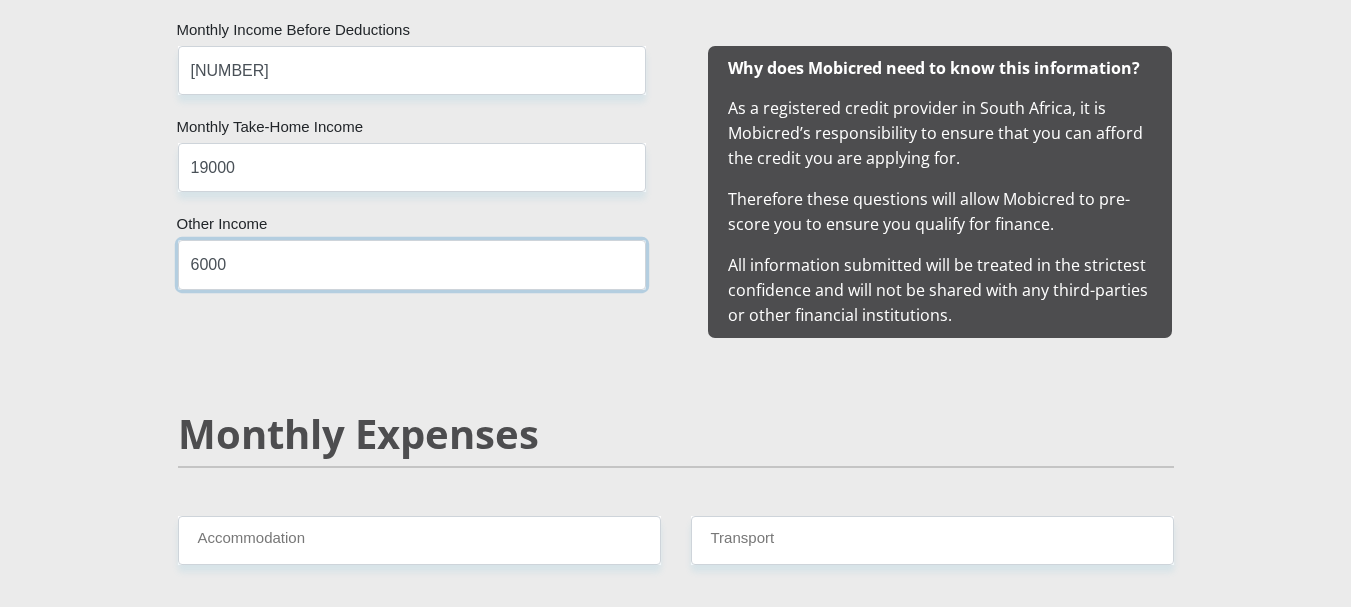 type on "6000" 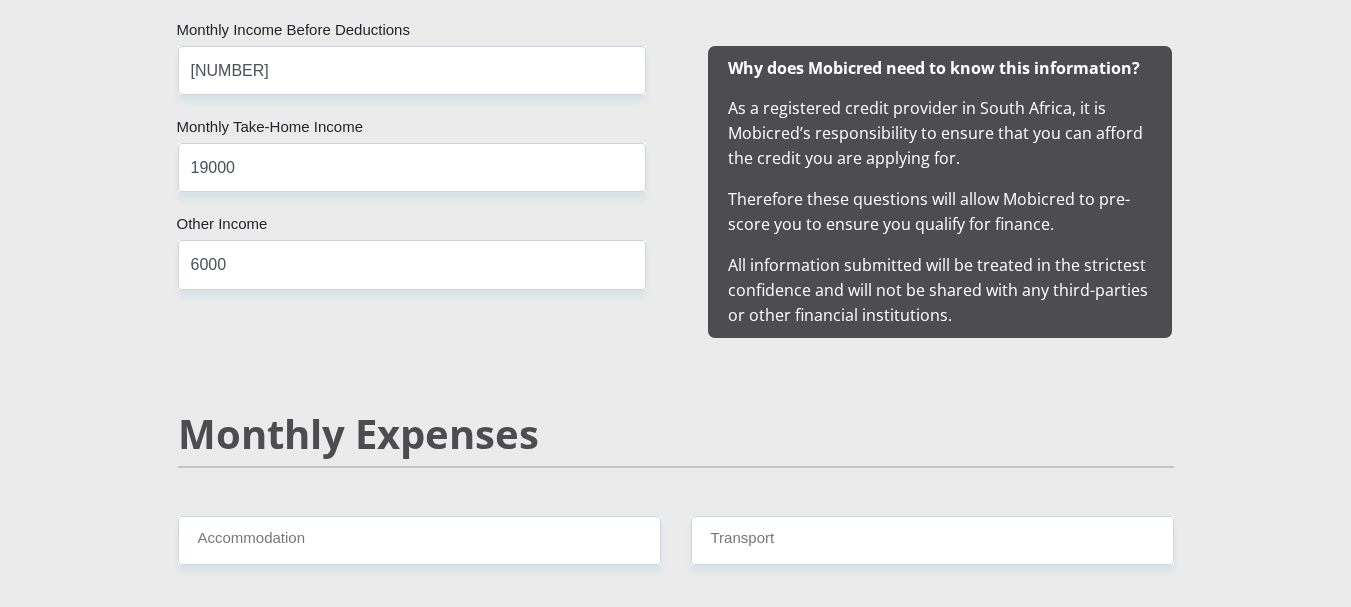 click on "[TITLE_LIST] [FIRST_NAME]
[LAST_NAME]
[ID_NUMBER]
[COUNTRY_LIST]" at bounding box center [676, 1184] 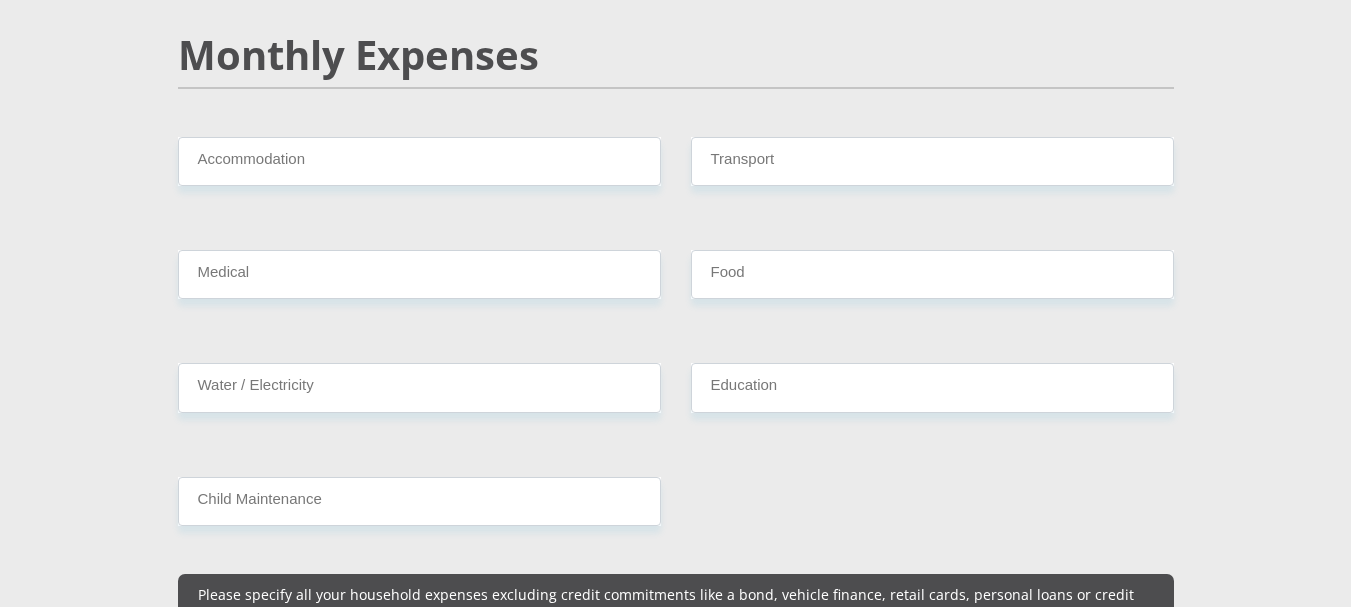 scroll, scrollTop: 2417, scrollLeft: 0, axis: vertical 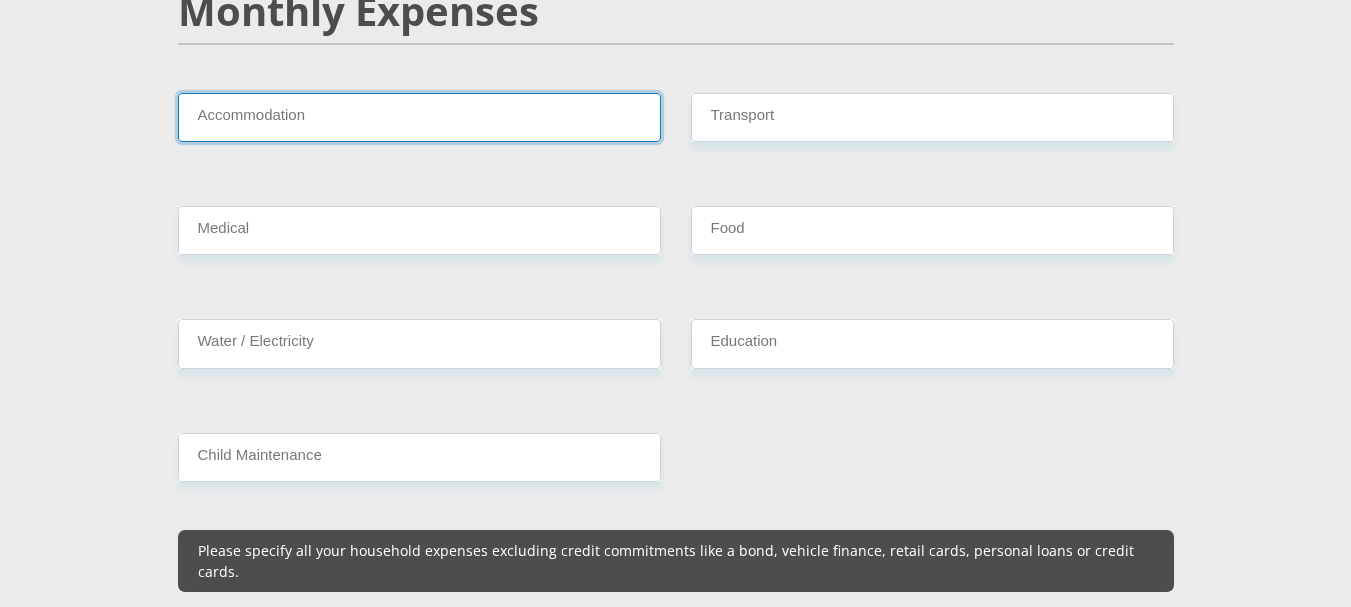 click on "Accommodation" at bounding box center (419, 117) 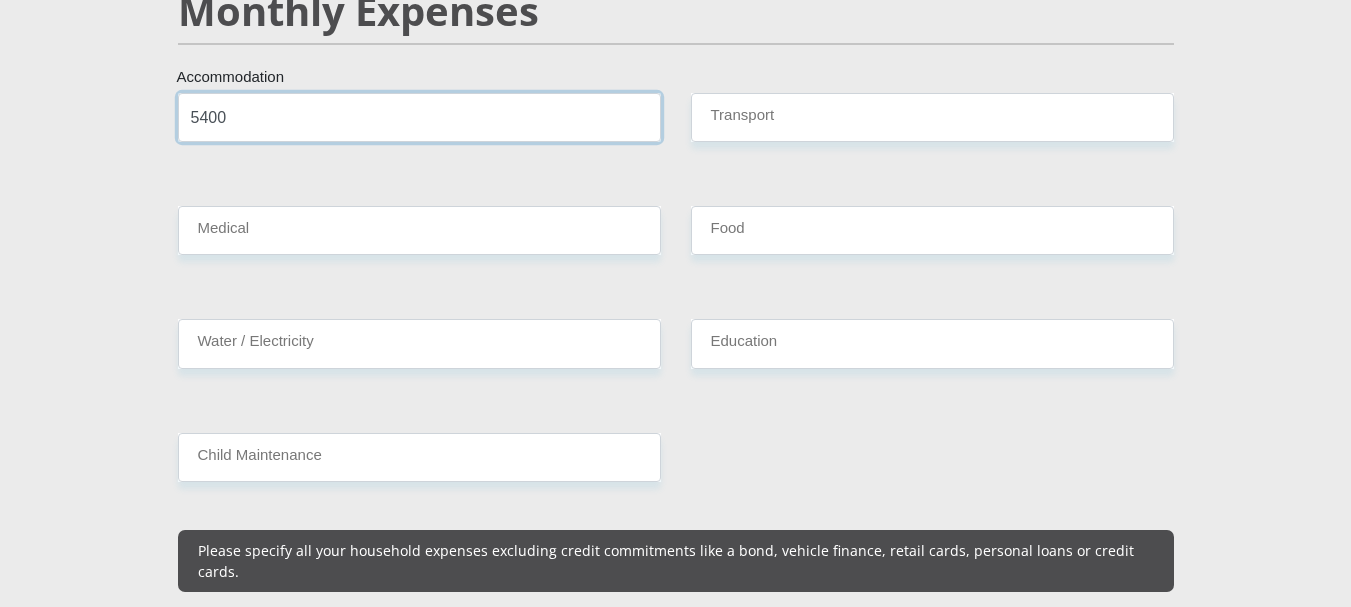 type on "5400" 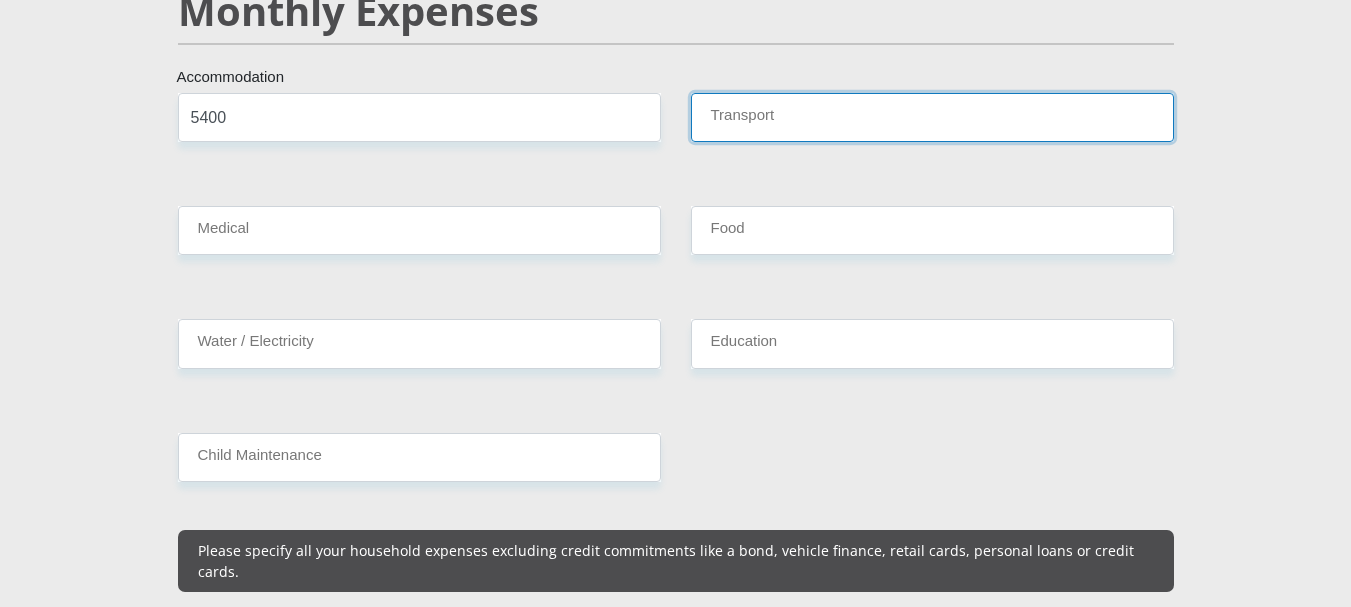 click on "Transport" at bounding box center (932, 117) 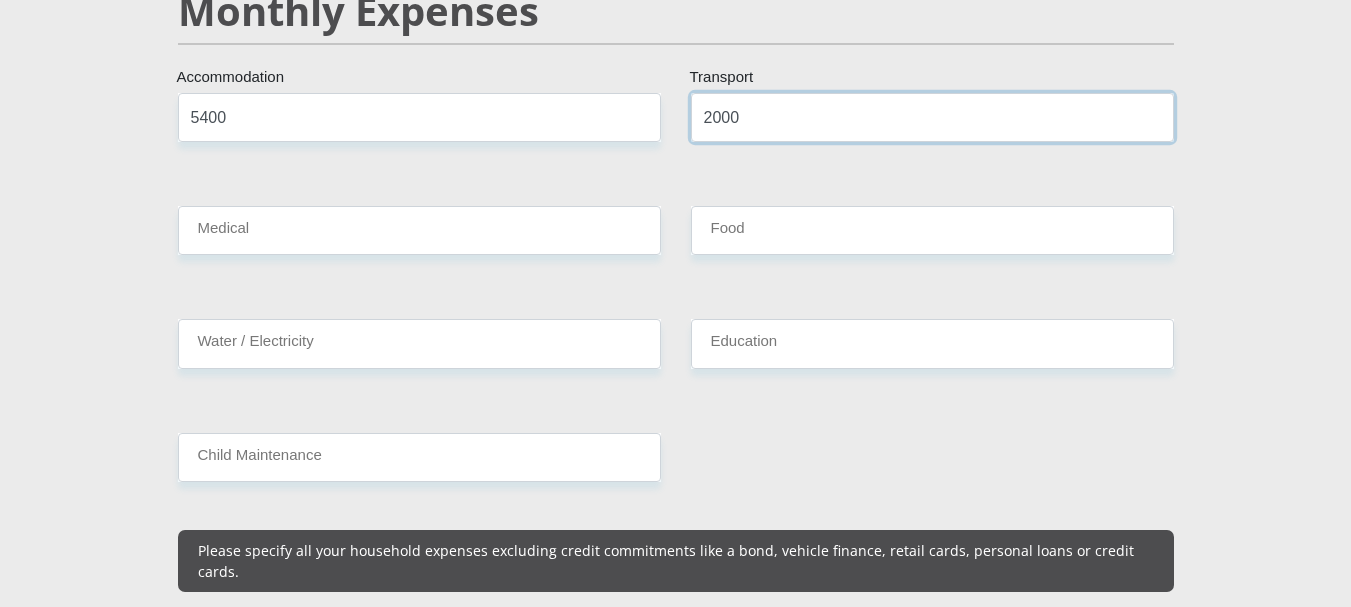 type on "2000" 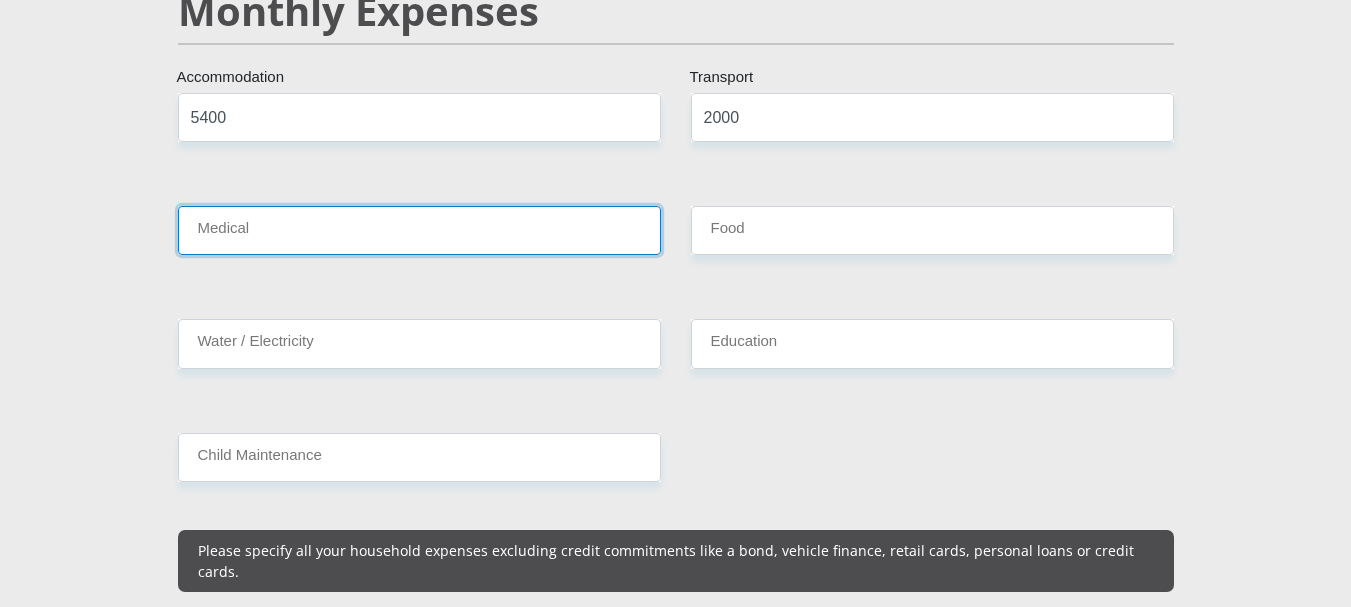 click on "Medical" at bounding box center (419, 230) 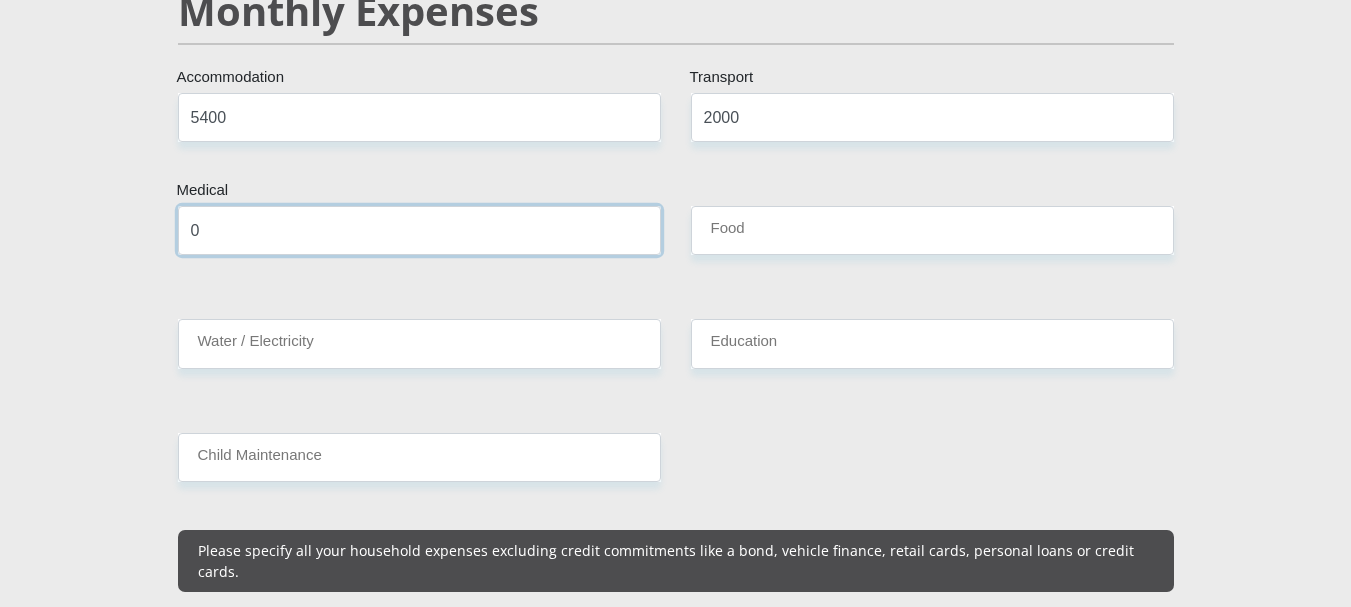 type on "0" 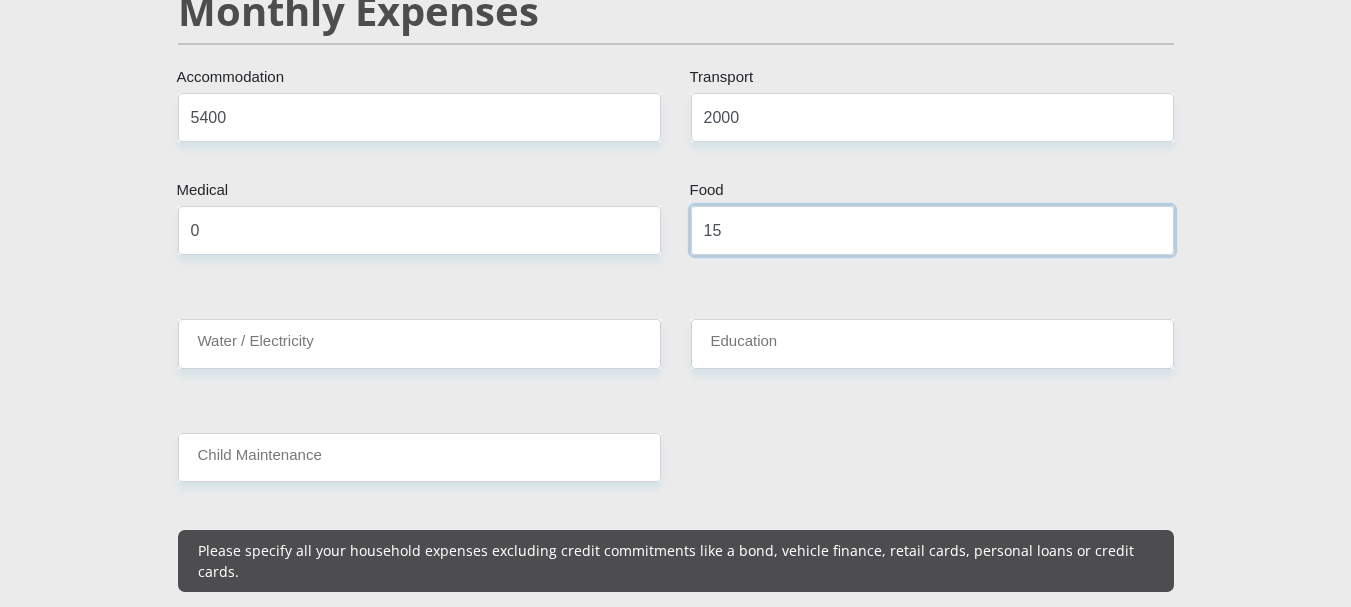 type on "1" 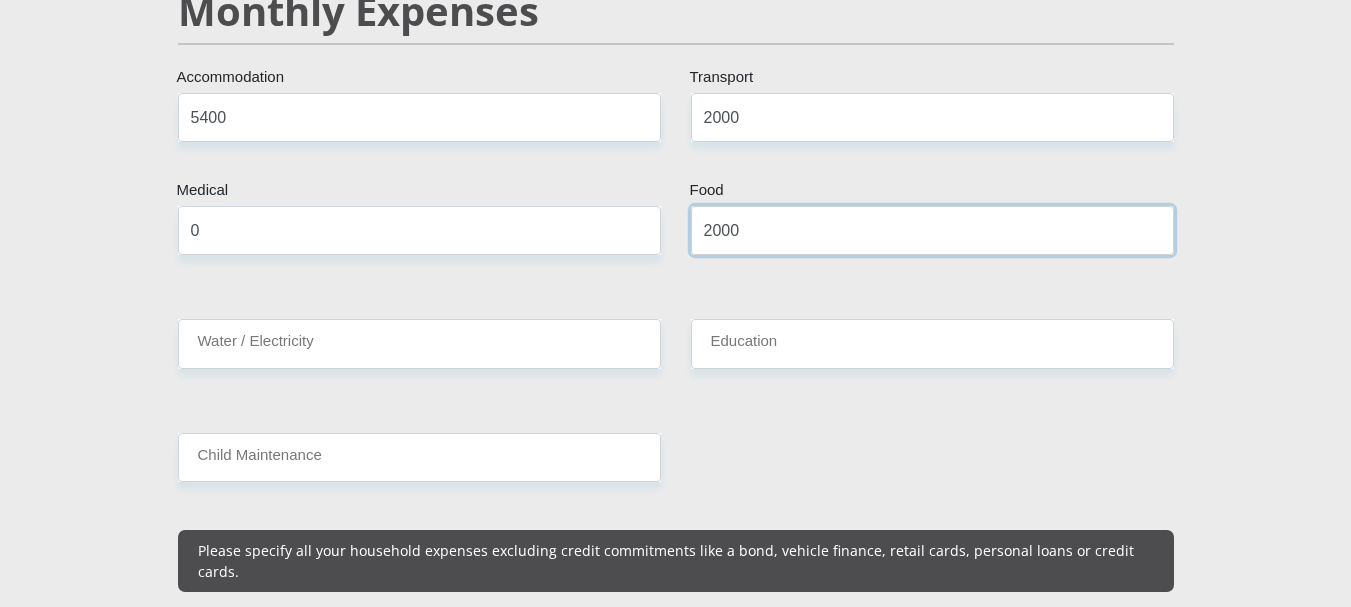 type on "2000" 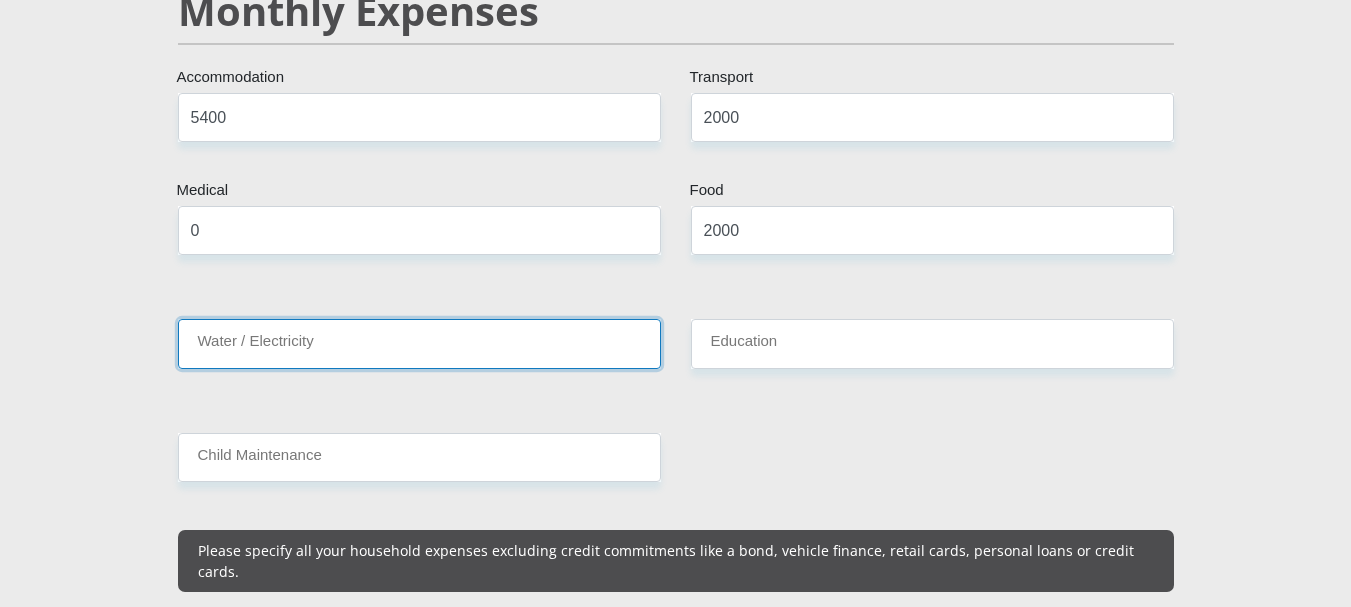click on "Water / Electricity" at bounding box center (419, 343) 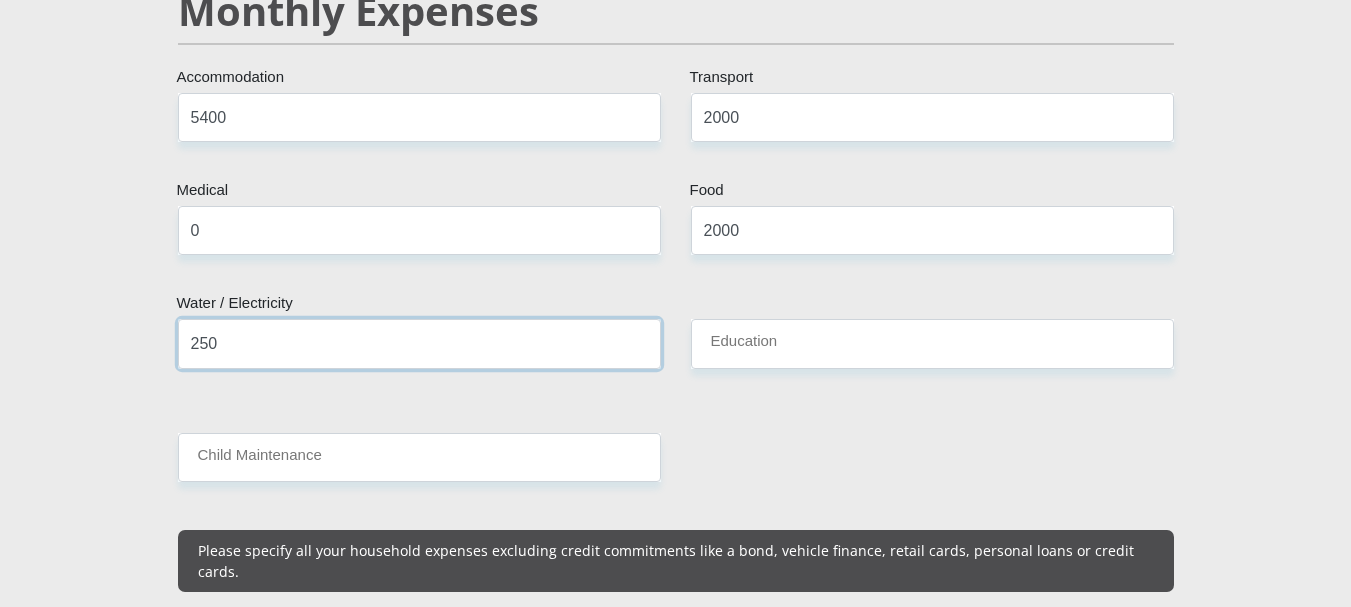 type on "250" 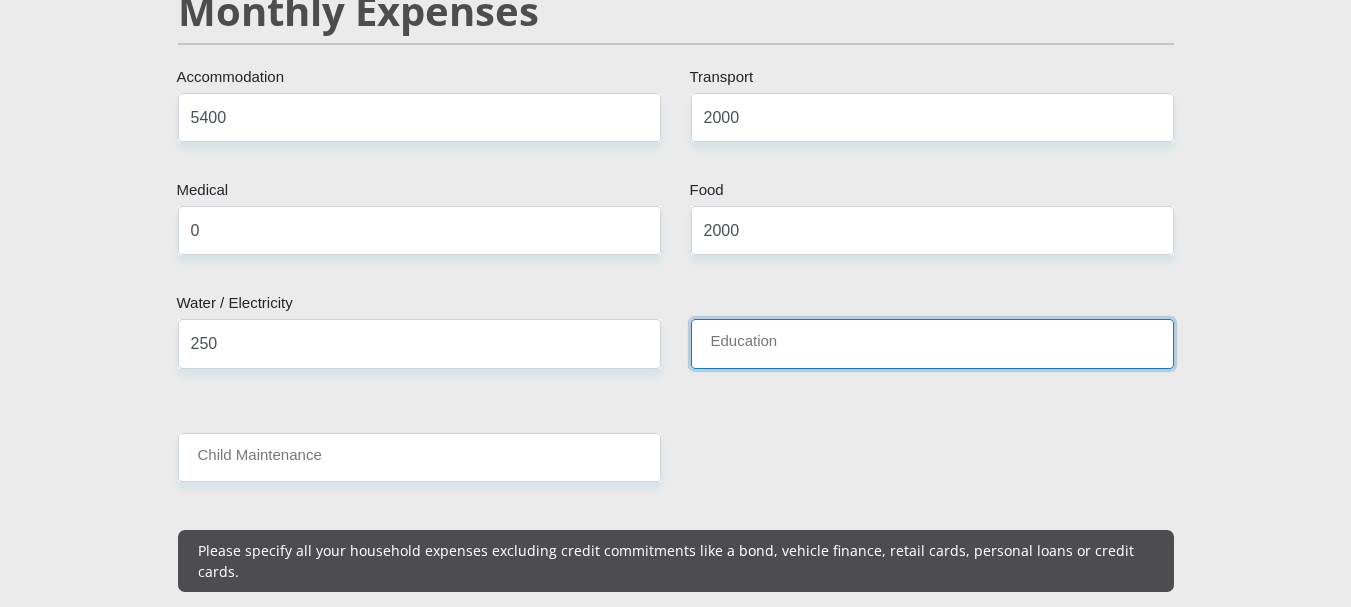 click on "Education" at bounding box center [932, 343] 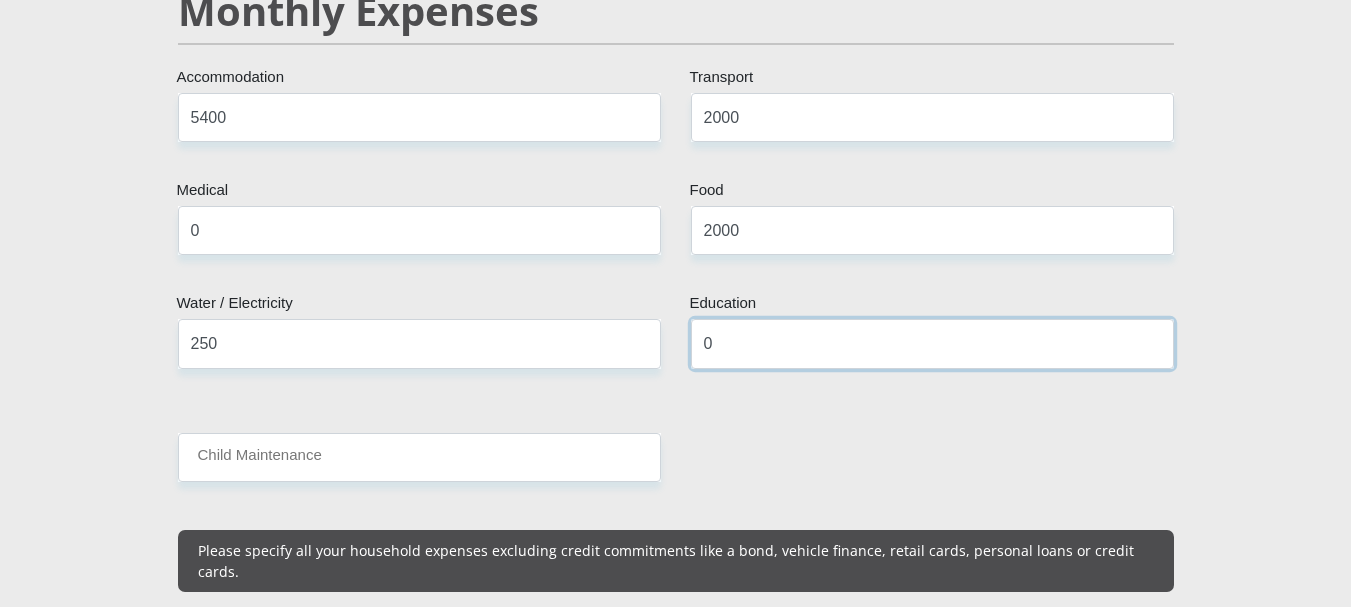 type on "0" 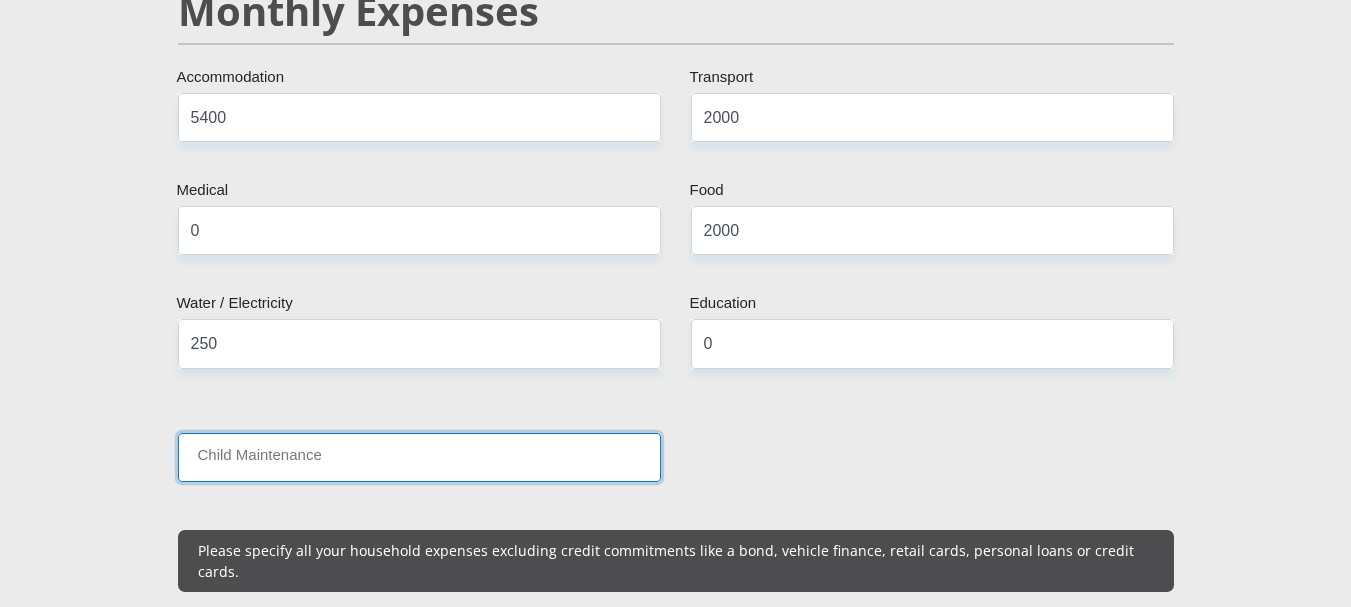 click on "Child Maintenance" at bounding box center [419, 457] 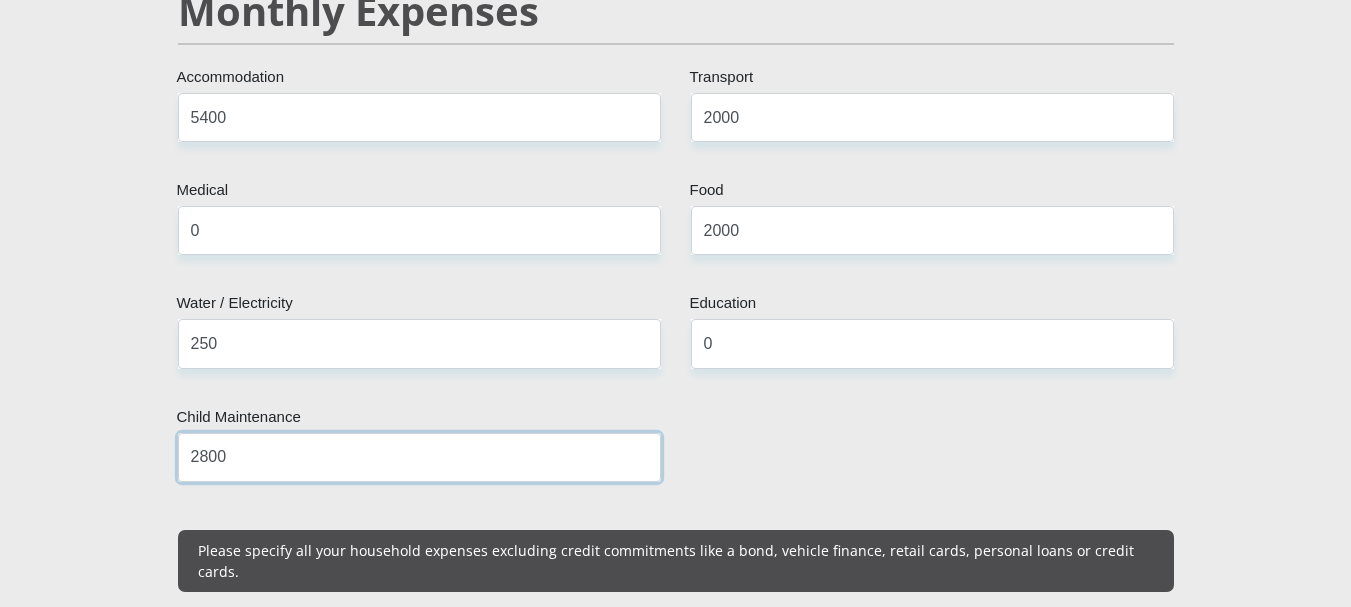 type on "2800" 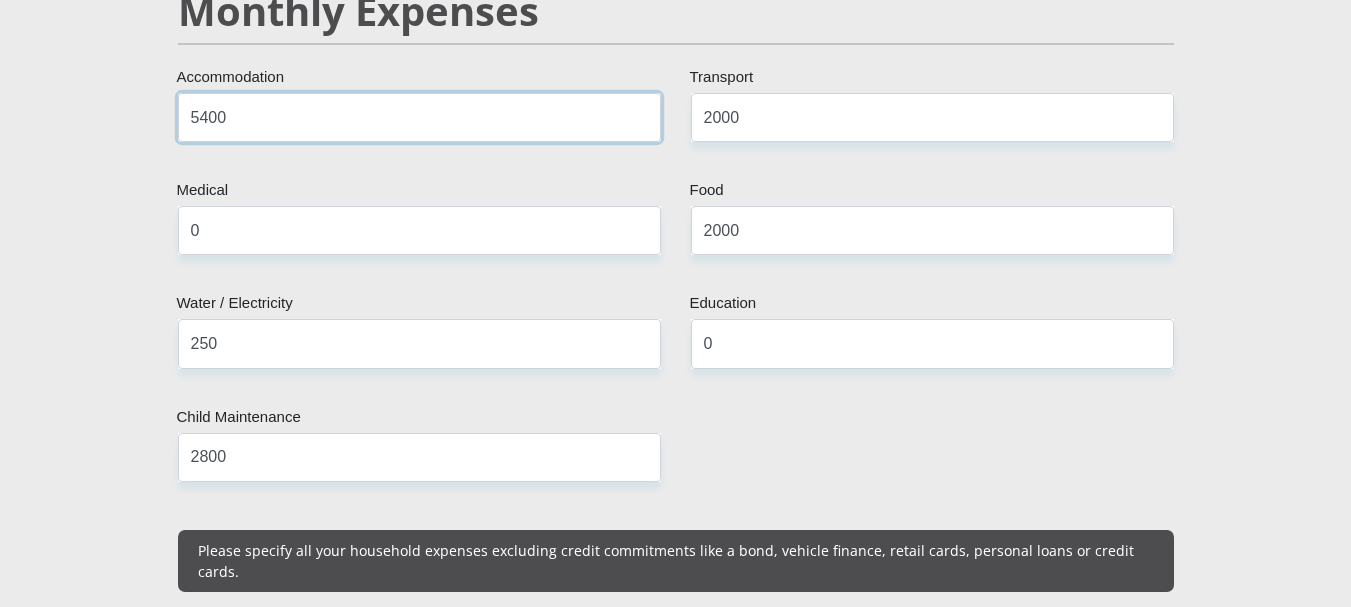 click on "5400" at bounding box center [419, 117] 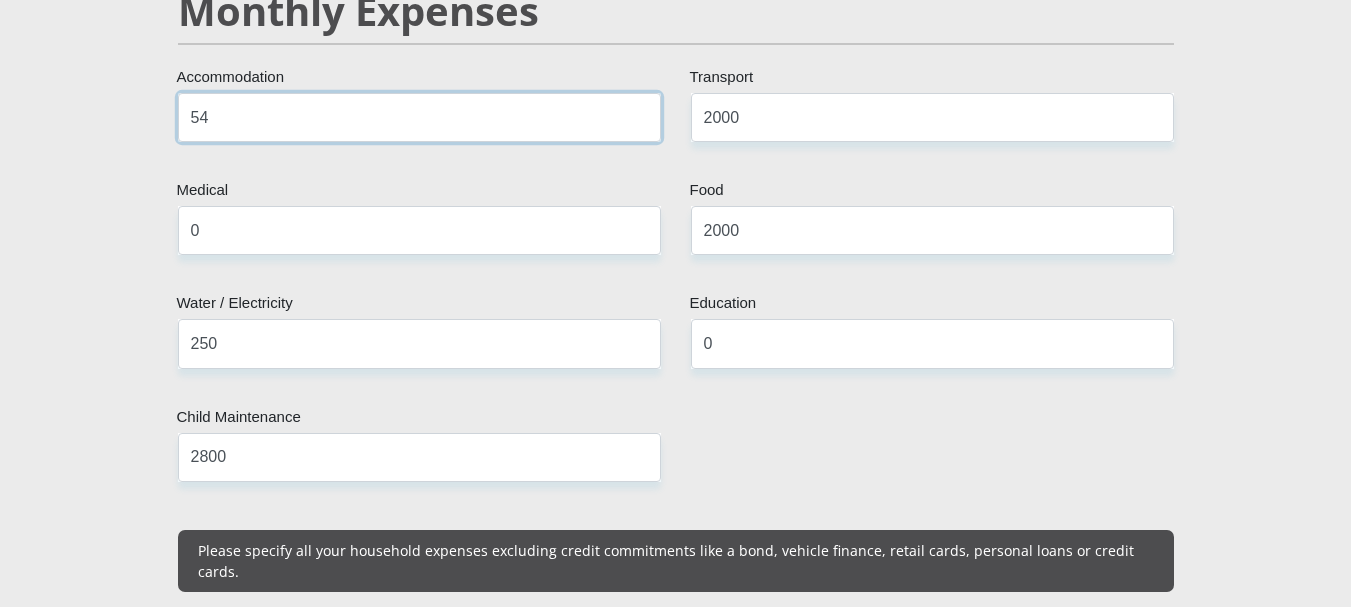 type on "5" 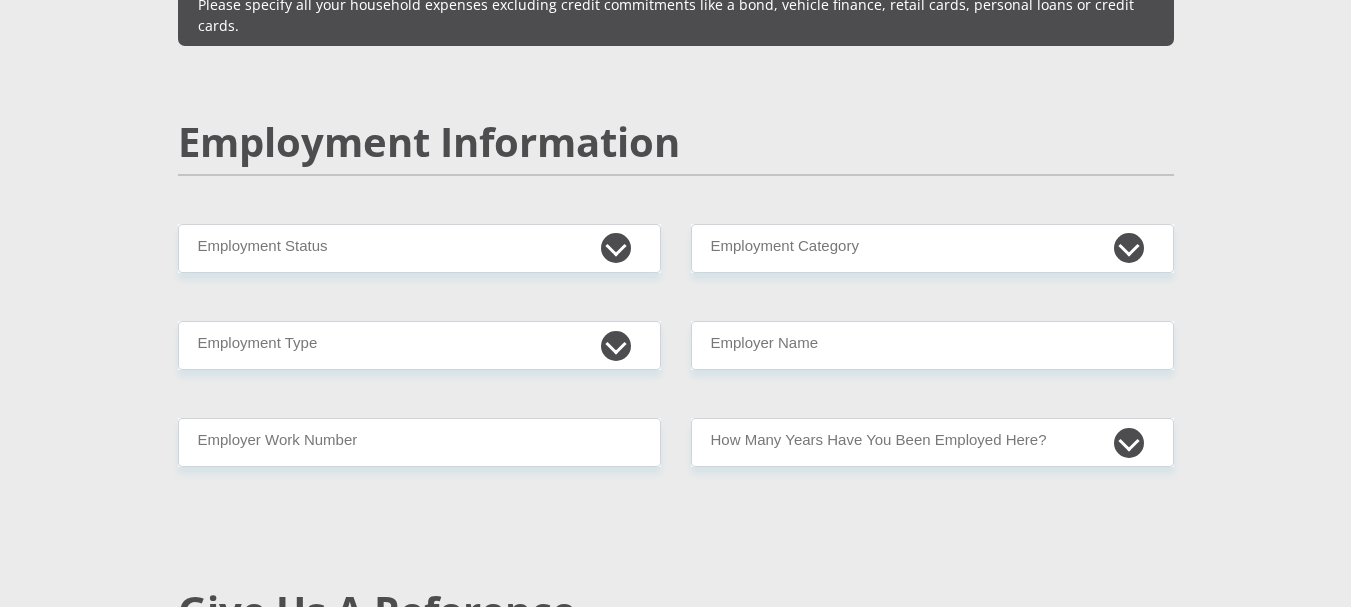 scroll, scrollTop: 2985, scrollLeft: 0, axis: vertical 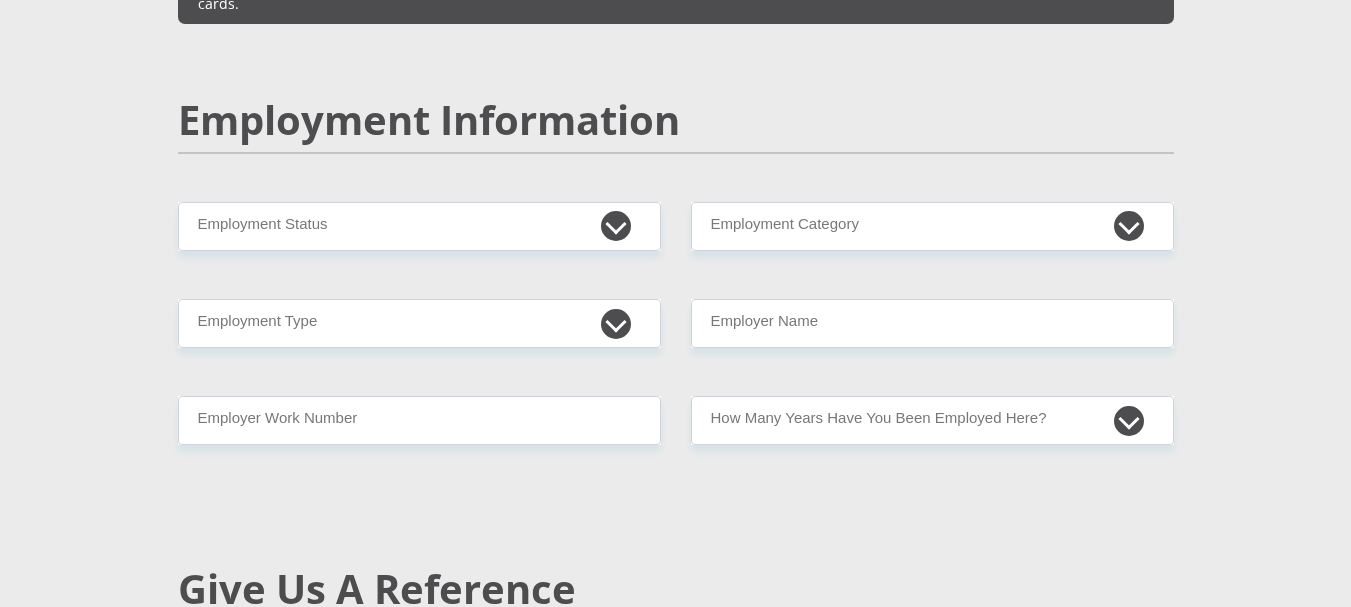 type on "3400" 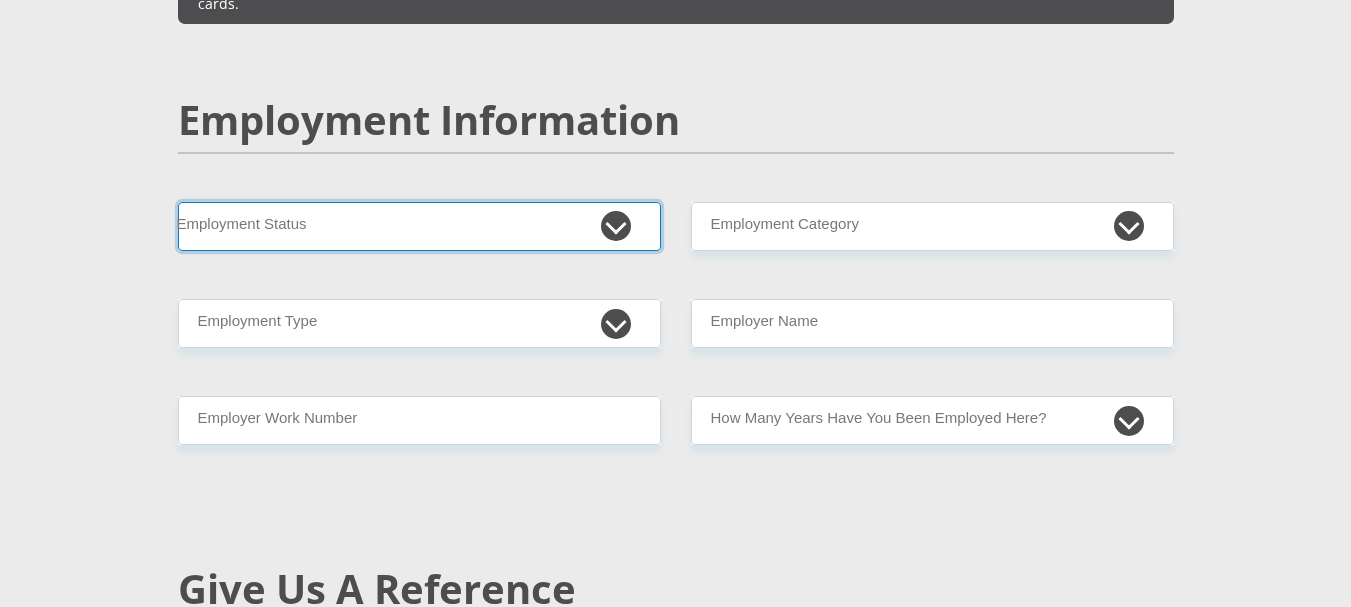 click on "Permanent/Full-time
Part-time/Casual
Contract Worker
Self-Employed
Housewife
Retired
Student
Medically Boarded
Disability
Unemployed" at bounding box center [419, 226] 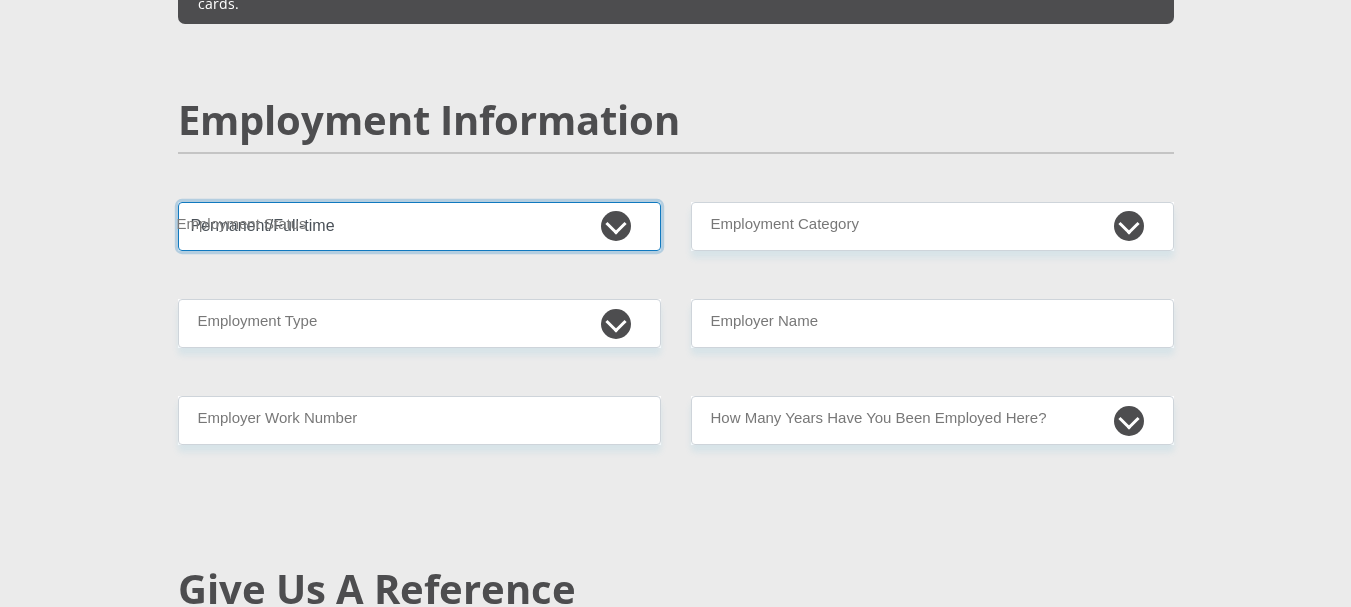 click on "Permanent/Full-time
Part-time/Casual
Contract Worker
Self-Employed
Housewife
Retired
Student
Medically Boarded
Disability
Unemployed" at bounding box center [419, 226] 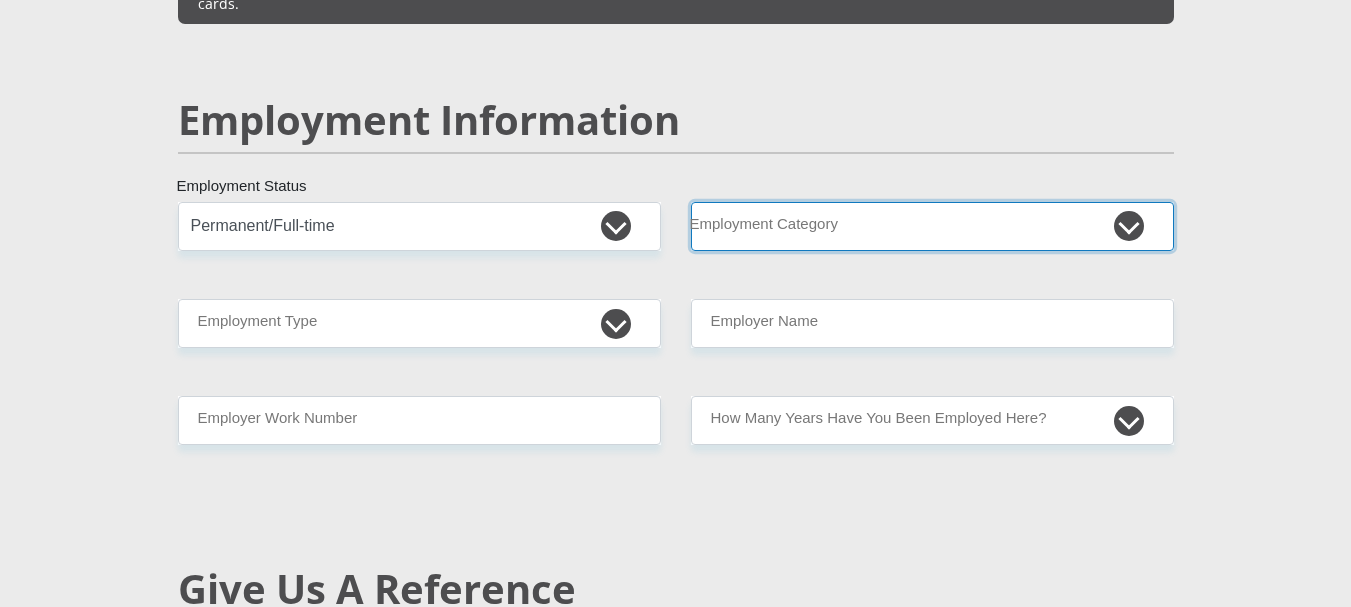 click on "AGRICULTURE
ALCOHOL & TOBACCO
CONSTRUCTION MATERIALS
METALLURGY
EQUIPMENT FOR RENEWABLE ENERGY
SPECIALIZED CONTRACTORS
CAR
GAMING (INCL. INTERNET
OTHER WHOLESALE
UNLICENSED PHARMACEUTICALS
CURRENCY EXCHANGE HOUSES
OTHER FINANCIAL INSTITUTIONS & INSURANCE
REAL ESTATE AGENTS
OIL & GAS
OTHER MATERIALS (E.G. IRON ORE)
PRECIOUS STONES & PRECIOUS METALS
POLITICAL ORGANIZATIONS
RELIGIOUS ORGANIZATIONS(NOT SECTS)
ACTI. HAVING BUSINESS DEAL WITH PUBLIC ADMINISTRATION
LAUNDROMATS" at bounding box center [932, 226] 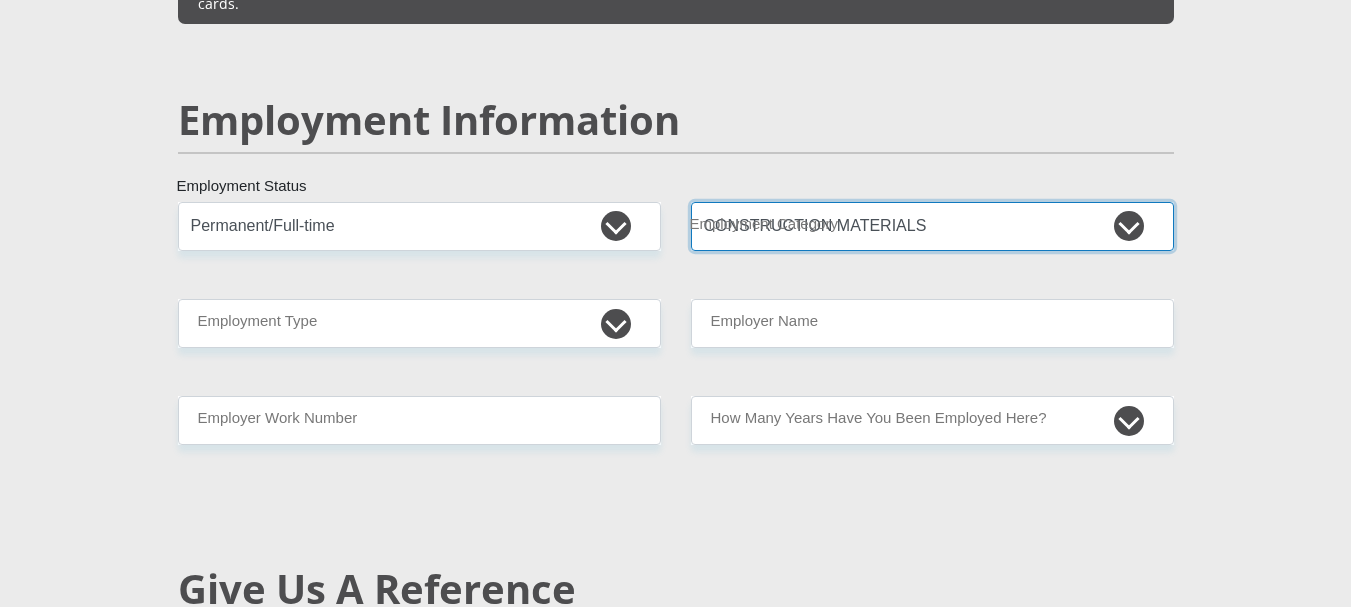 click on "AGRICULTURE
ALCOHOL & TOBACCO
CONSTRUCTION MATERIALS
METALLURGY
EQUIPMENT FOR RENEWABLE ENERGY
SPECIALIZED CONTRACTORS
CAR
GAMING (INCL. INTERNET
OTHER WHOLESALE
UNLICENSED PHARMACEUTICALS
CURRENCY EXCHANGE HOUSES
OTHER FINANCIAL INSTITUTIONS & INSURANCE
REAL ESTATE AGENTS
OIL & GAS
OTHER MATERIALS (E.G. IRON ORE)
PRECIOUS STONES & PRECIOUS METALS
POLITICAL ORGANIZATIONS
RELIGIOUS ORGANIZATIONS(NOT SECTS)
ACTI. HAVING BUSINESS DEAL WITH PUBLIC ADMINISTRATION
LAUNDROMATS" at bounding box center [932, 226] 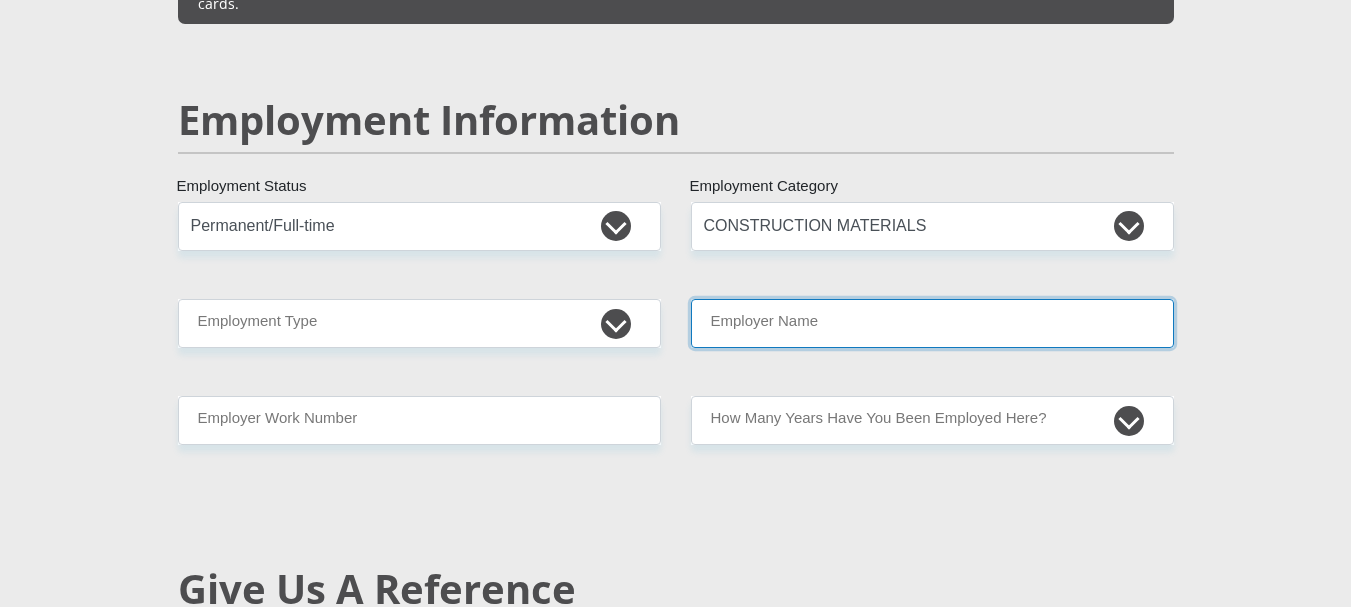 click on "Employer Name" at bounding box center (932, 323) 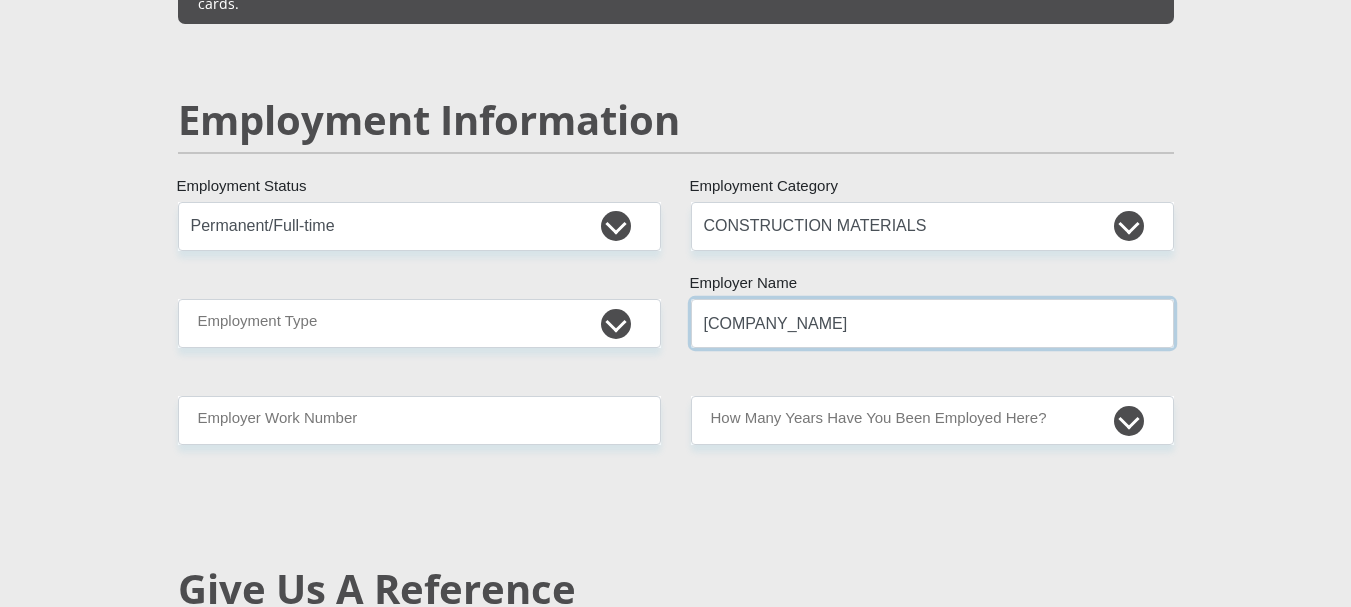 type on "[COMPANY_NAME]" 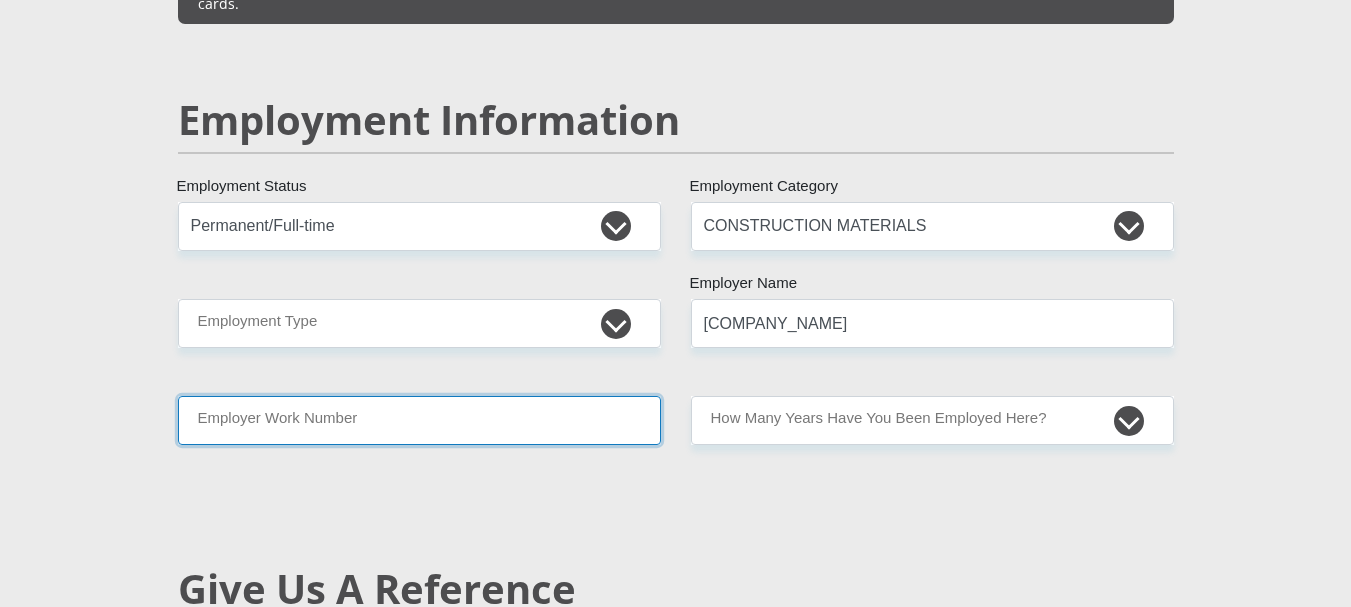 click on "Employer Work Number" at bounding box center [419, 420] 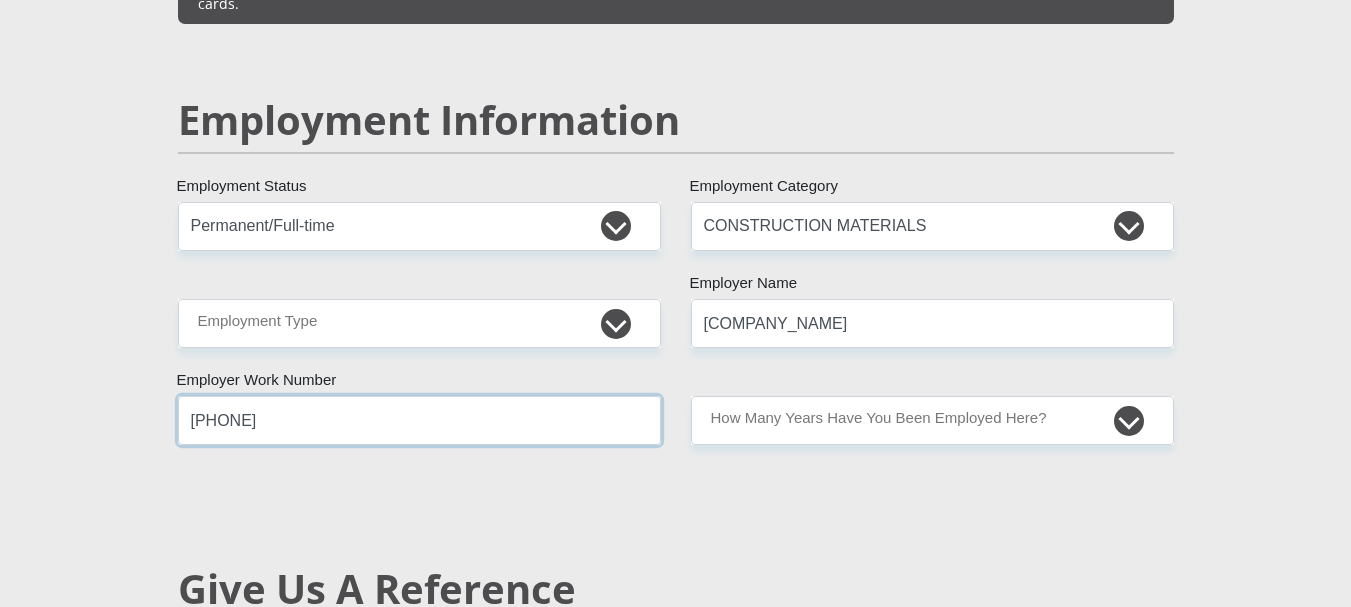 type on "[PHONE]" 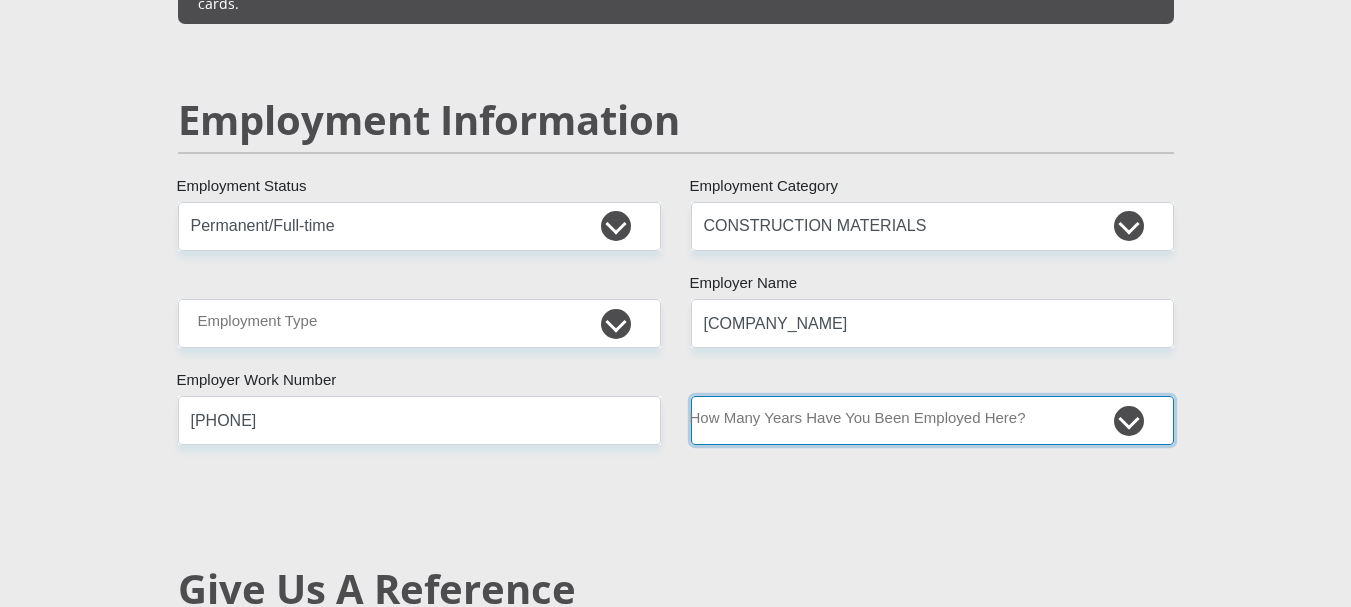 click on "less than 1 year
1-3 years
3-5 years
5+ years" at bounding box center (932, 420) 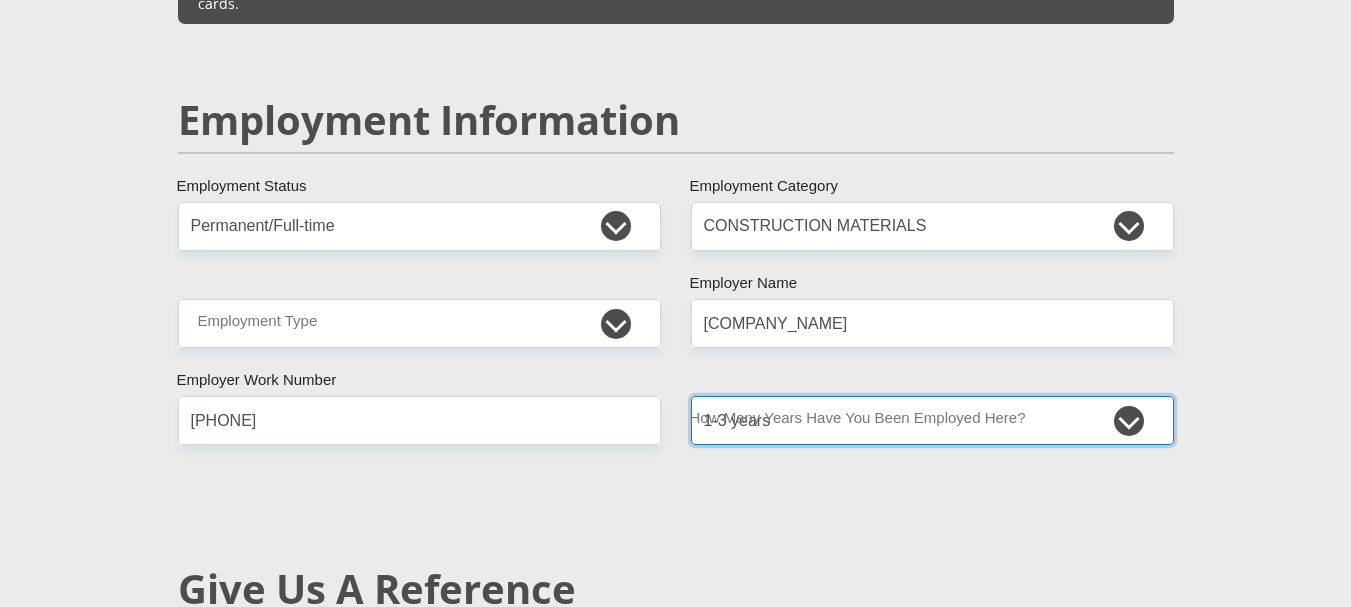 click on "less than 1 year
1-3 years
3-5 years
5+ years" at bounding box center (932, 420) 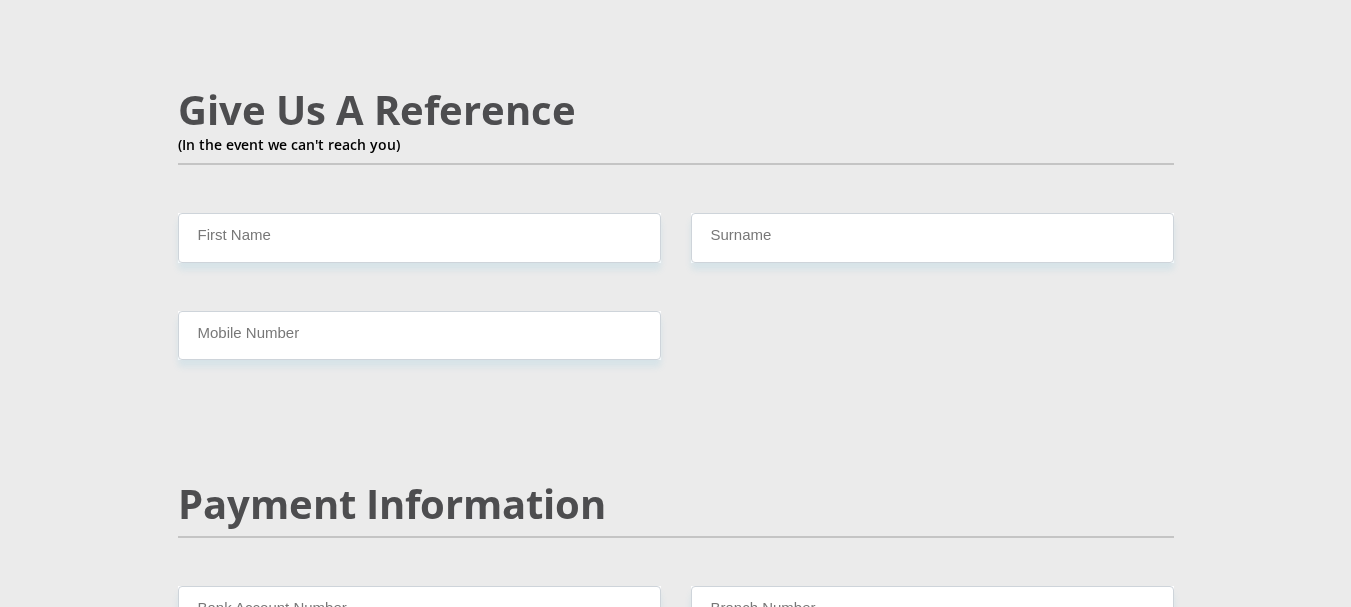 scroll, scrollTop: 3453, scrollLeft: 0, axis: vertical 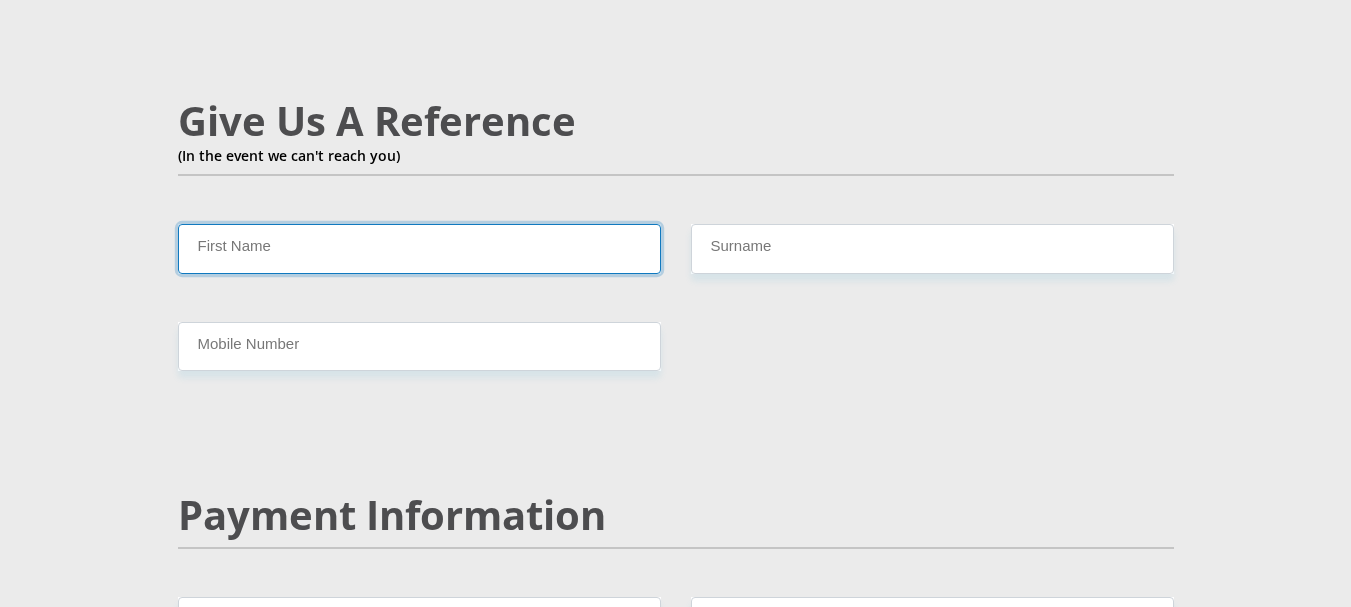 click on "First Name" at bounding box center (419, 248) 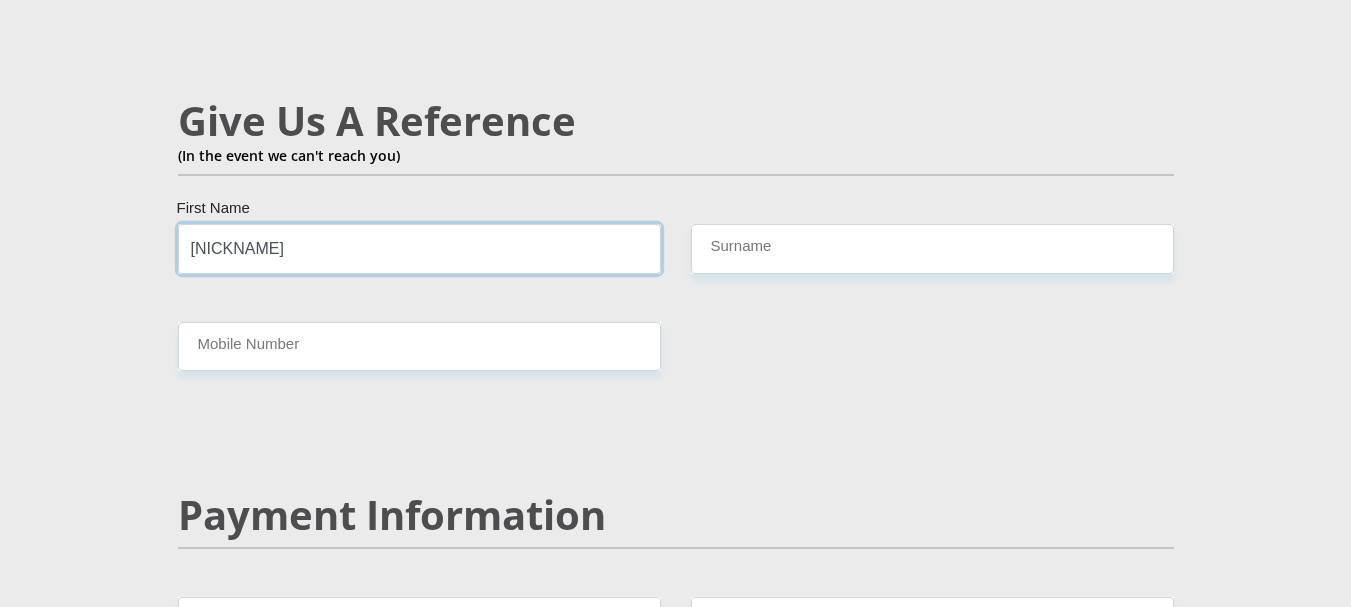 type on "[NICKNAME]" 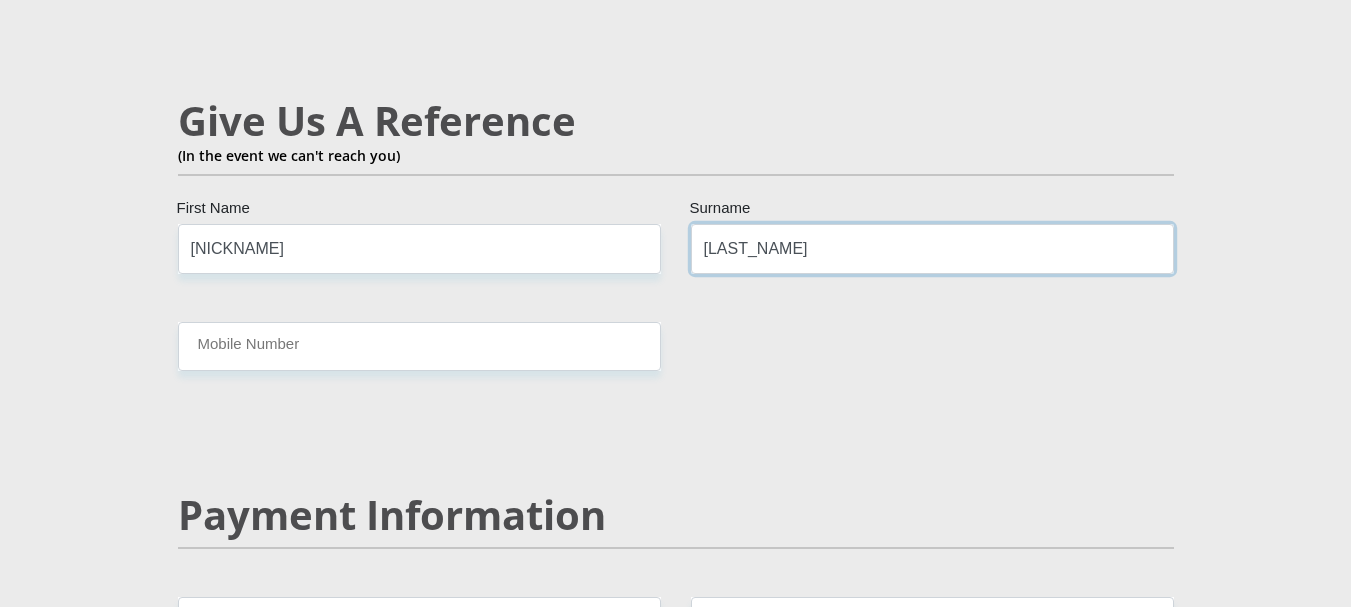 type on "[LAST_NAME]" 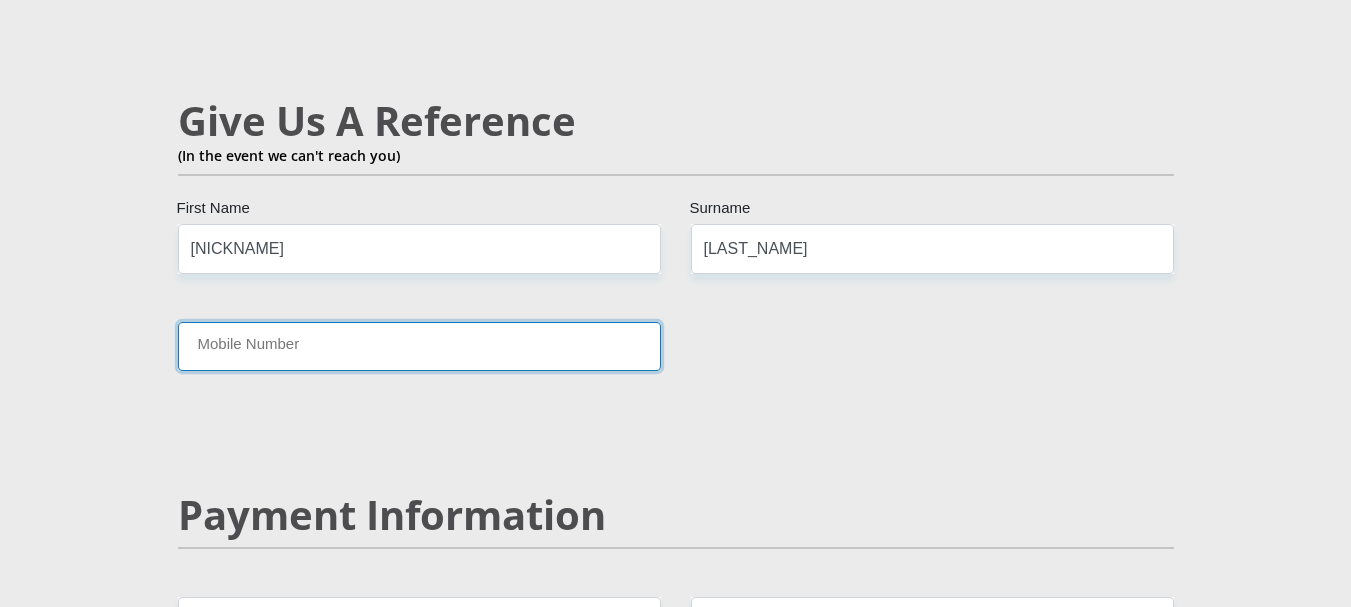 click on "Mobile Number" at bounding box center [419, 346] 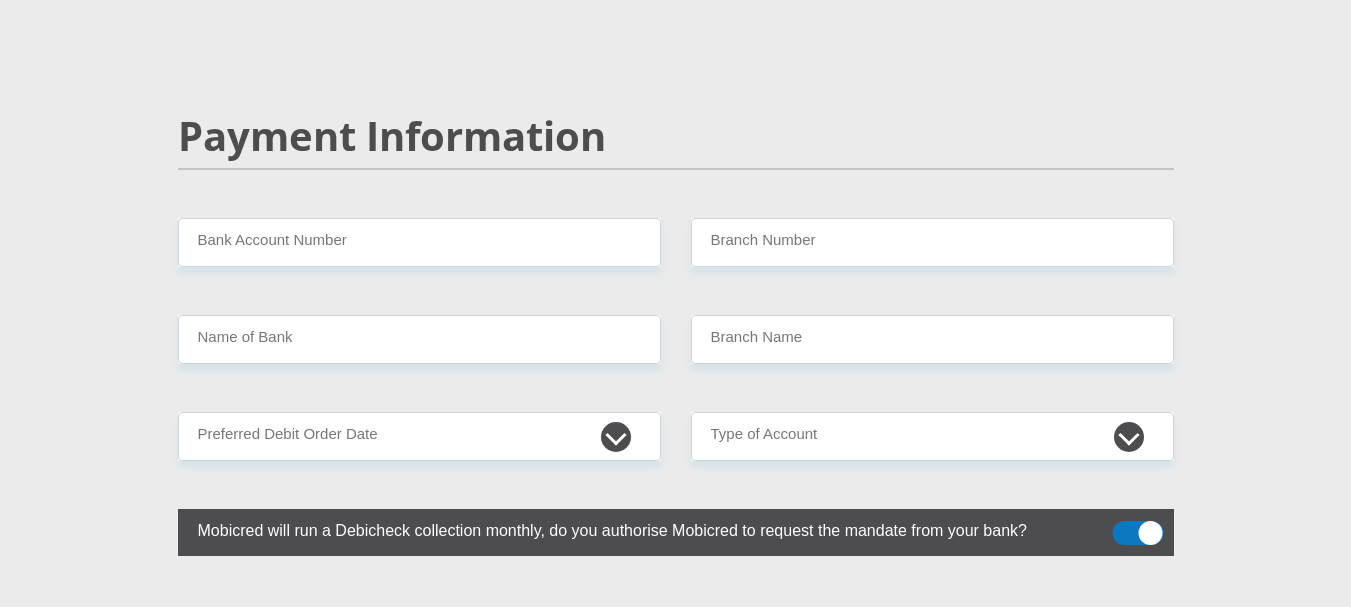 scroll, scrollTop: 3943, scrollLeft: 0, axis: vertical 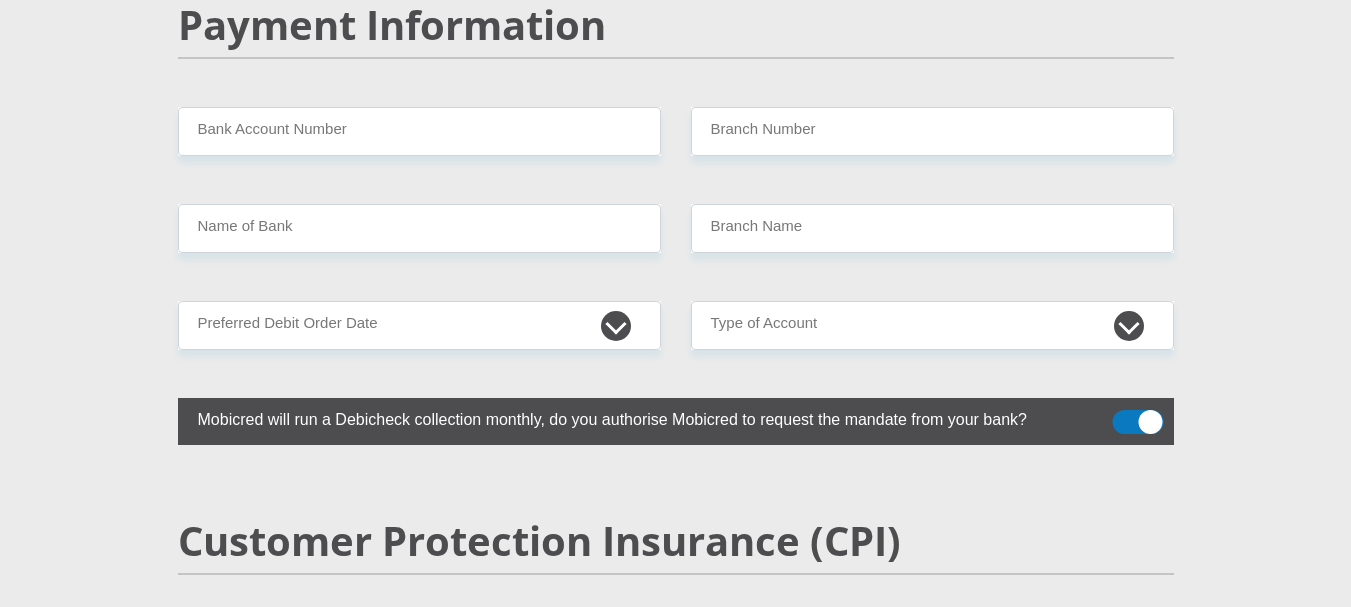 type on "[POSTAL_CODE]" 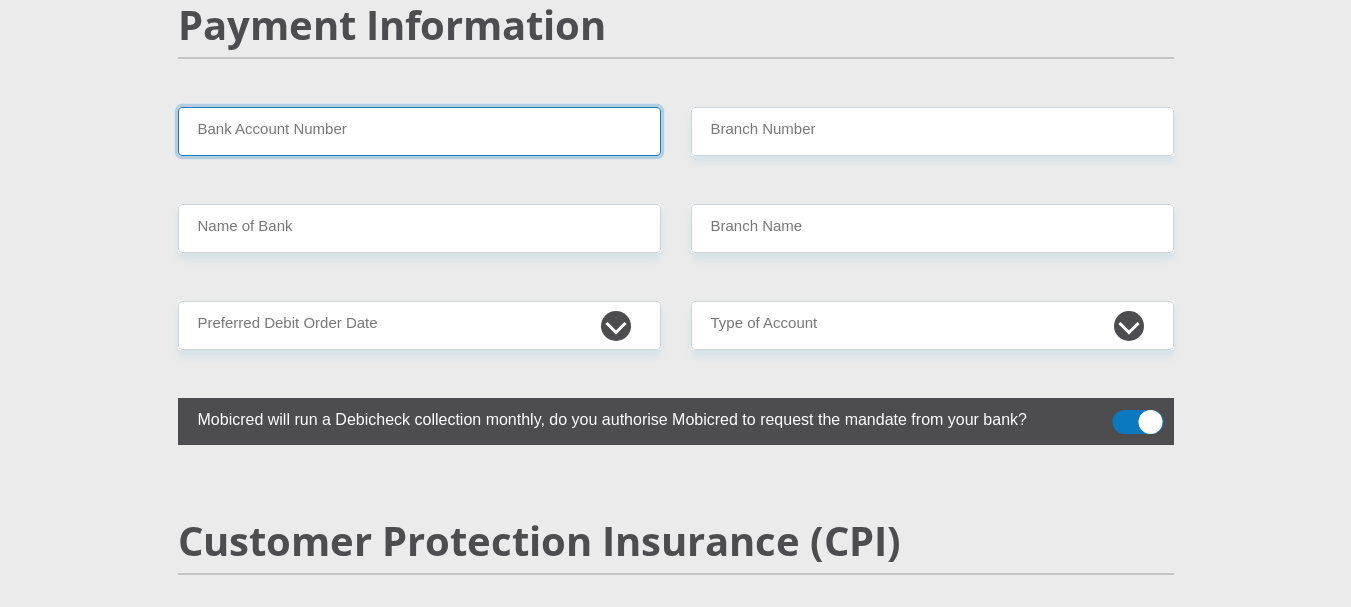 click on "Bank Account Number" at bounding box center (419, 131) 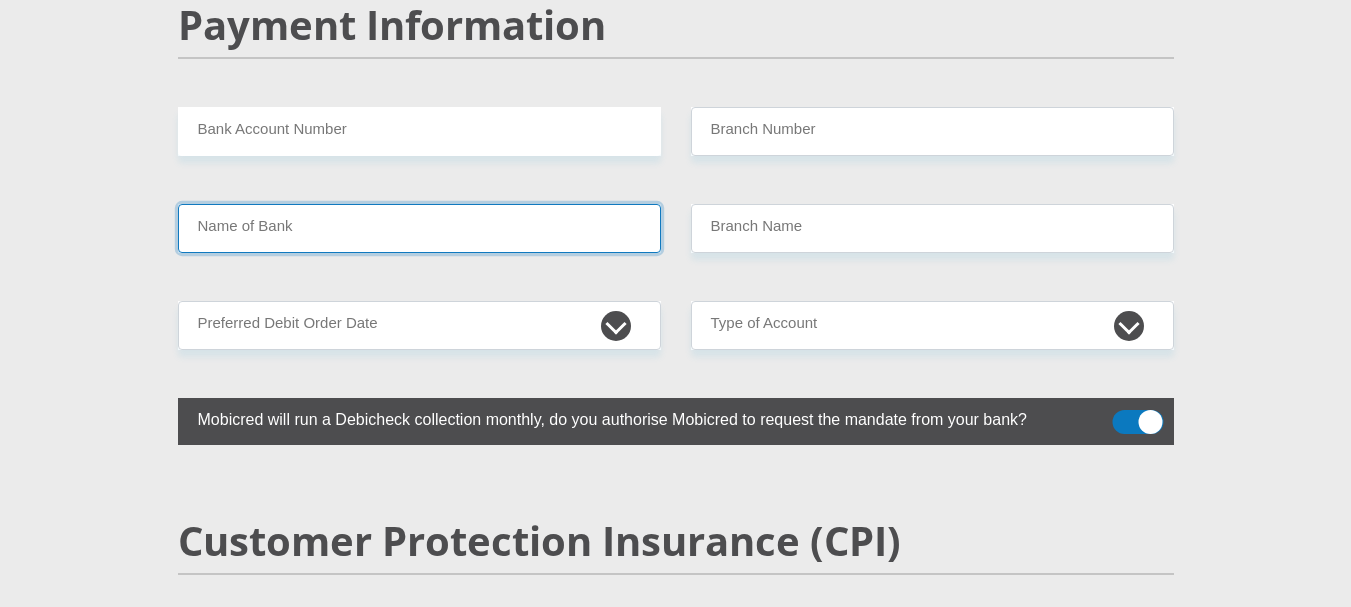 click on "Name of Bank" at bounding box center (419, 228) 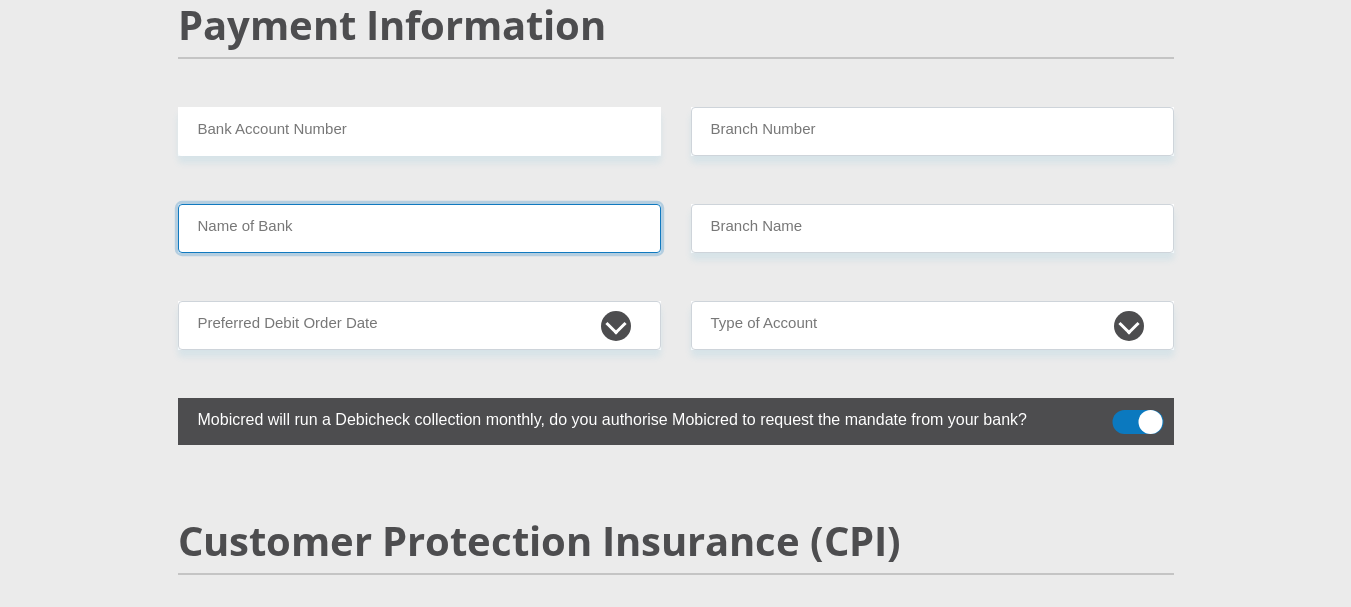 click on "Name of Bank" at bounding box center [419, 228] 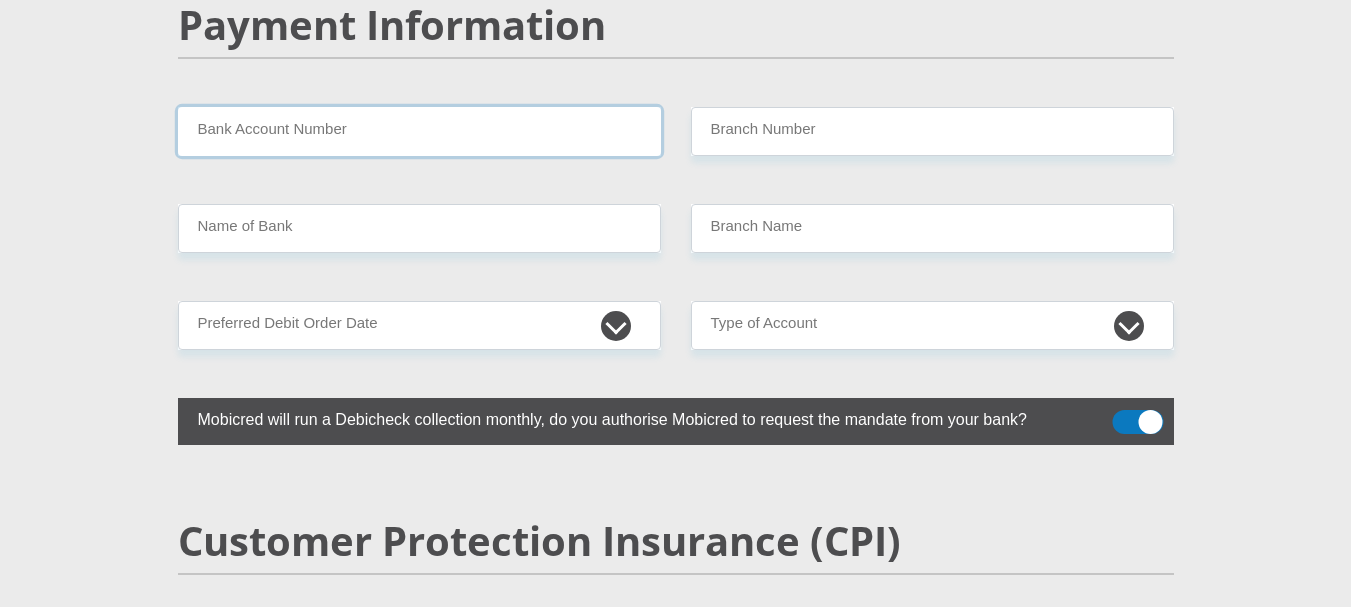 click on "Bank Account Number" at bounding box center (419, 131) 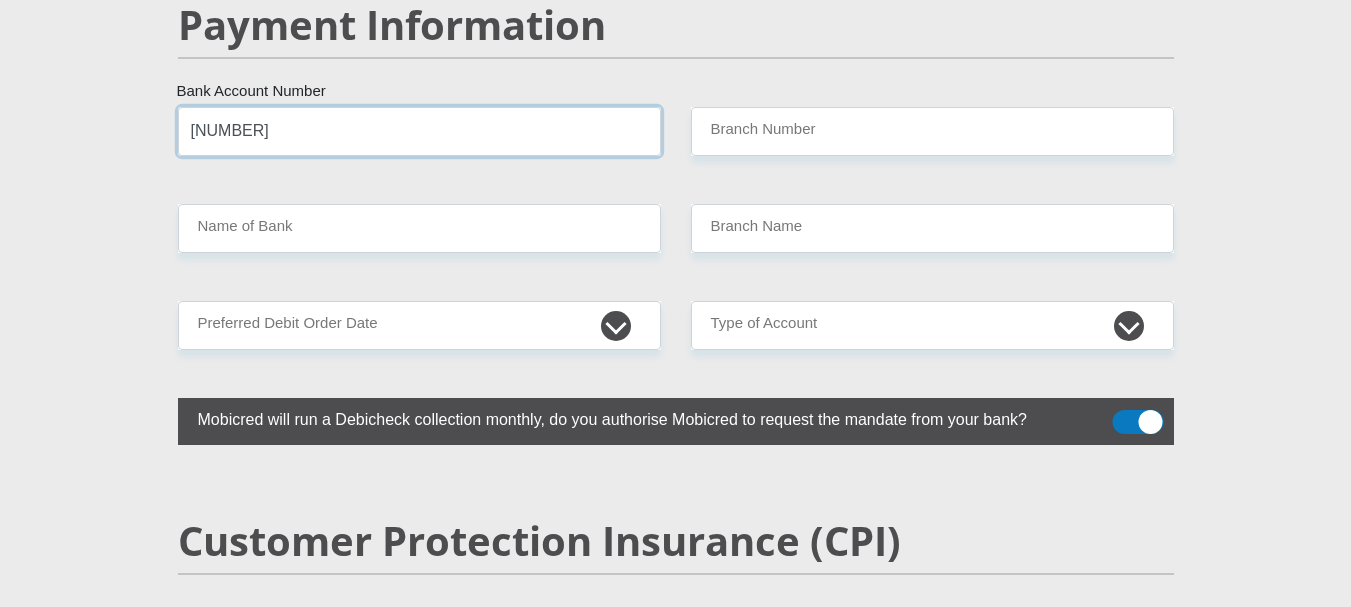 type on "[NUMBER]" 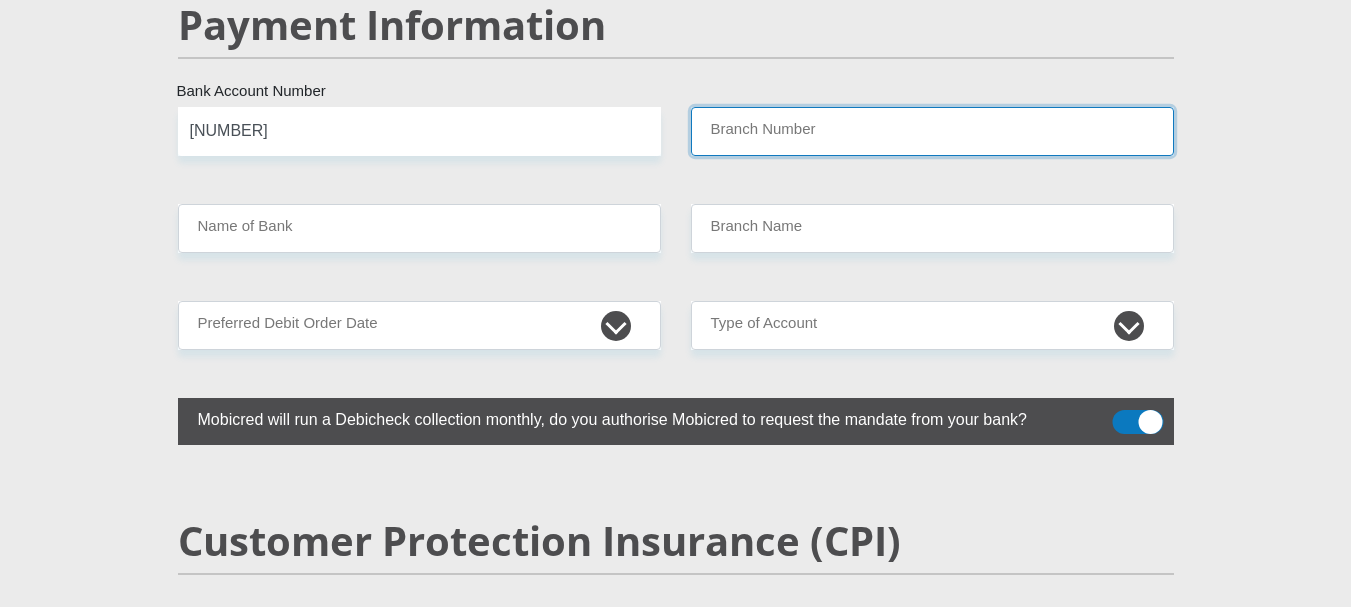 click on "Branch Number" at bounding box center [932, 131] 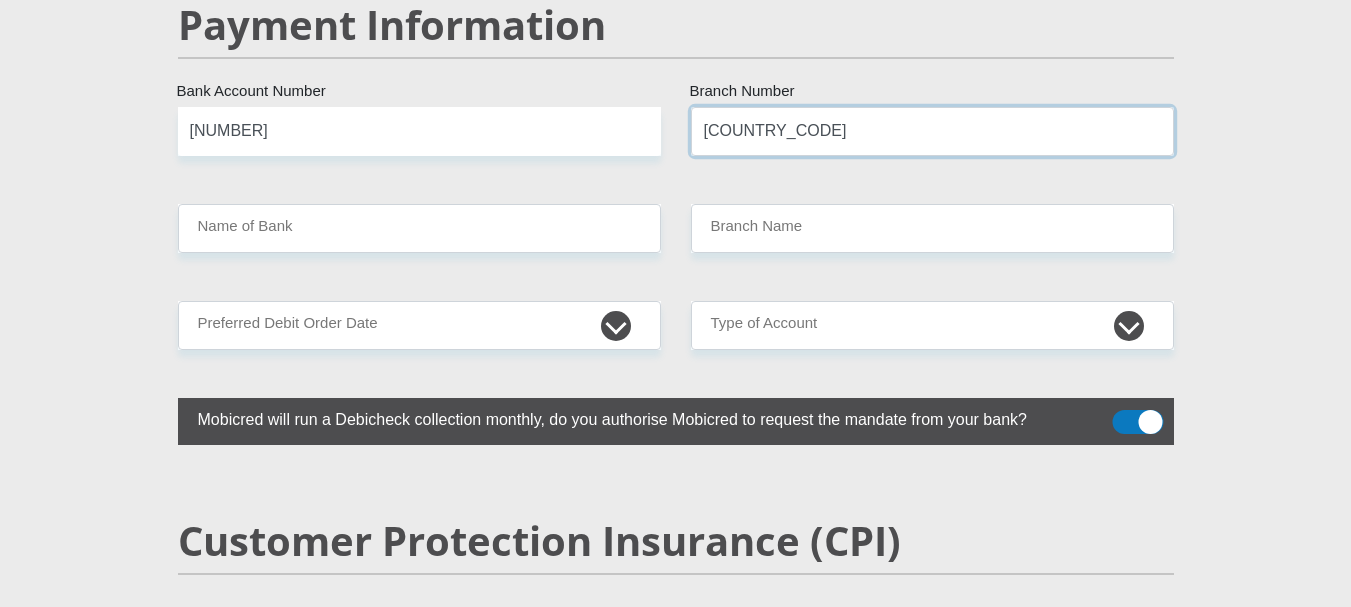 type on "[COUNTRY_CODE]" 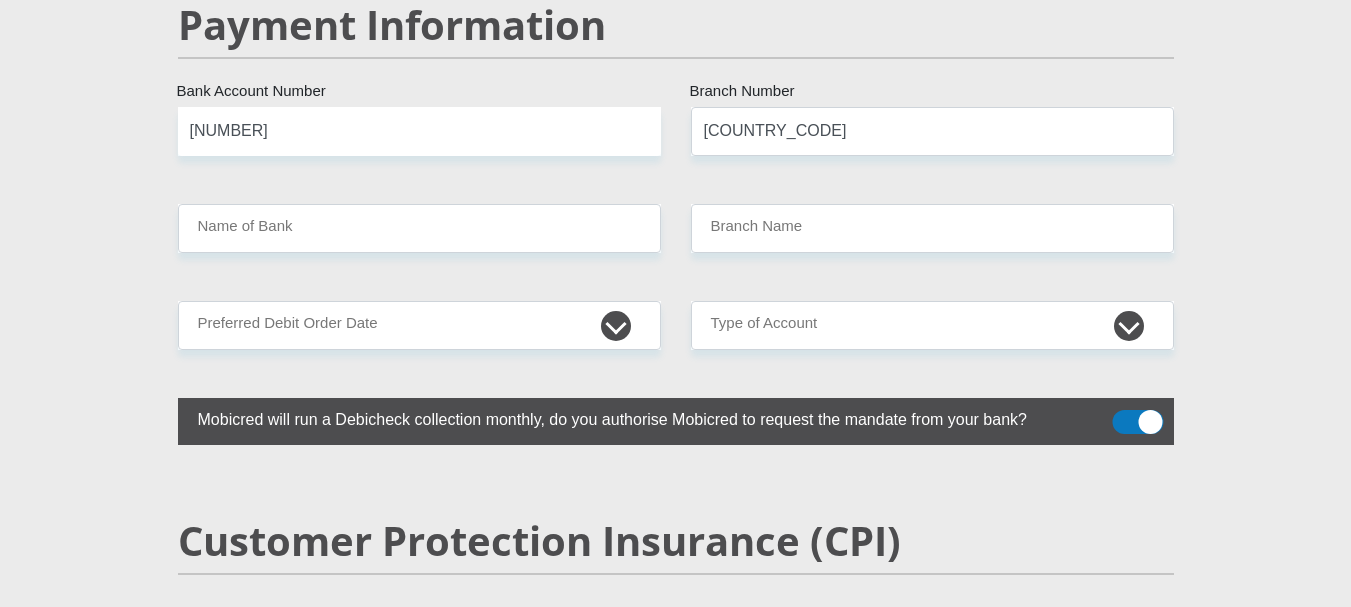 click on "[TITLE_LIST] [FIRST_NAME]
[LAST_NAME]
[ID_NUMBER]
[COUNTRY_LIST]" at bounding box center (676, -765) 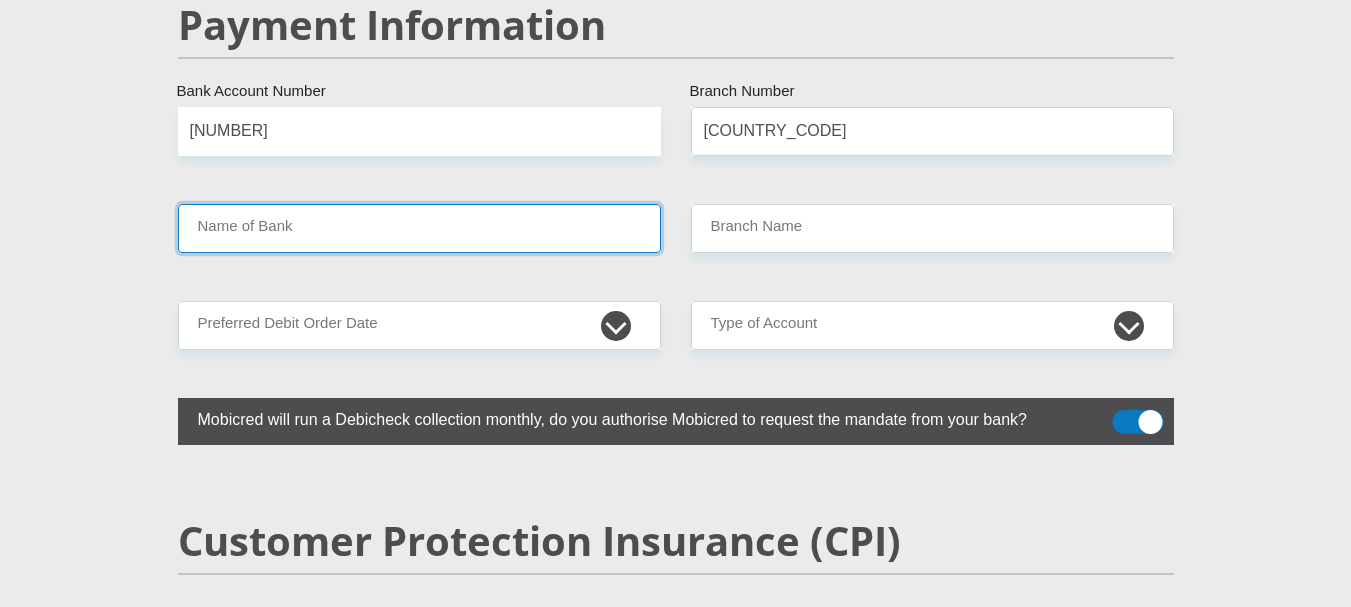 click on "Name of Bank" at bounding box center [419, 228] 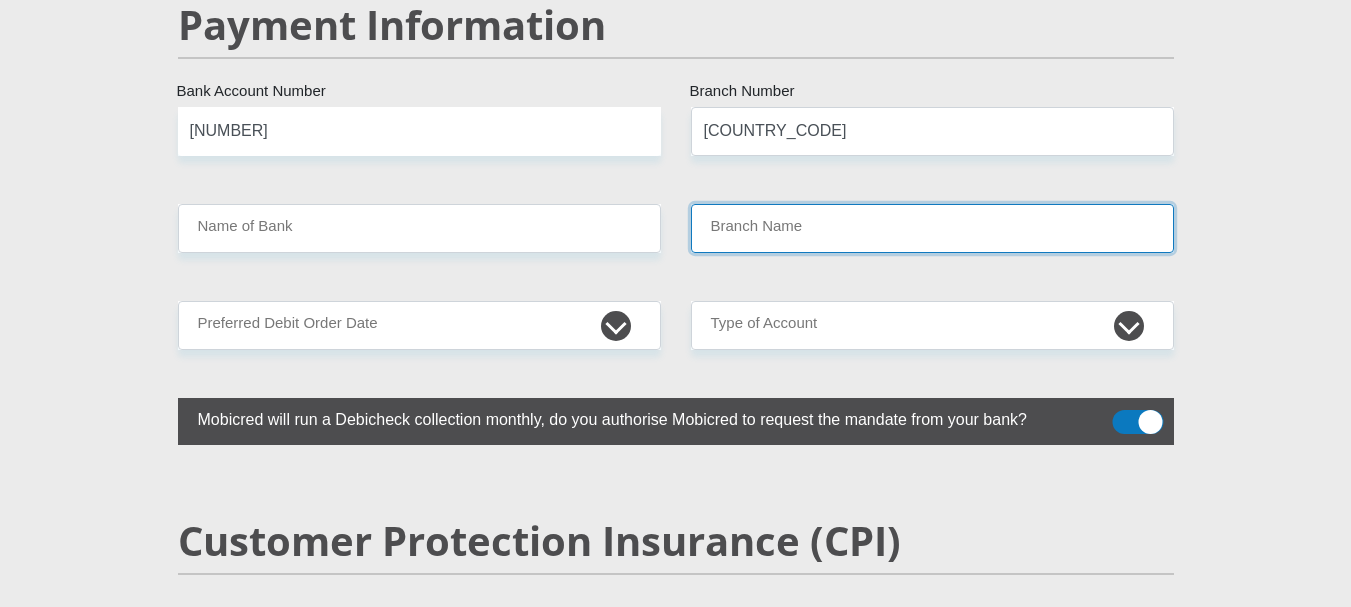 click on "Branch Name" at bounding box center (932, 228) 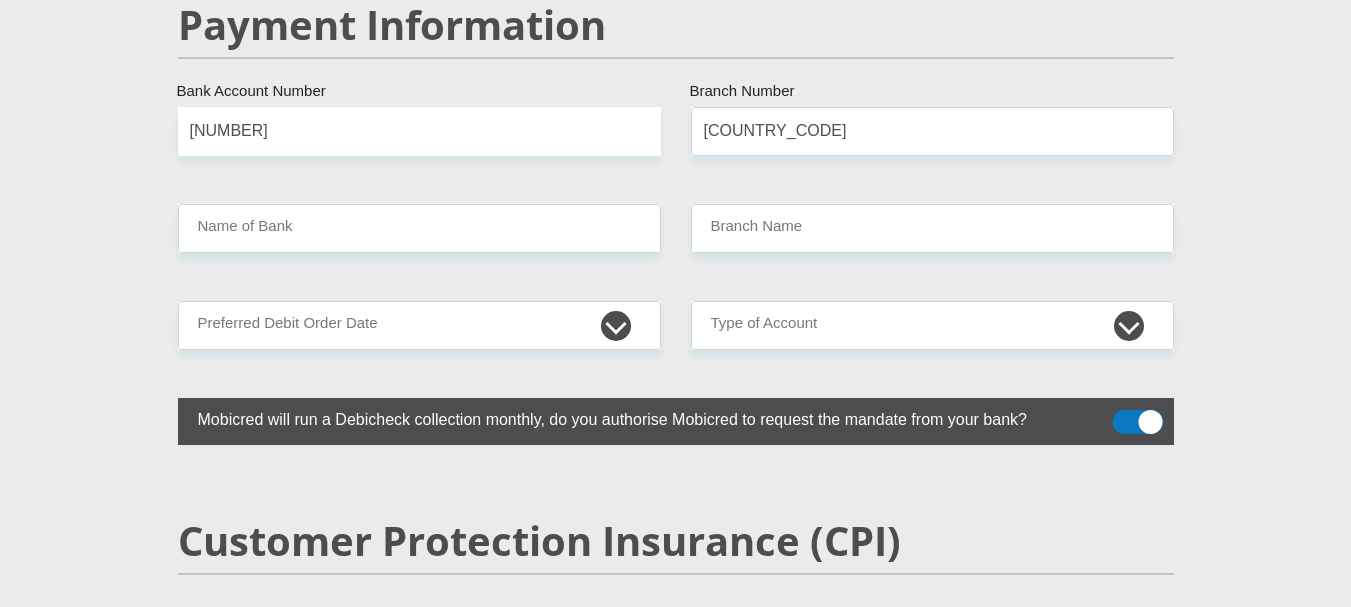 click on "[TITLE_LIST] [FIRST_NAME]
[LAST_NAME]
[ID_NUMBER]
[COUNTRY_LIST]" at bounding box center [676, -765] 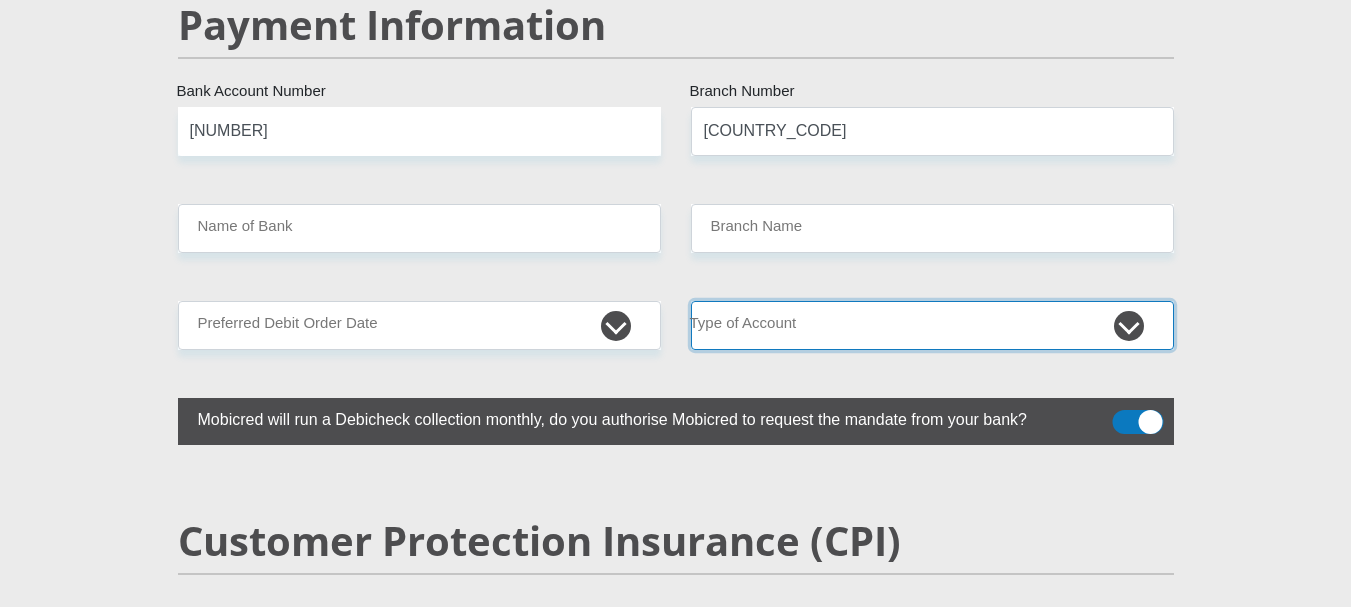 click on "Cheque
Savings" at bounding box center [932, 325] 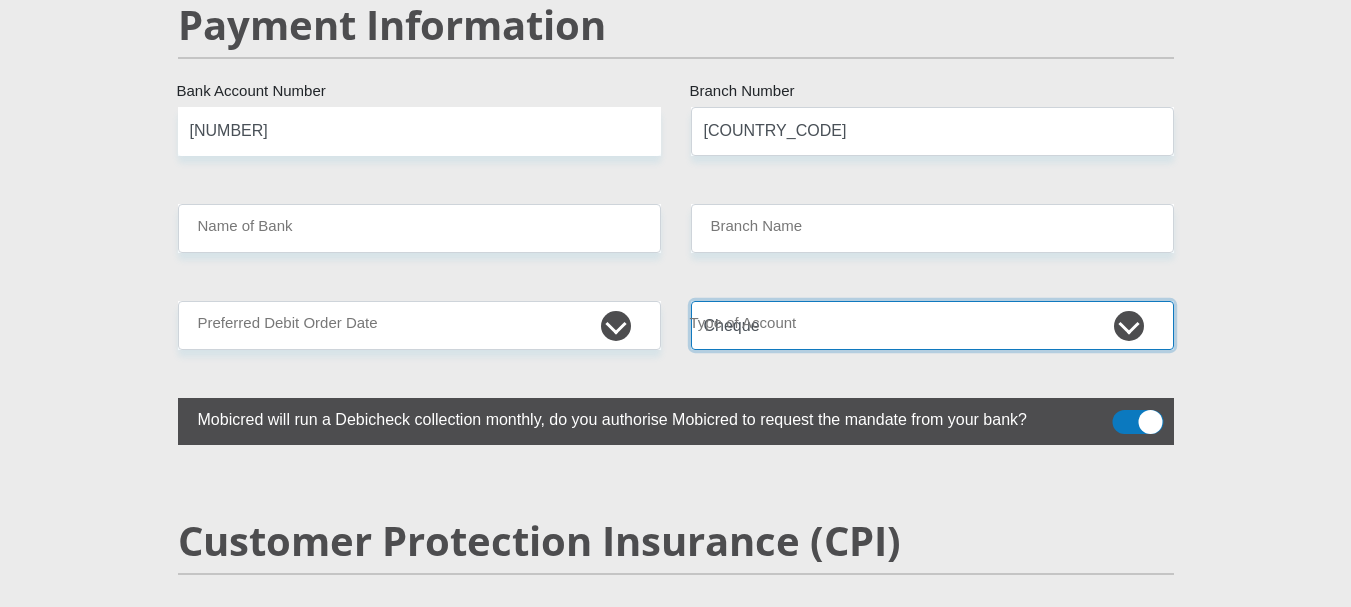 click on "Cheque
Savings" at bounding box center [932, 325] 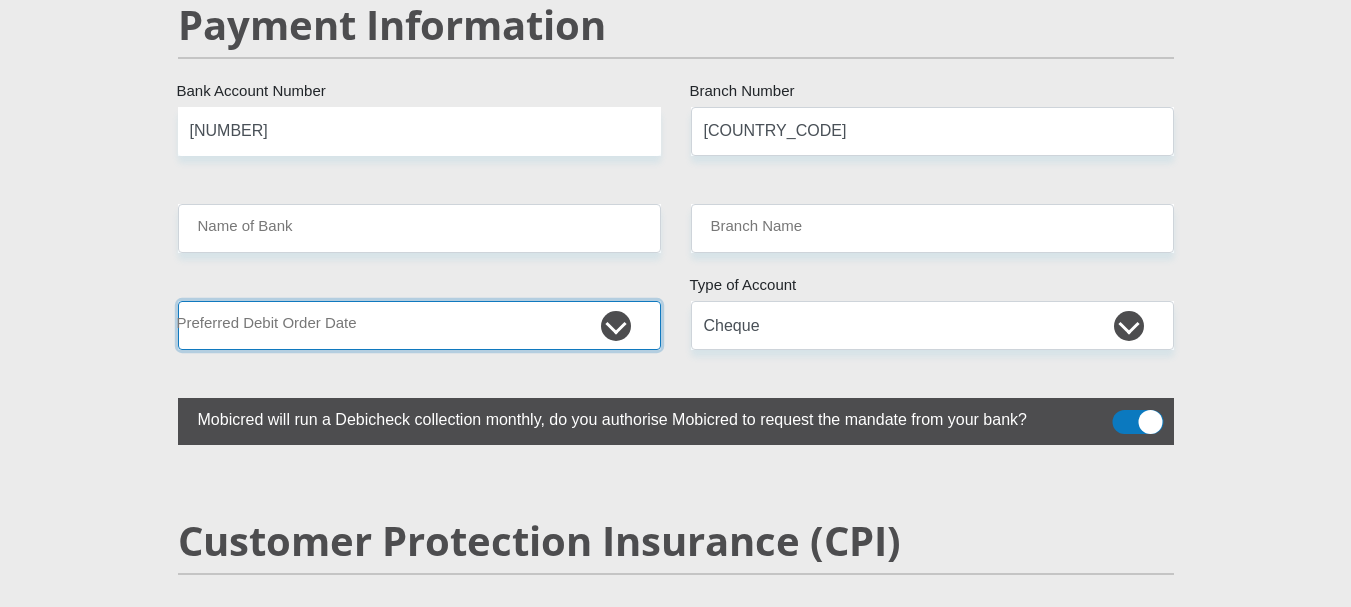 click on "1st
2nd
3rd
4th
5th
7th
18th
19th
20th
21st
22nd
23rd
24th
25th
26th
27th
28th
29th
30th" at bounding box center [419, 325] 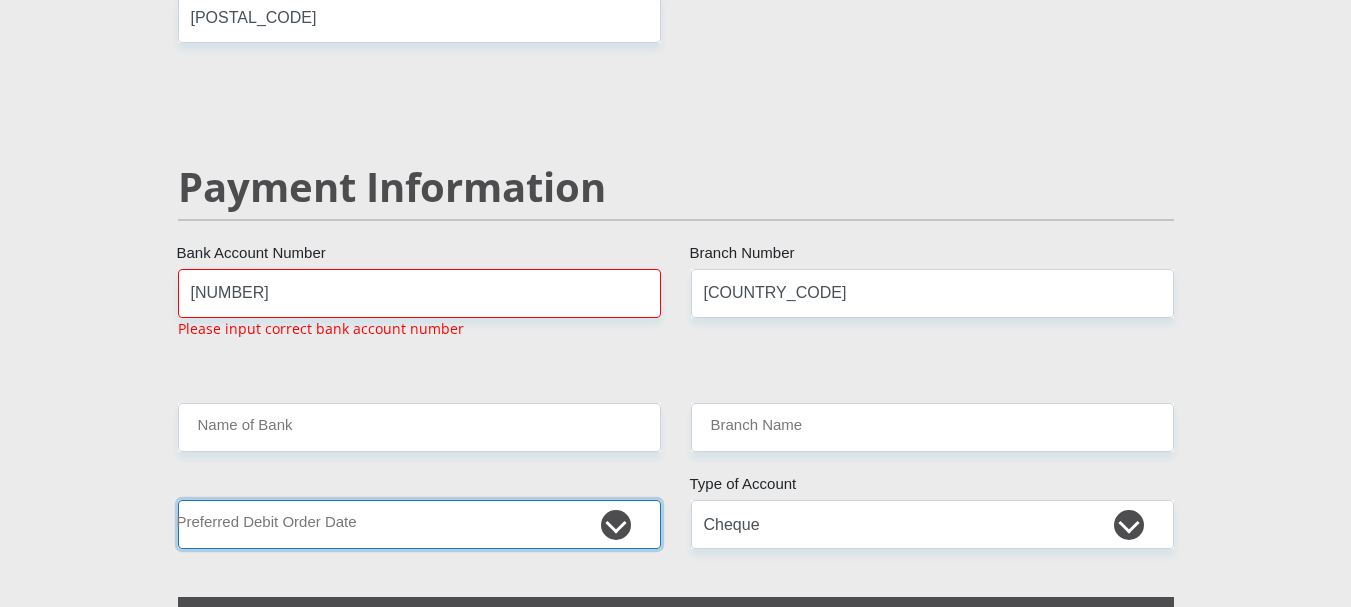 scroll, scrollTop: 3778, scrollLeft: 0, axis: vertical 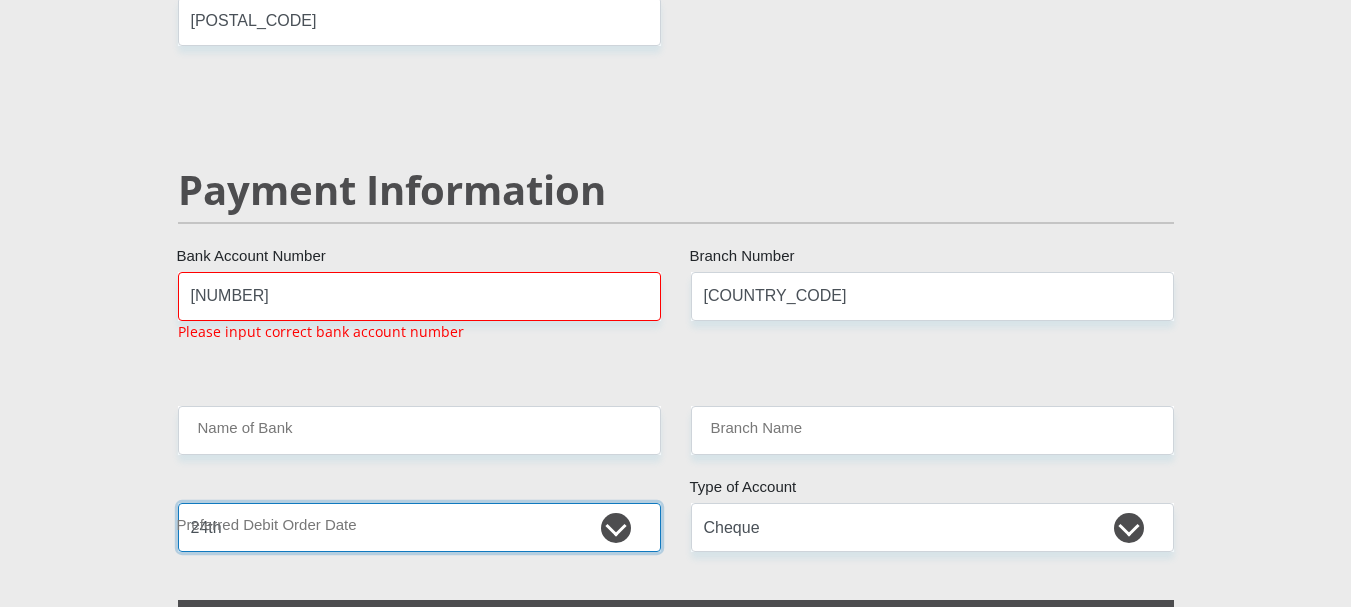 click on "1st
2nd
3rd
4th
5th
7th
18th
19th
20th
21st
22nd
23rd
24th
25th
26th
27th
28th
29th
30th" at bounding box center [419, 527] 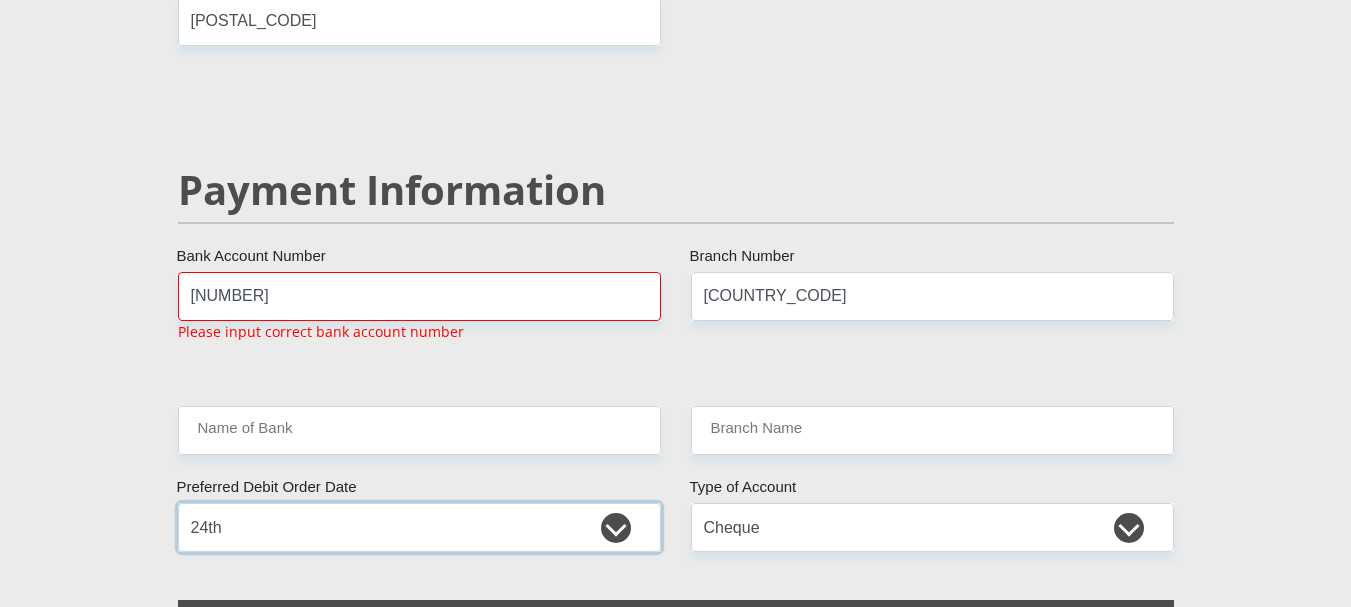 click on "1st
2nd
3rd
4th
5th
7th
18th
19th
20th
21st
22nd
23rd
24th
25th
26th
27th
28th
29th
30th" at bounding box center (419, 527) 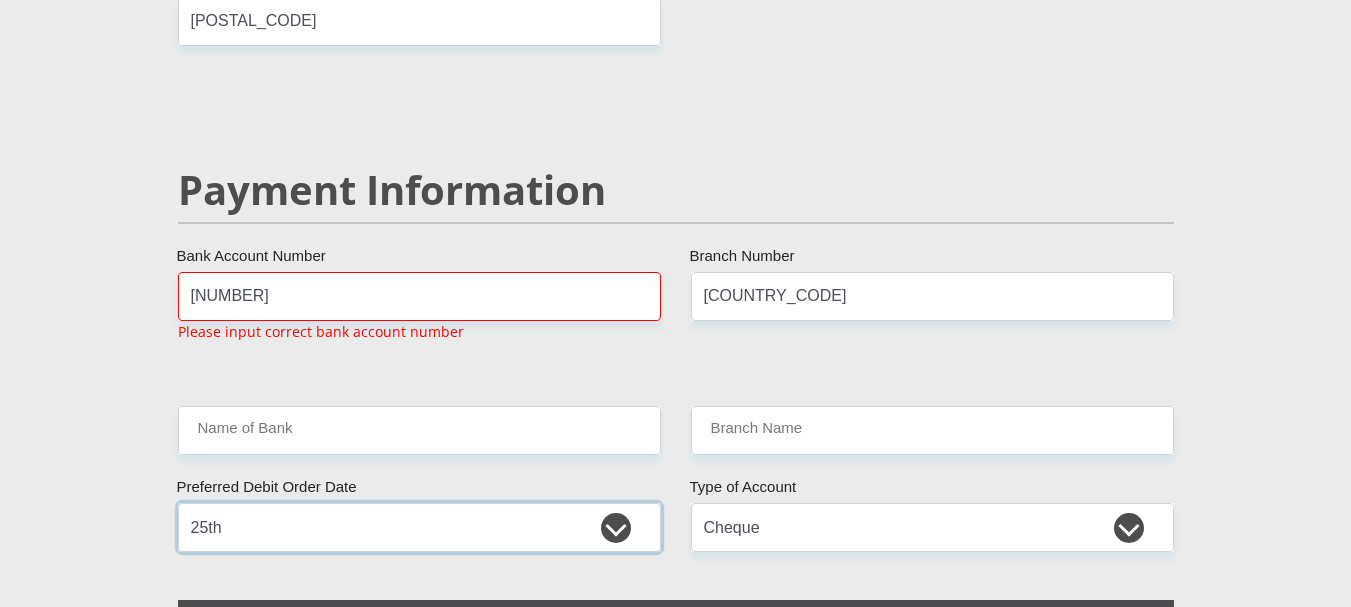 click on "1st
2nd
3rd
4th
5th
7th
18th
19th
20th
21st
22nd
23rd
24th
25th
26th
27th
28th
29th
30th" at bounding box center (419, 527) 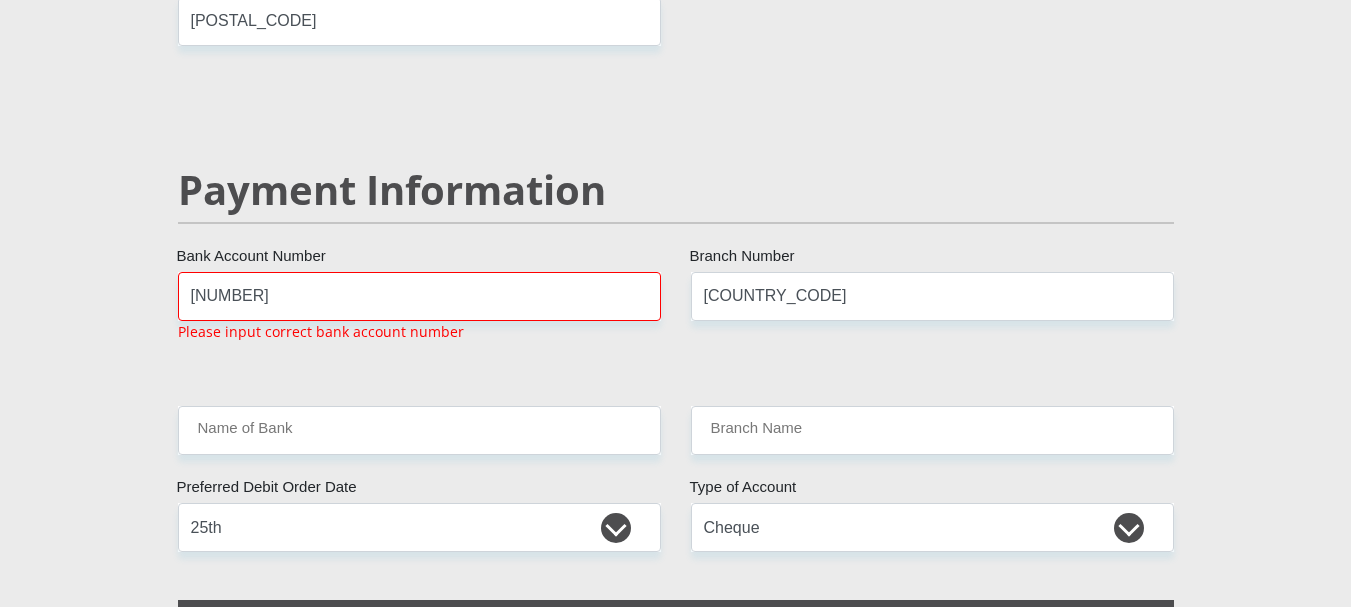 click on "[COUNTRY_CODE]
[BRANCH_NUMBER]" at bounding box center (932, 315) 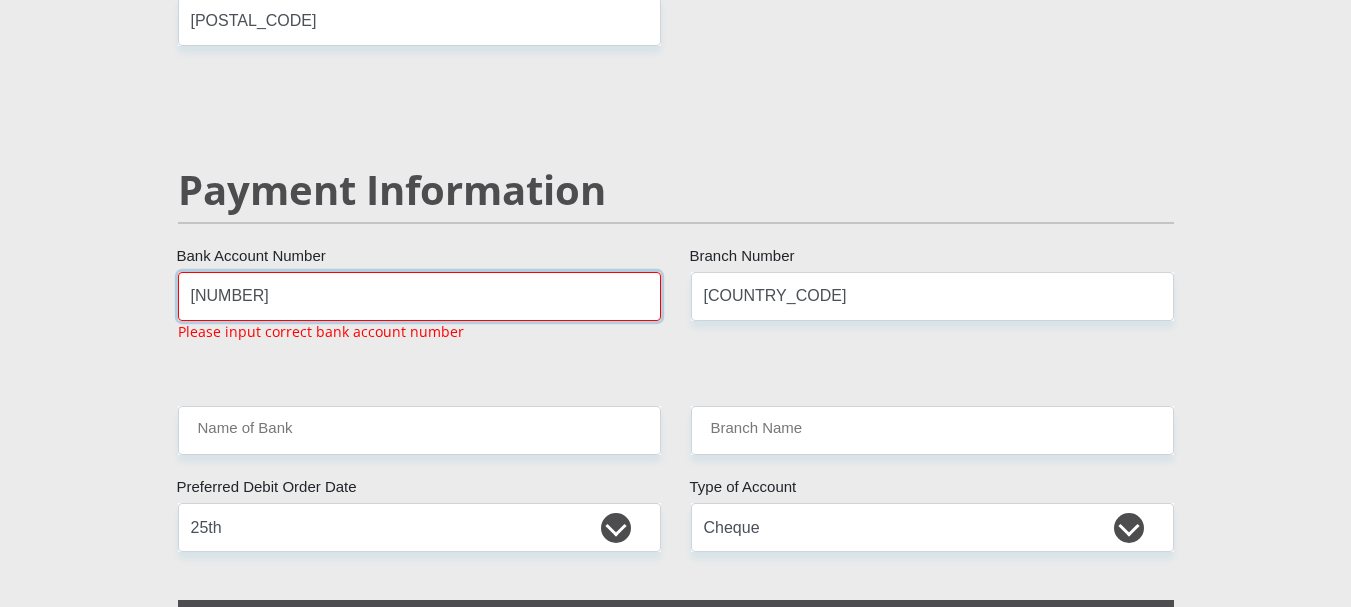 click on "[NUMBER]" at bounding box center (419, 296) 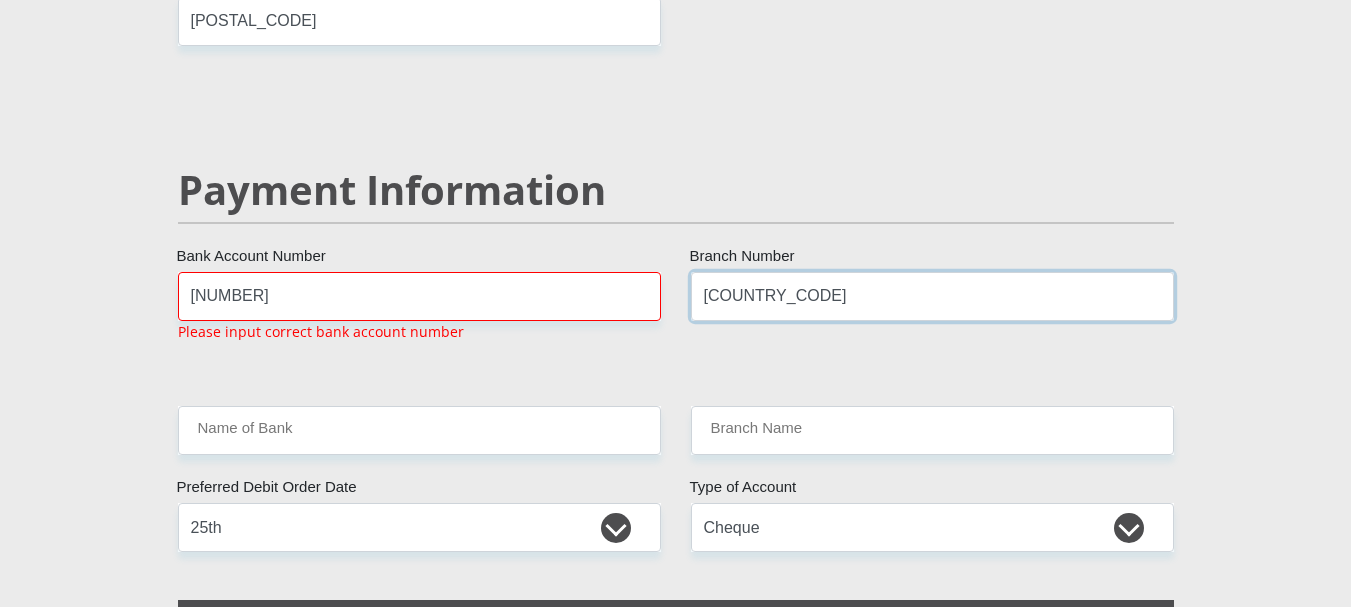 click on "[COUNTRY_CODE]" at bounding box center [932, 296] 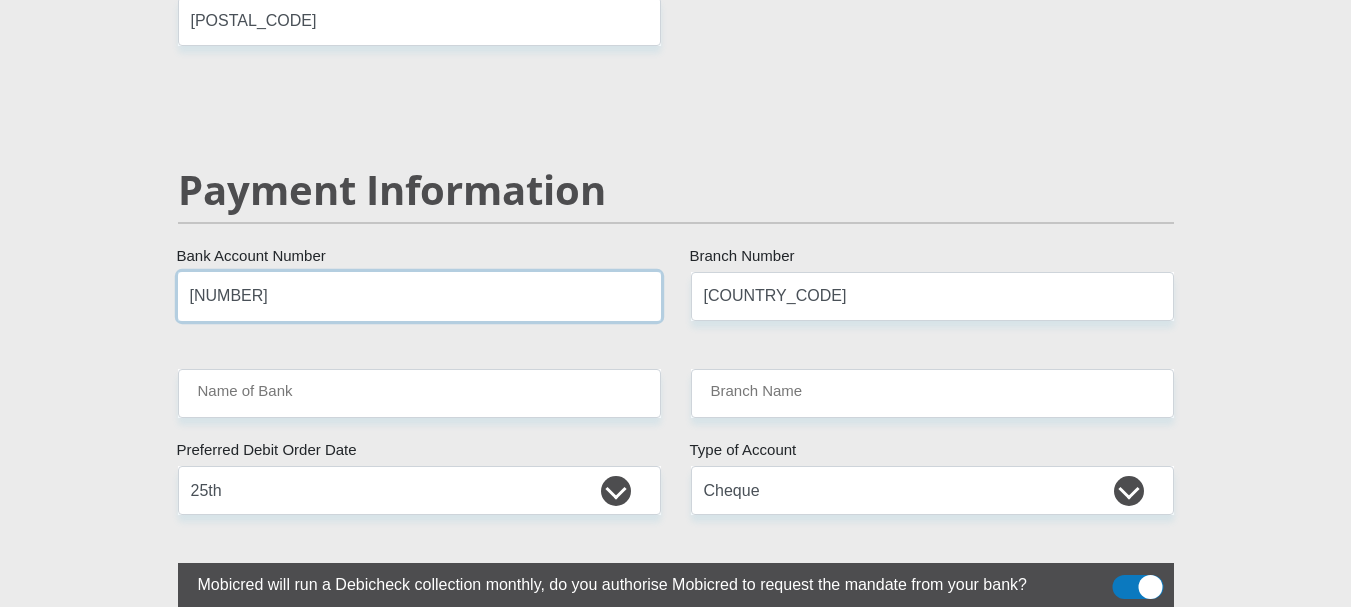 click on "[NUMBER]" at bounding box center (419, 296) 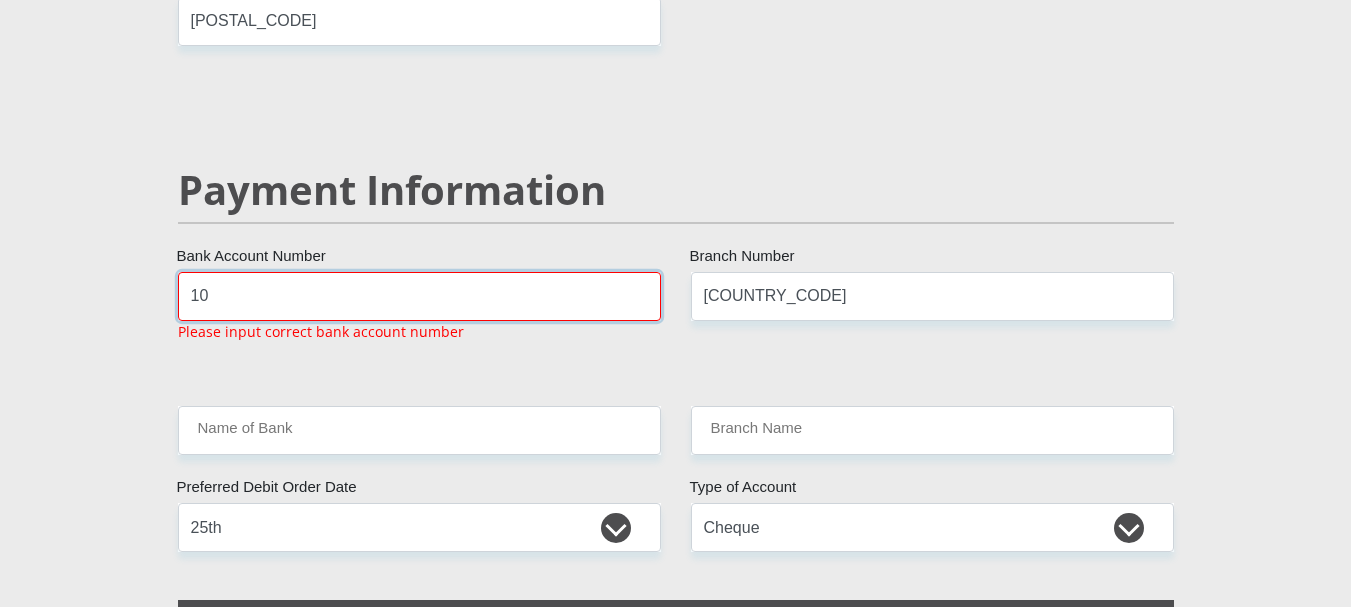 type on "1" 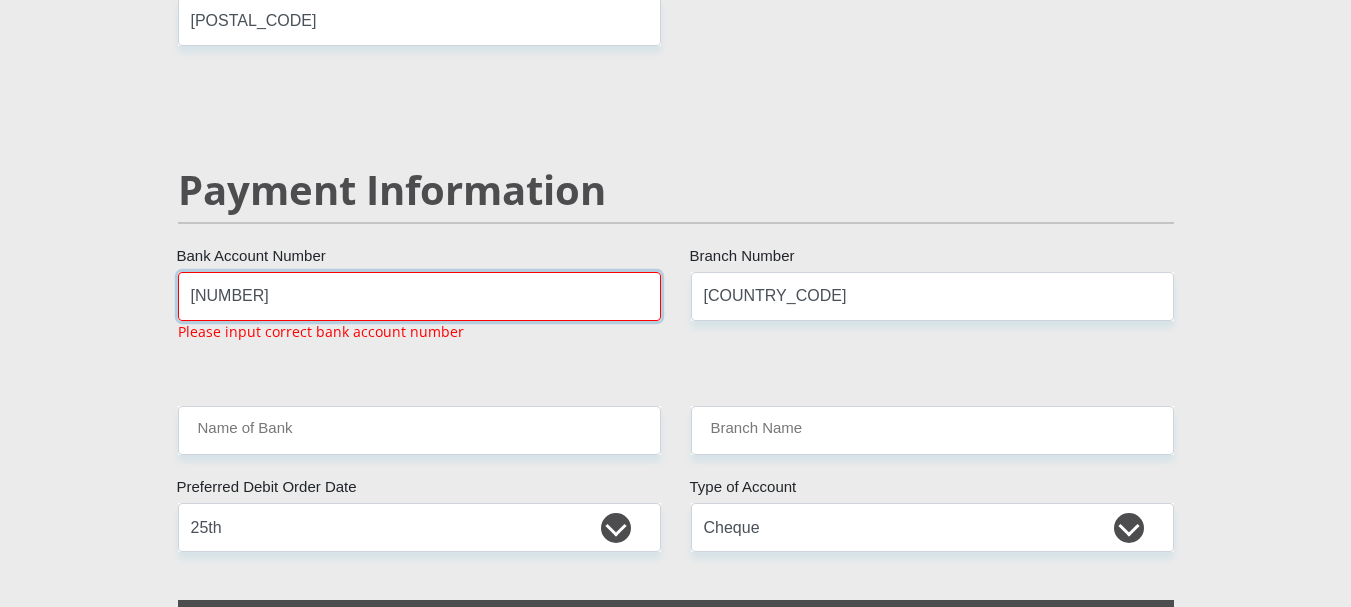 type on "[NUMBER]" 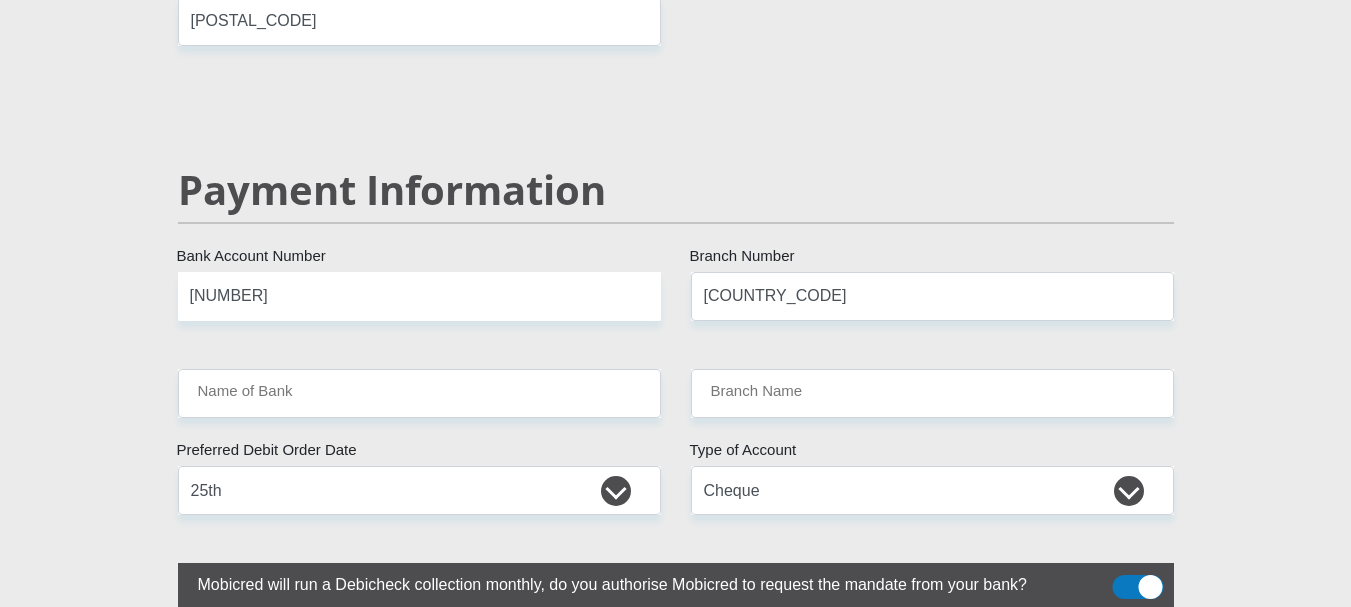 click on "[TITLE_LIST] [FIRST_NAME]
[LAST_NAME]
[ID_NUMBER]
[COUNTRY_LIST]" at bounding box center [676, -600] 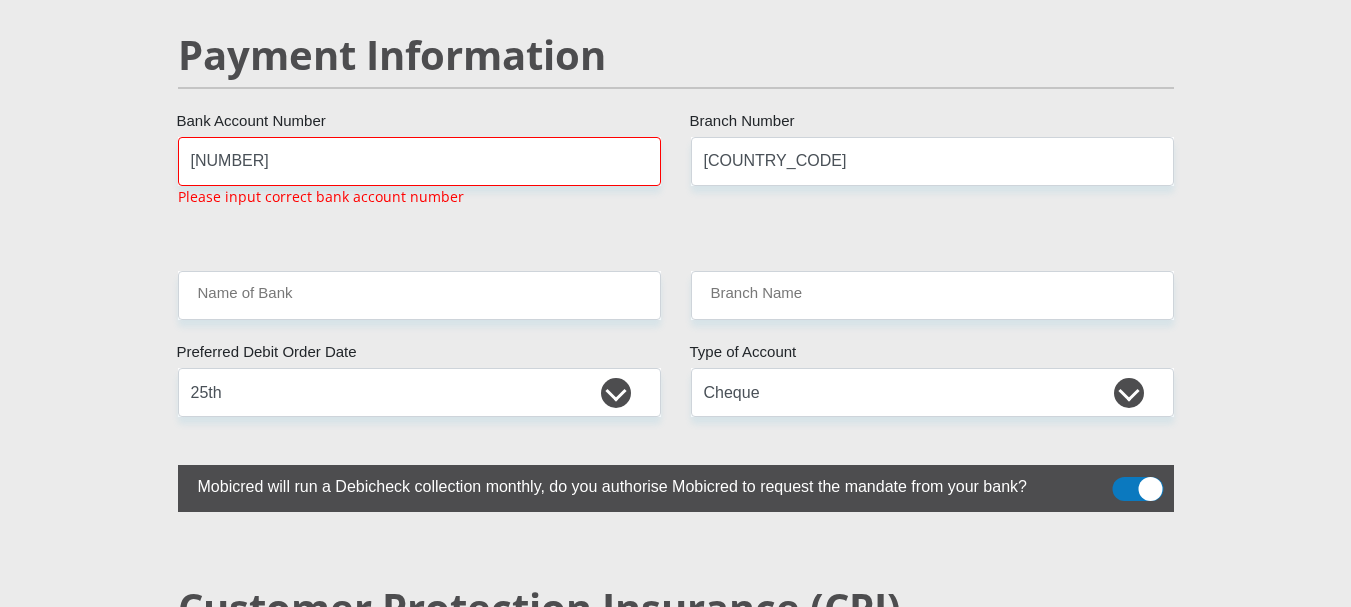 scroll, scrollTop: 3924, scrollLeft: 0, axis: vertical 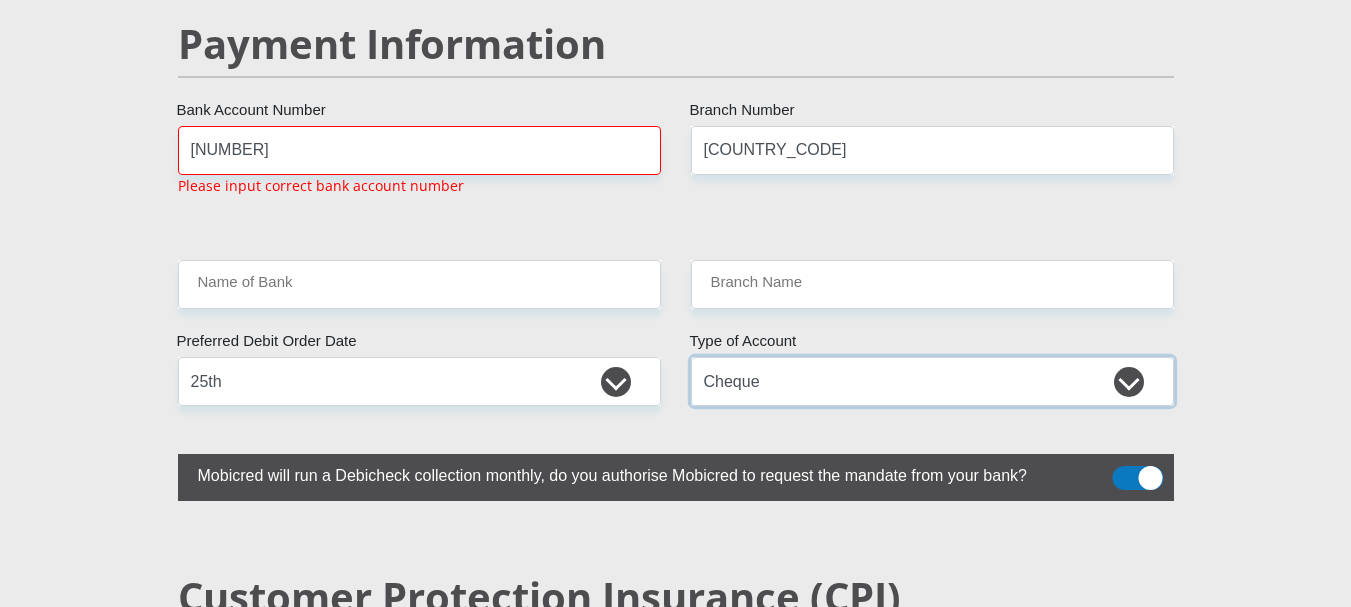 click on "Cheque
Savings" at bounding box center (932, 381) 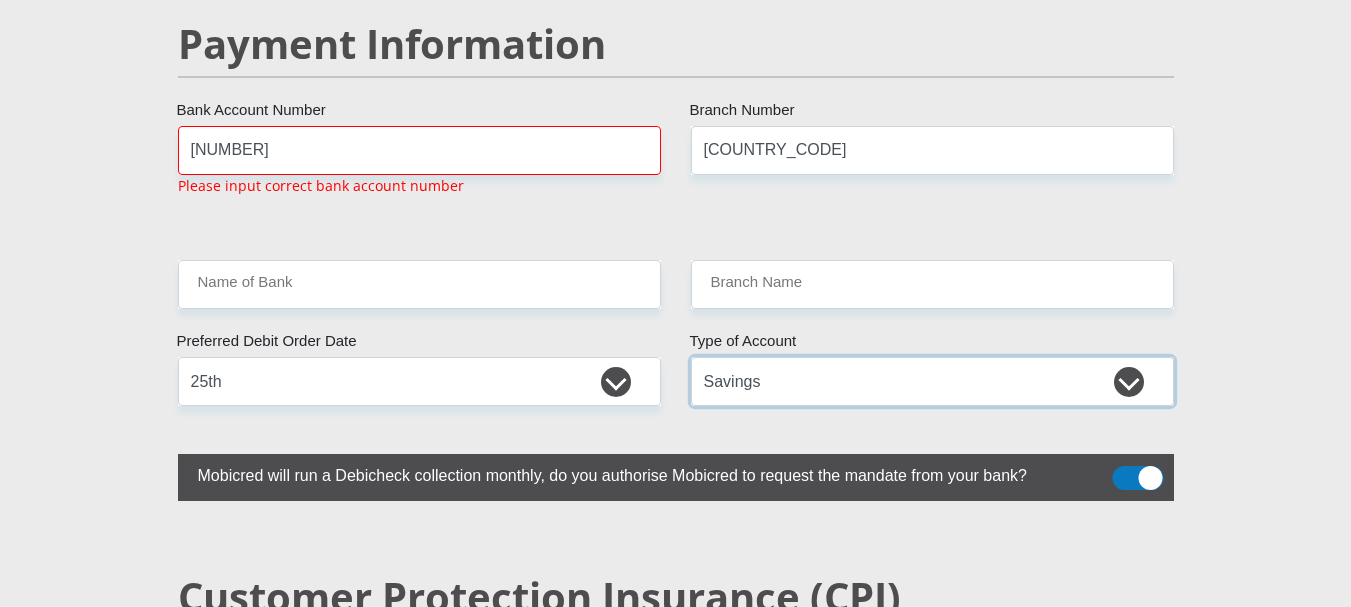click on "Cheque
Savings" at bounding box center (932, 381) 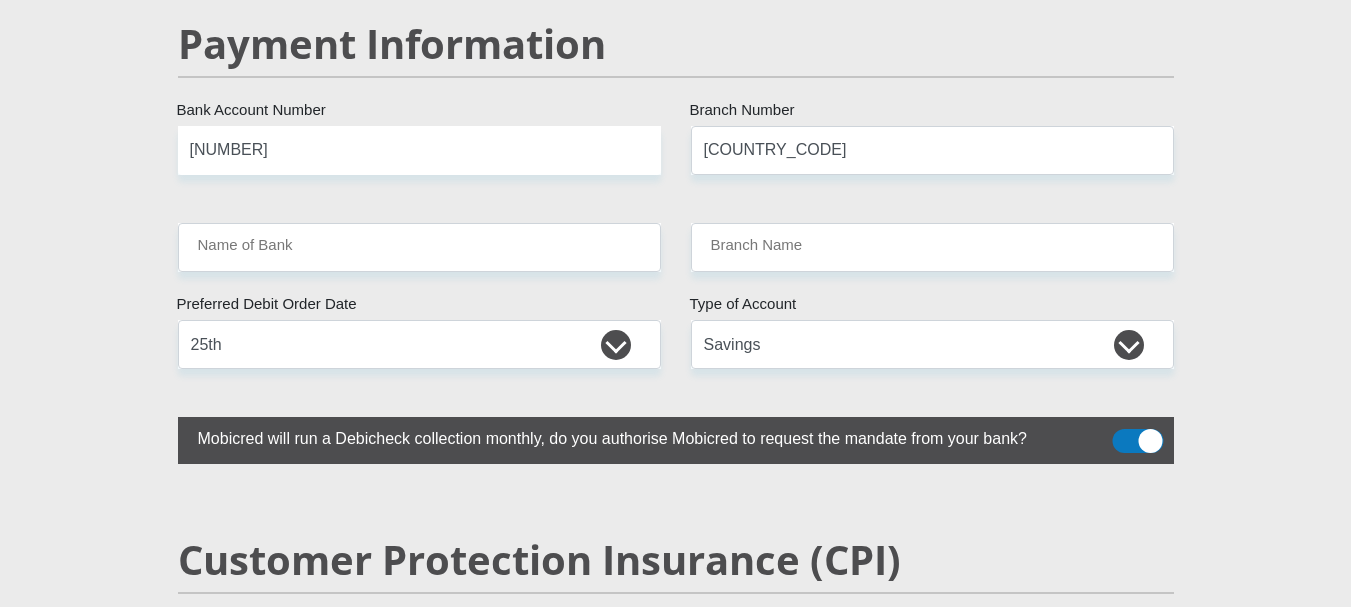 click on "[TITLE_LIST] [FIRST_NAME]
[LAST_NAME]
[ID_NUMBER]
[COUNTRY_LIST]" at bounding box center [676, -746] 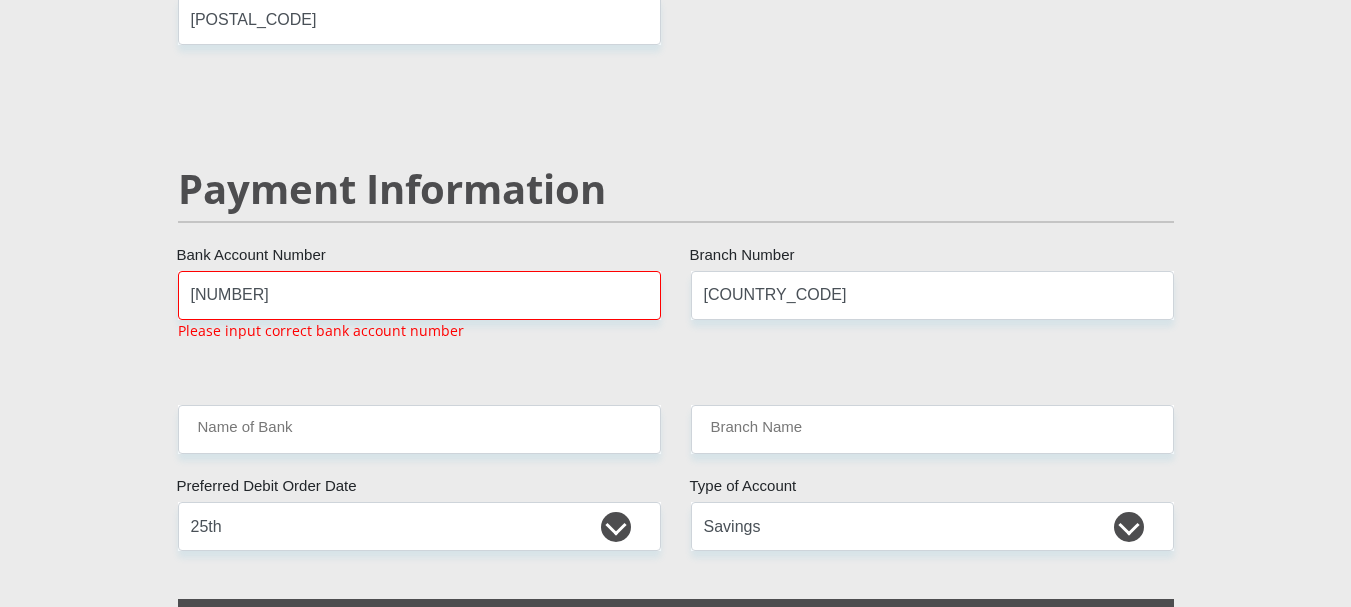 scroll, scrollTop: 3778, scrollLeft: 0, axis: vertical 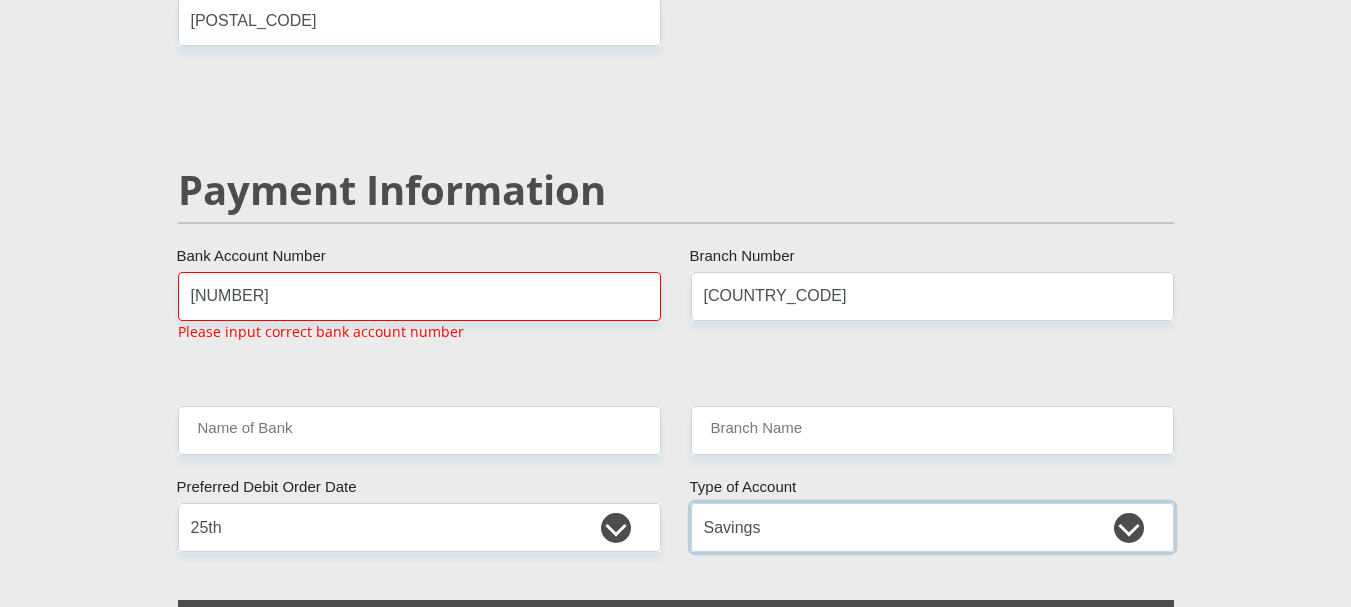 click on "Cheque
Savings" at bounding box center (932, 527) 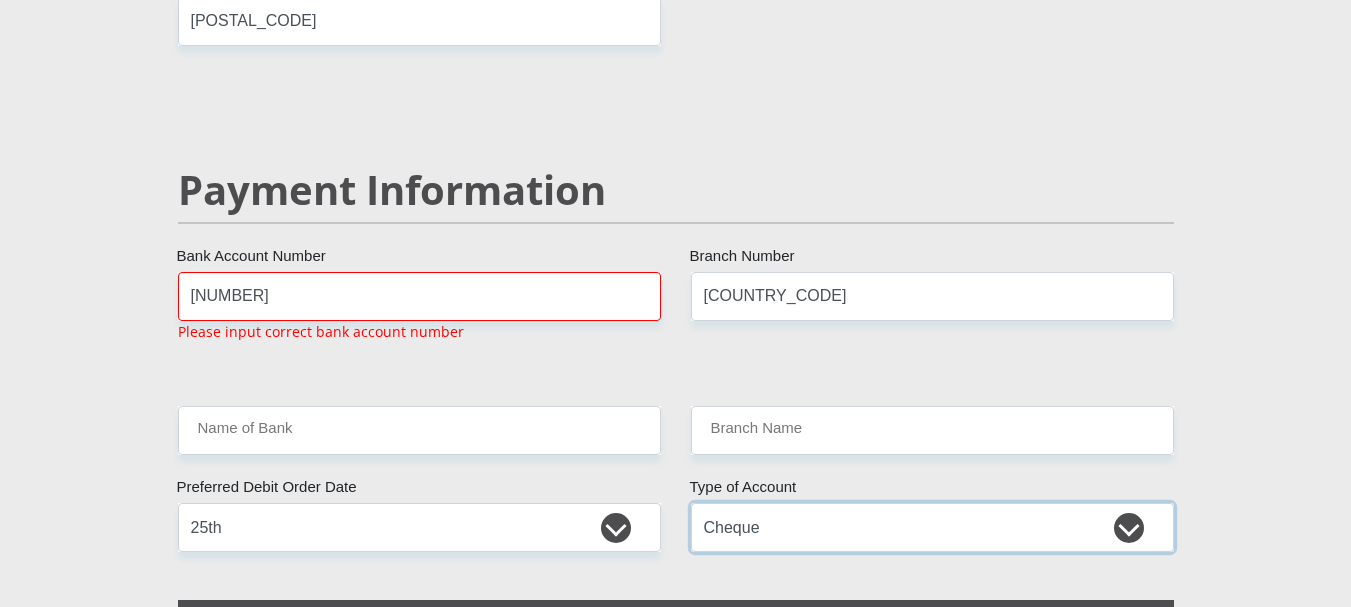 click on "Cheque
Savings" at bounding box center (932, 527) 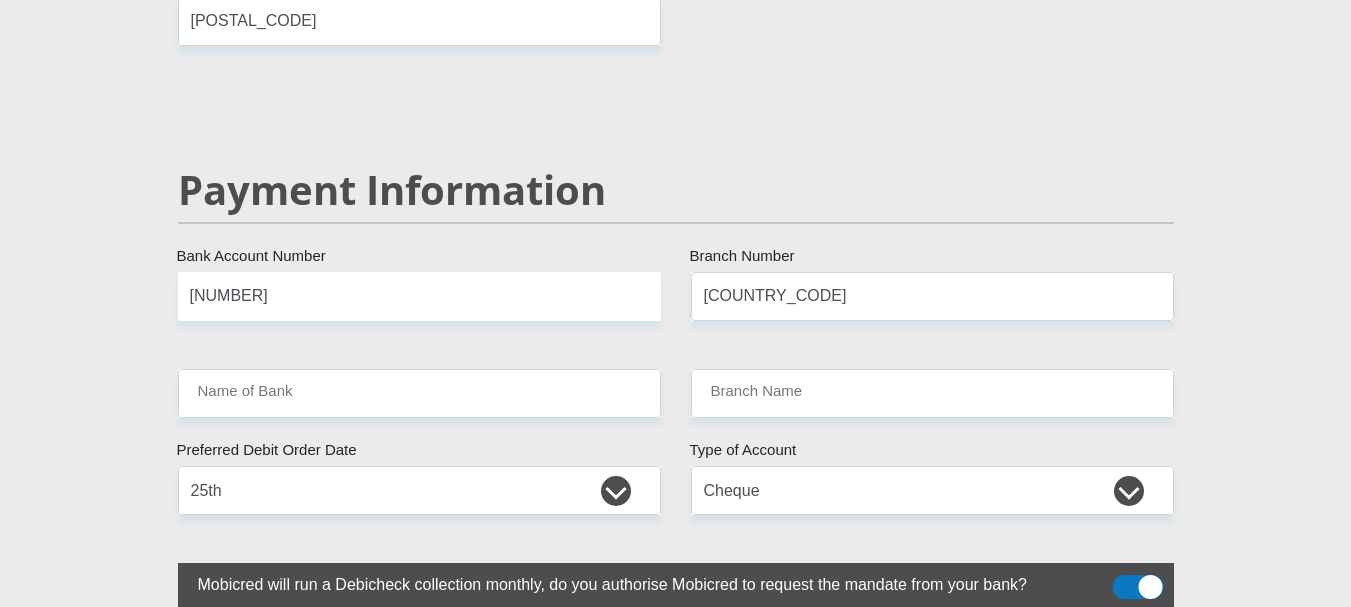 click on "[TITLE_LIST] [FIRST_NAME]
[LAST_NAME]
[ID_NUMBER]
[COUNTRY_LIST]" at bounding box center (676, -600) 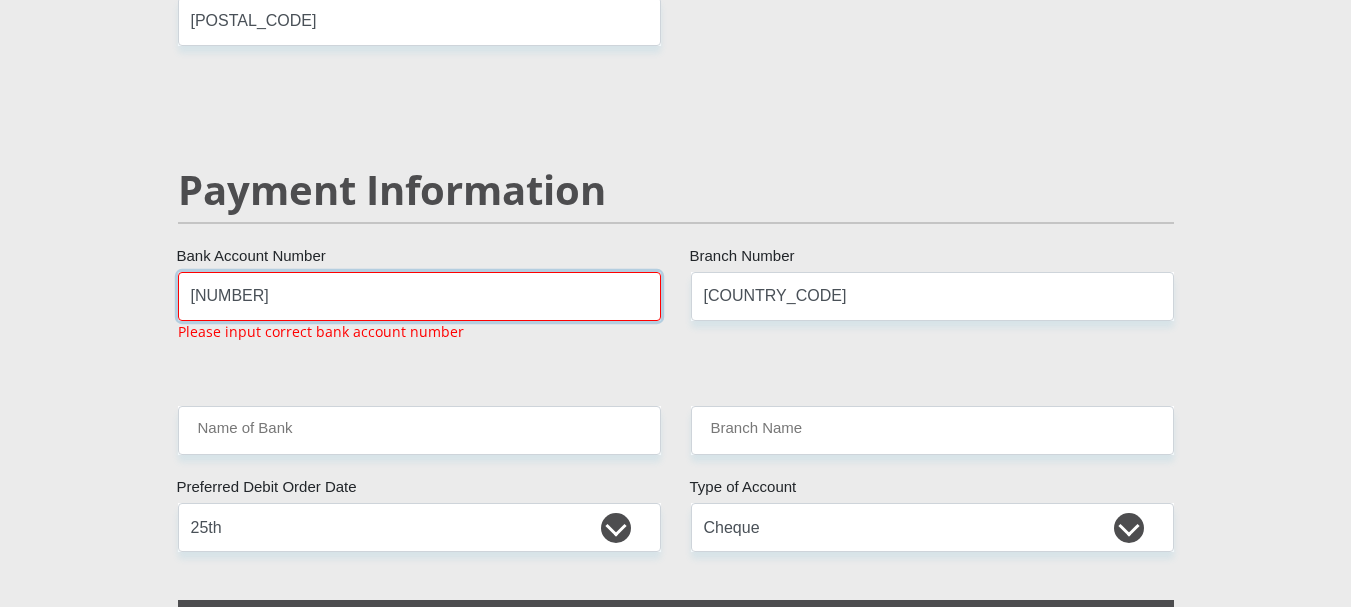 click on "[NUMBER]" at bounding box center (419, 296) 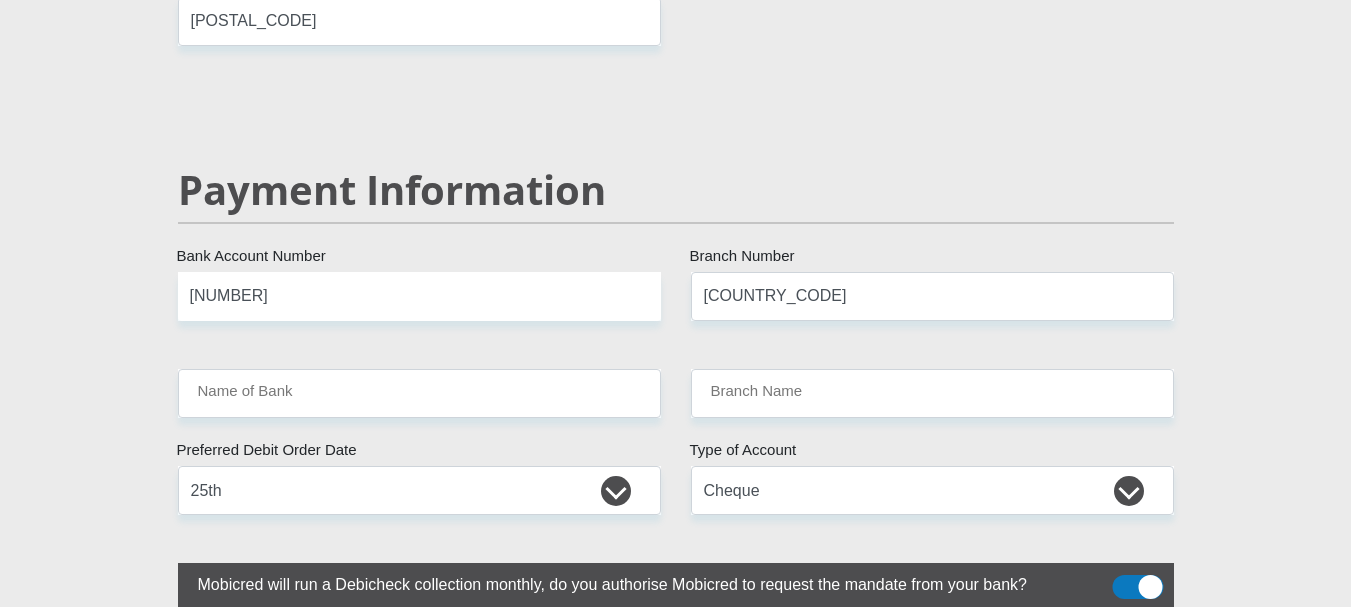 click on "[TITLE_LIST] [FIRST_NAME]
[LAST_NAME]
[ID_NUMBER]
[COUNTRY_LIST]" at bounding box center [676, -600] 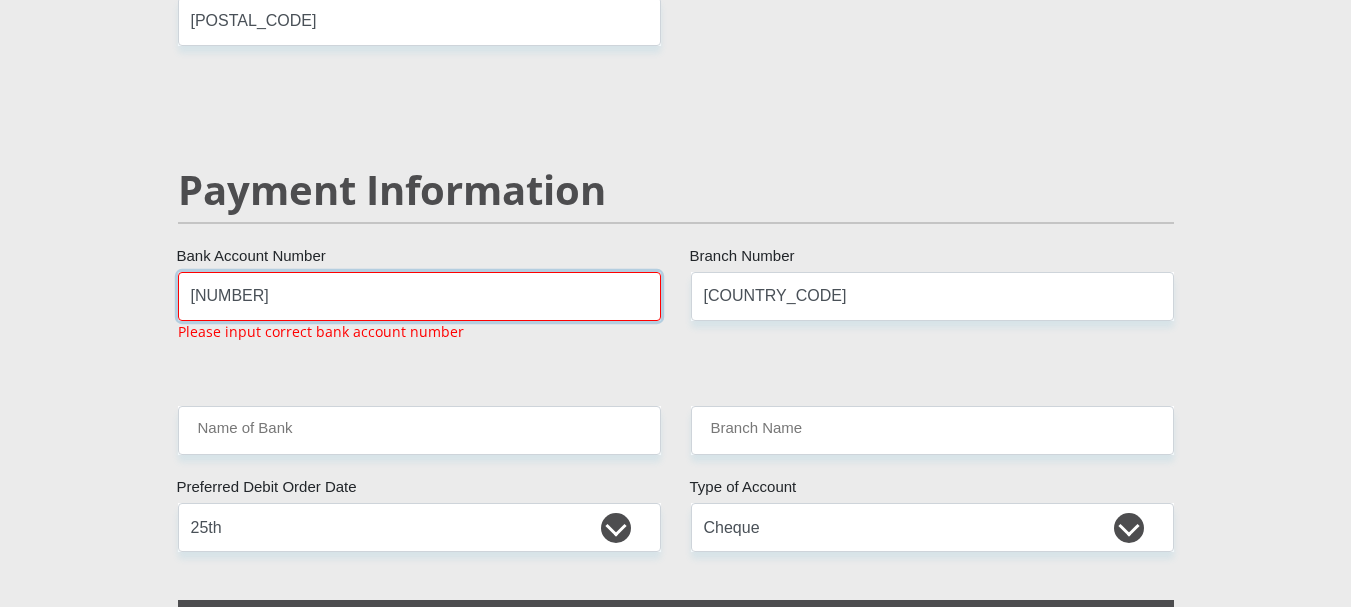 click on "[NUMBER]" at bounding box center (419, 296) 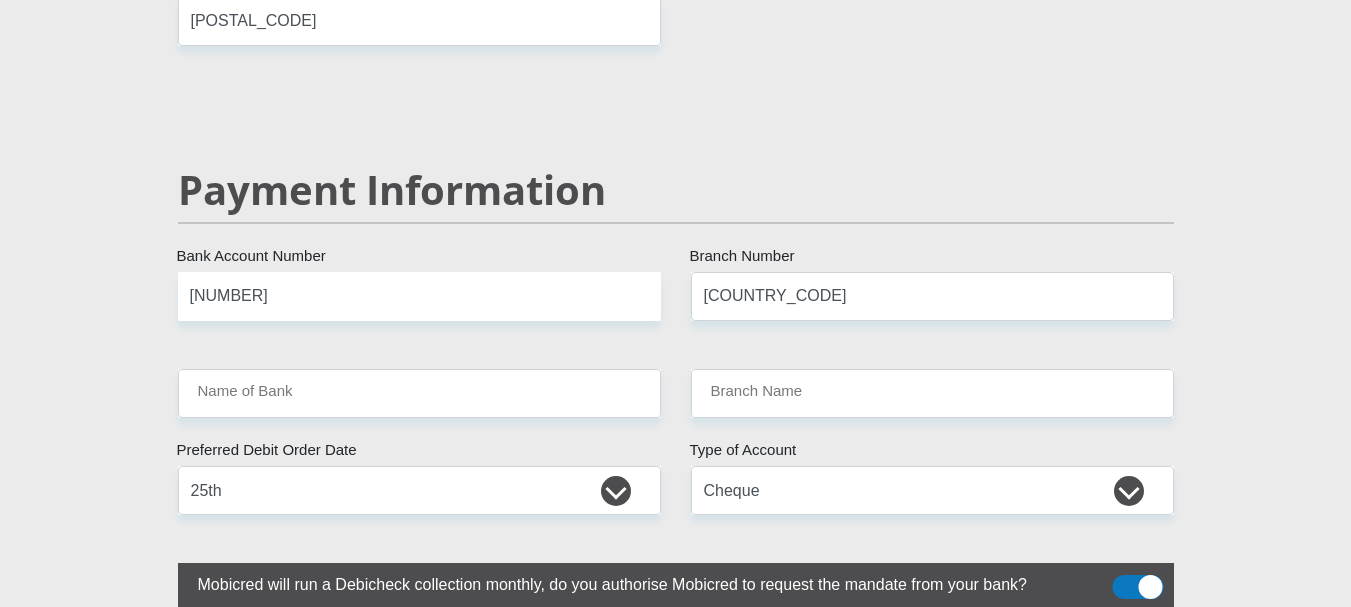 click on "[TITLE_LIST] [FIRST_NAME]
[LAST_NAME]
[ID_NUMBER]
[COUNTRY_LIST]" at bounding box center (676, -600) 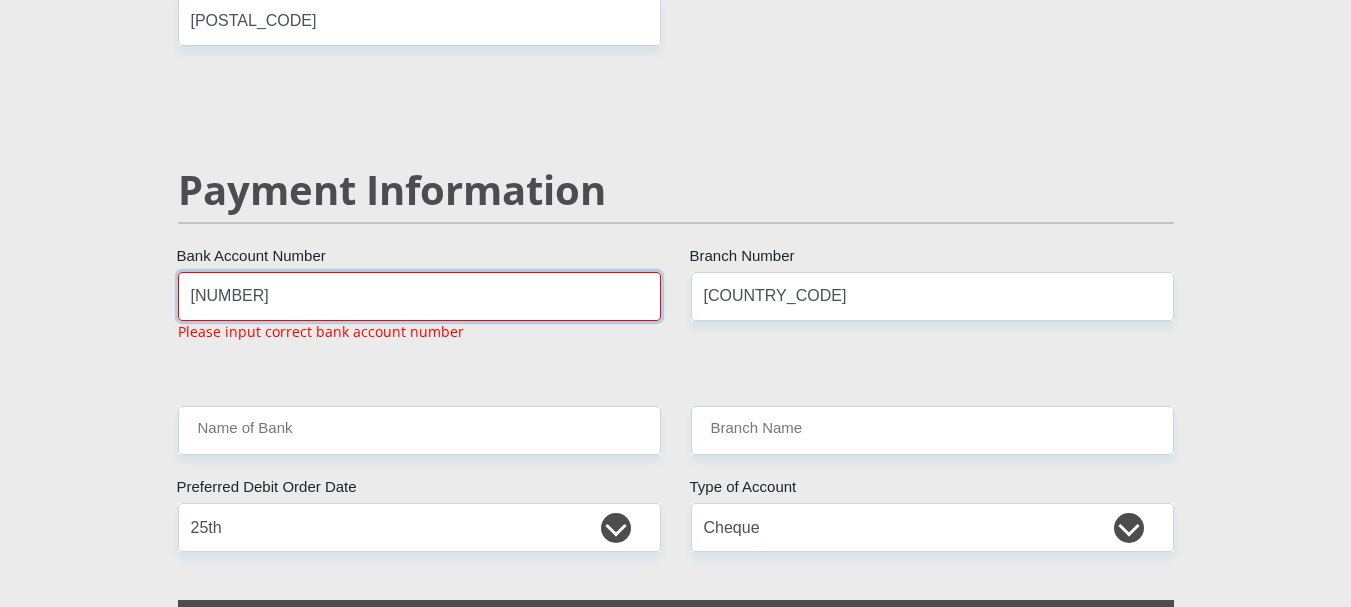 click on "[NUMBER]" at bounding box center (419, 296) 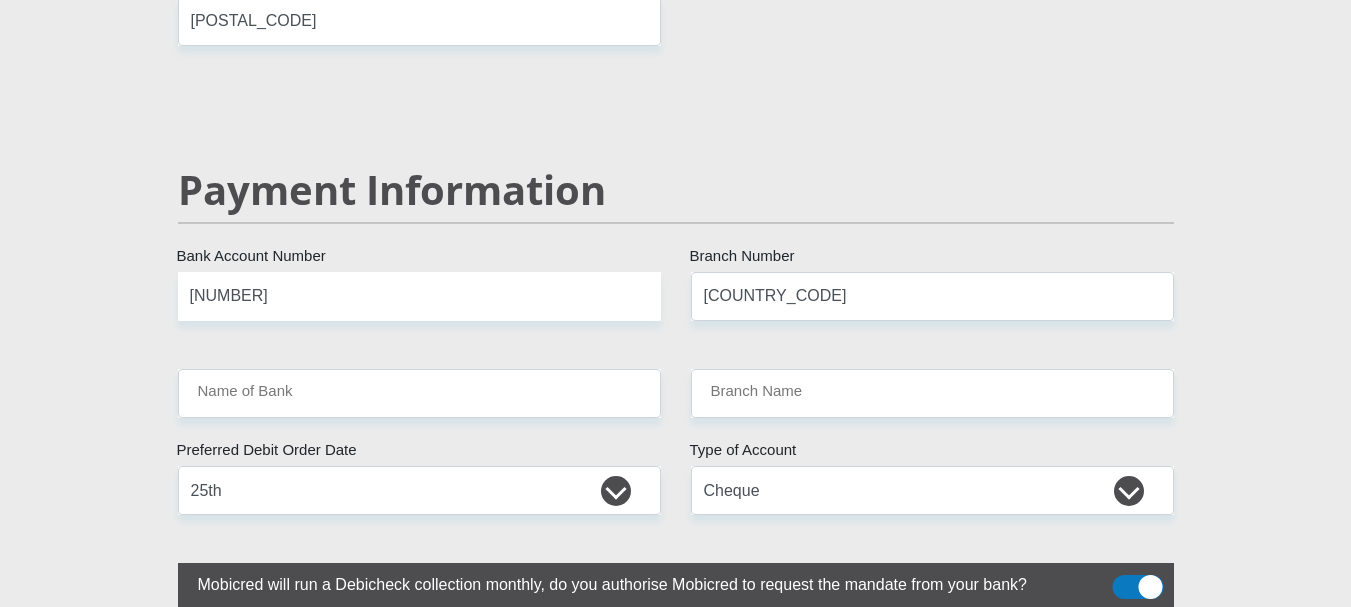 click on "[TITLE_LIST] [FIRST_NAME]
[LAST_NAME]
[ID_NUMBER]
[COUNTRY_LIST]" at bounding box center [676, -600] 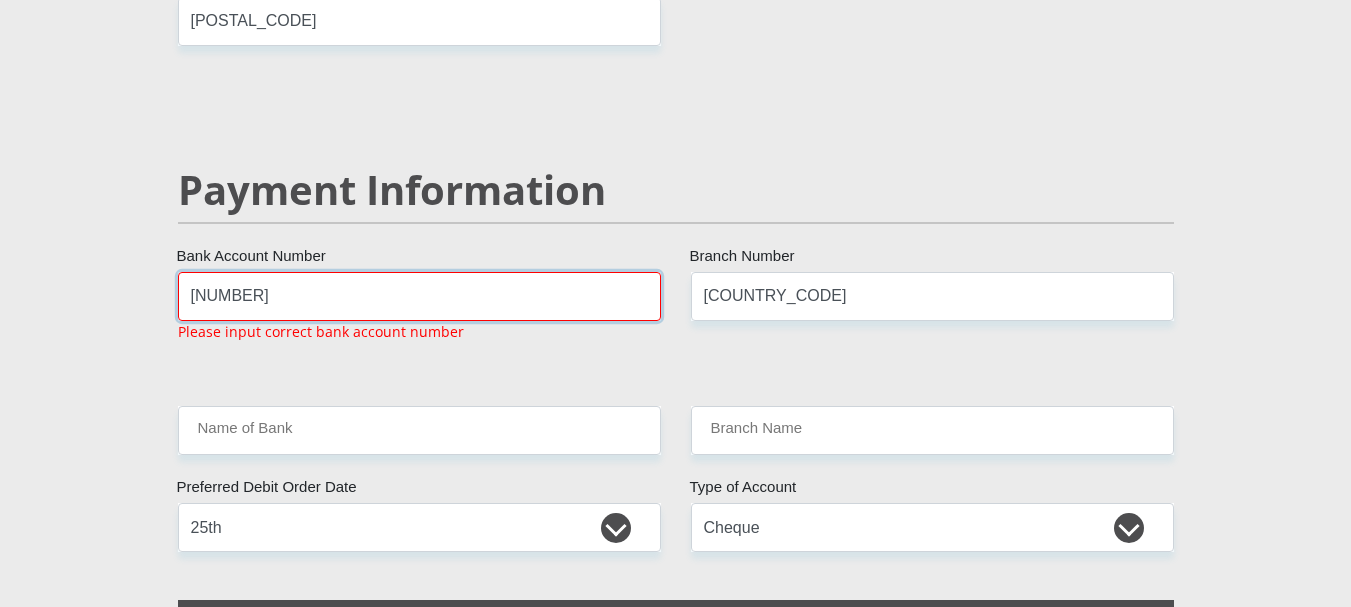 click on "[NUMBER]" at bounding box center [419, 296] 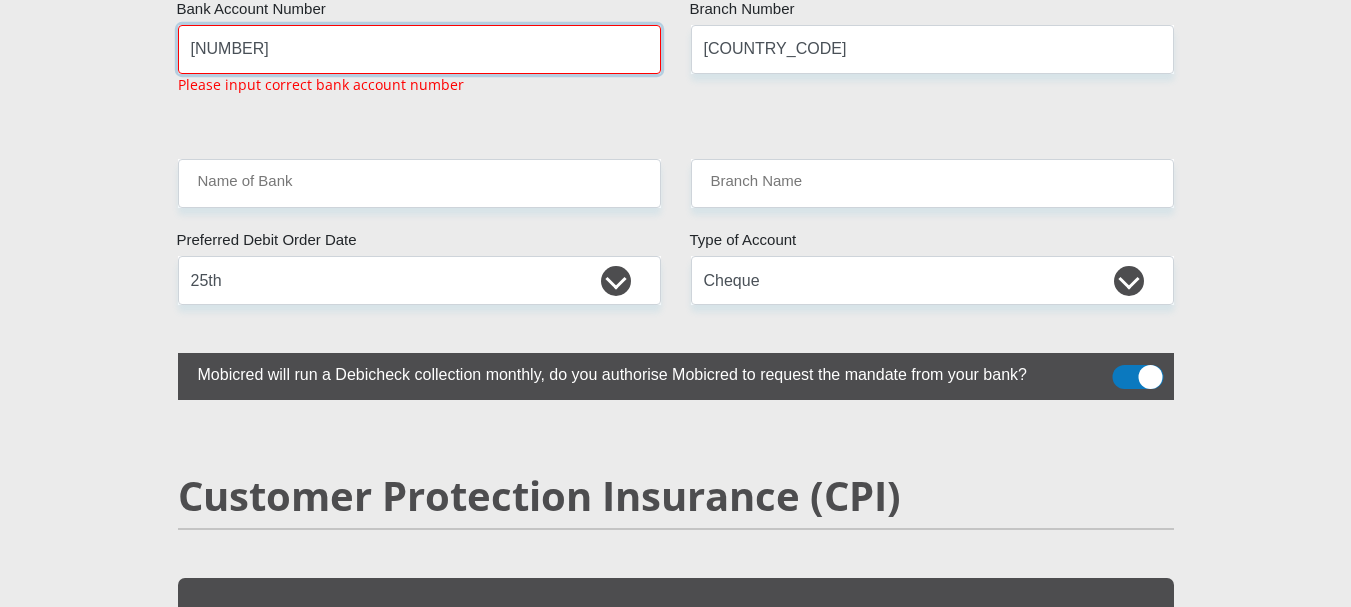 scroll, scrollTop: 4070, scrollLeft: 0, axis: vertical 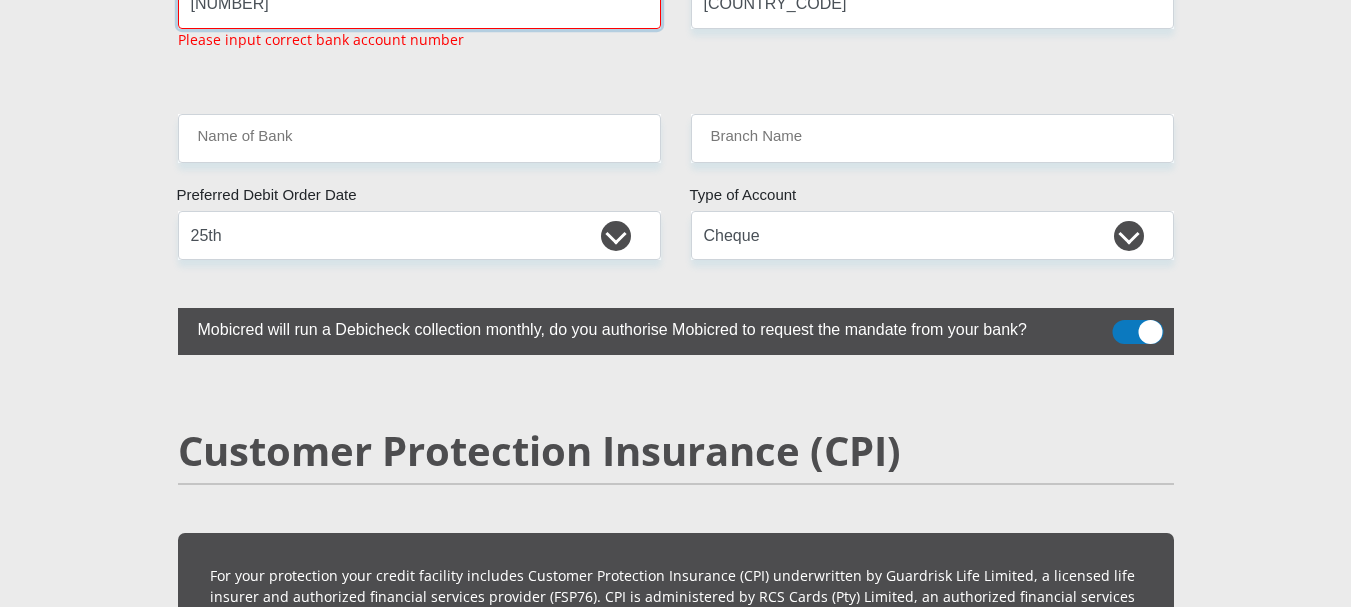 type on "[NUMBER]" 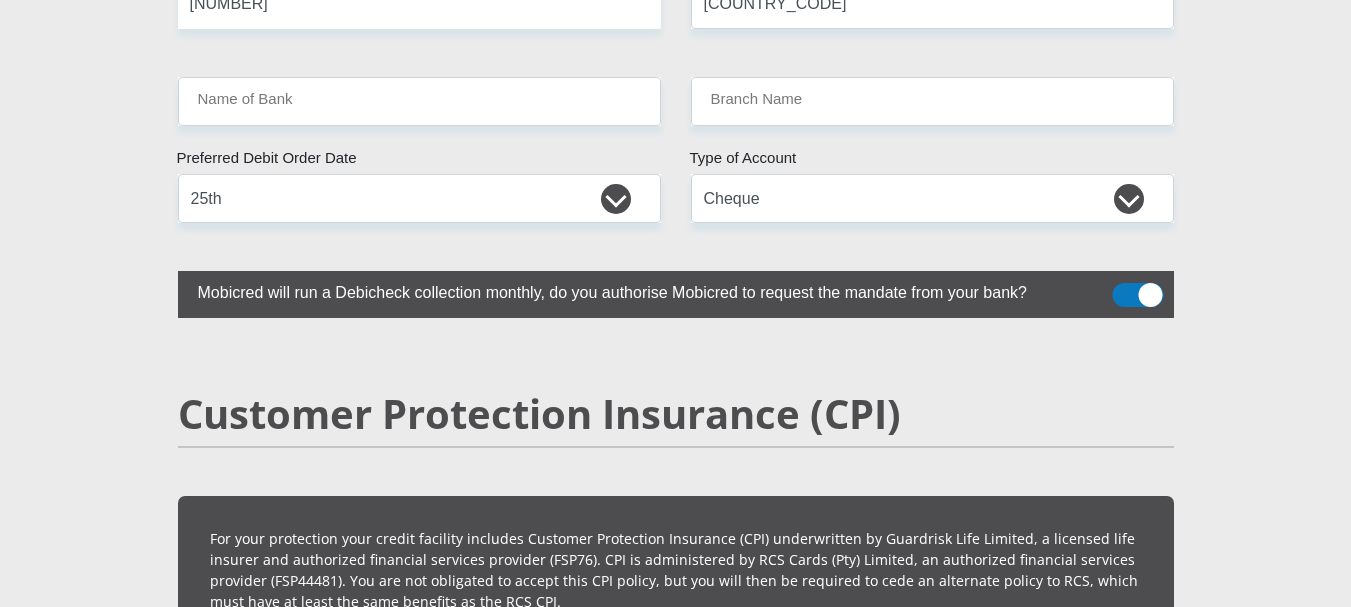 click on "[TITLE_LIST] [FIRST_NAME]
[LAST_NAME]
[ID_NUMBER]
[COUNTRY_LIST]" at bounding box center [676, -892] 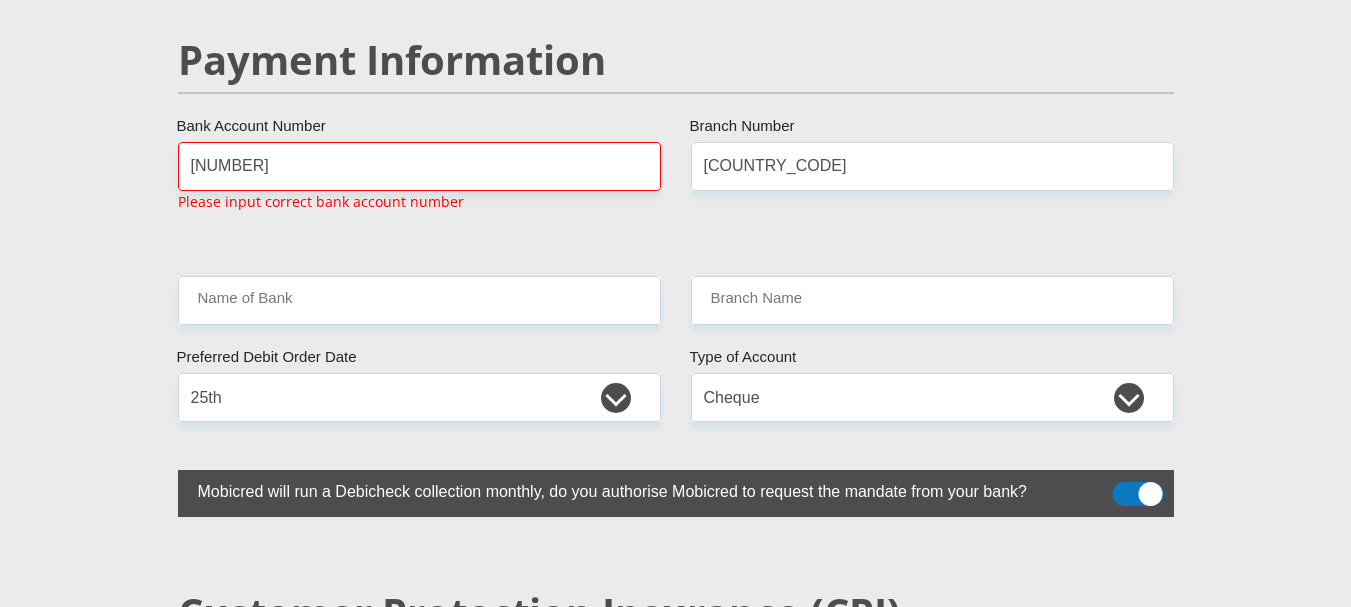 click on "[TITLE_LIST] [FIRST_NAME]
[LAST_NAME]
[ID_NUMBER]
[COUNTRY_LIST]" at bounding box center (676, -712) 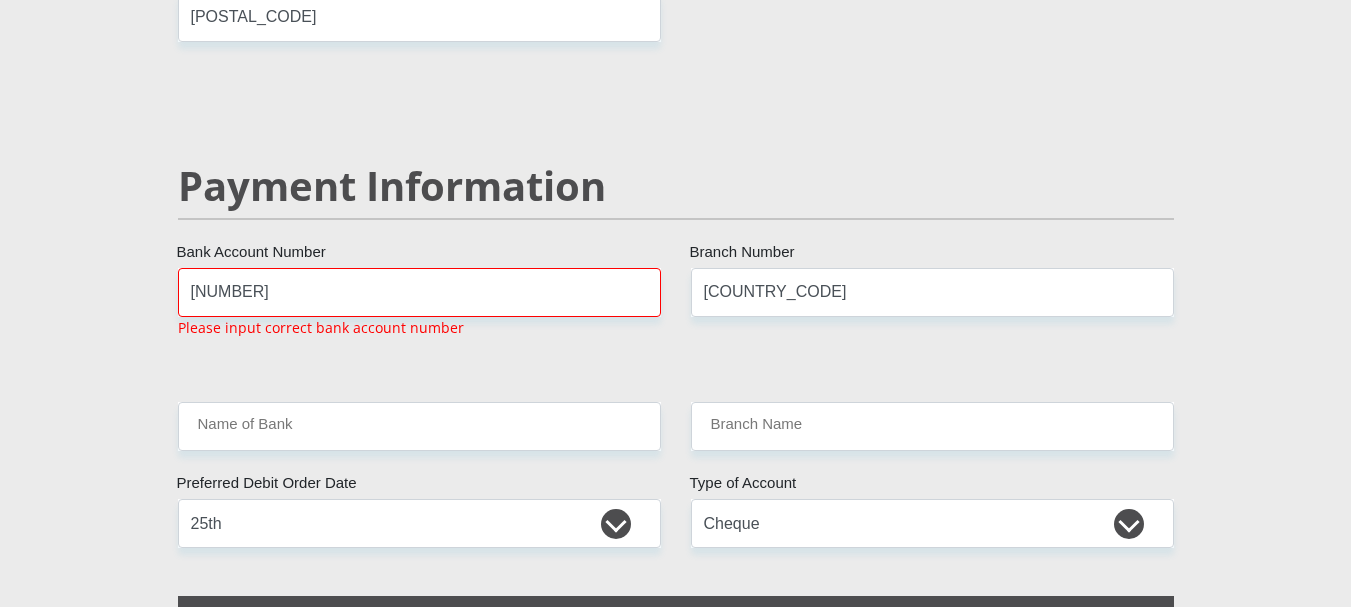 scroll, scrollTop: 3778, scrollLeft: 0, axis: vertical 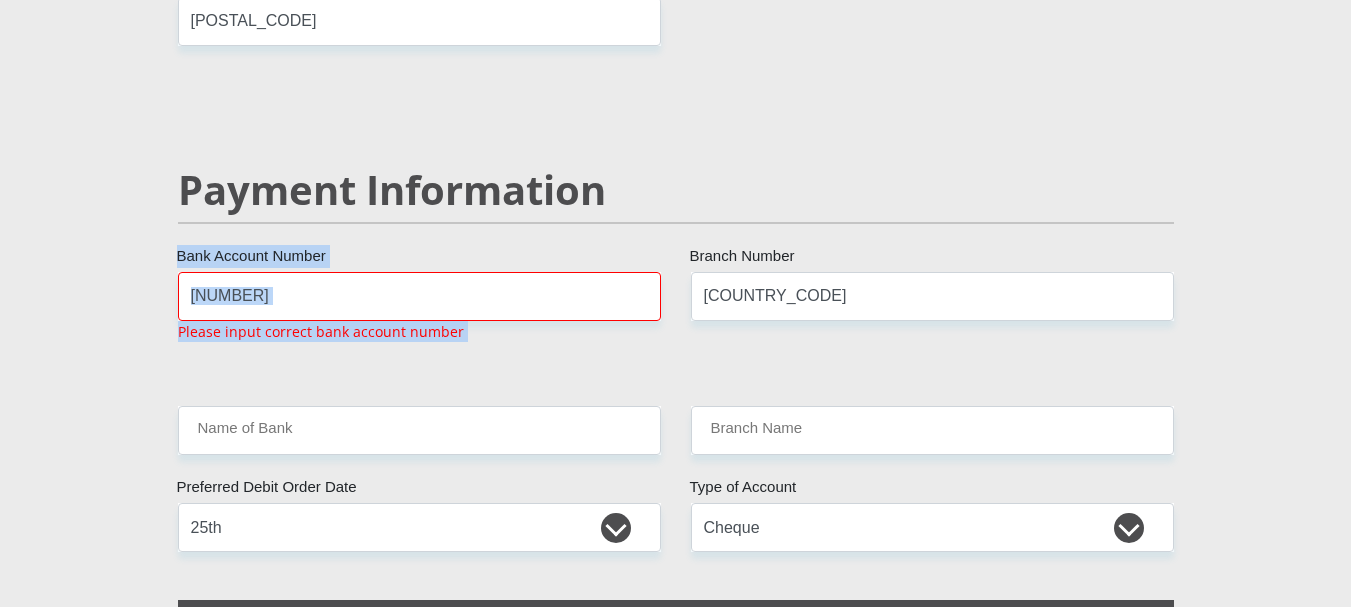 drag, startPoint x: 493, startPoint y: 210, endPoint x: 731, endPoint y: 287, distance: 250.14595 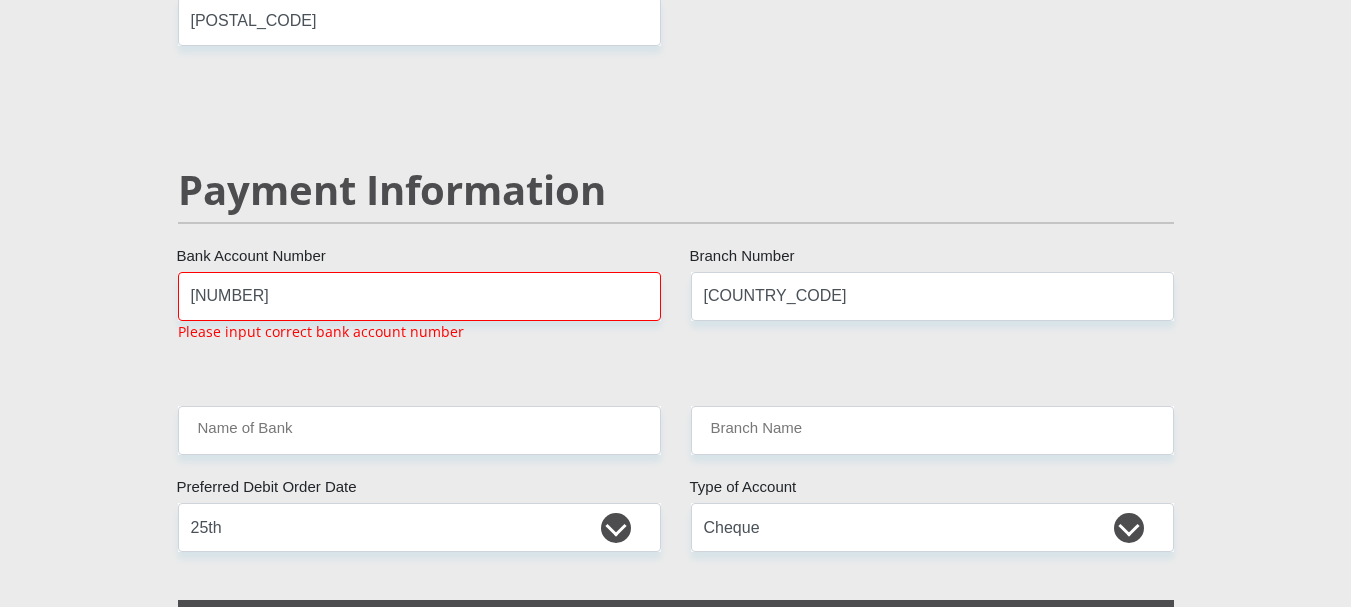 click on "[COUNTRY_CODE]
[BRANCH_NUMBER]" at bounding box center [932, 315] 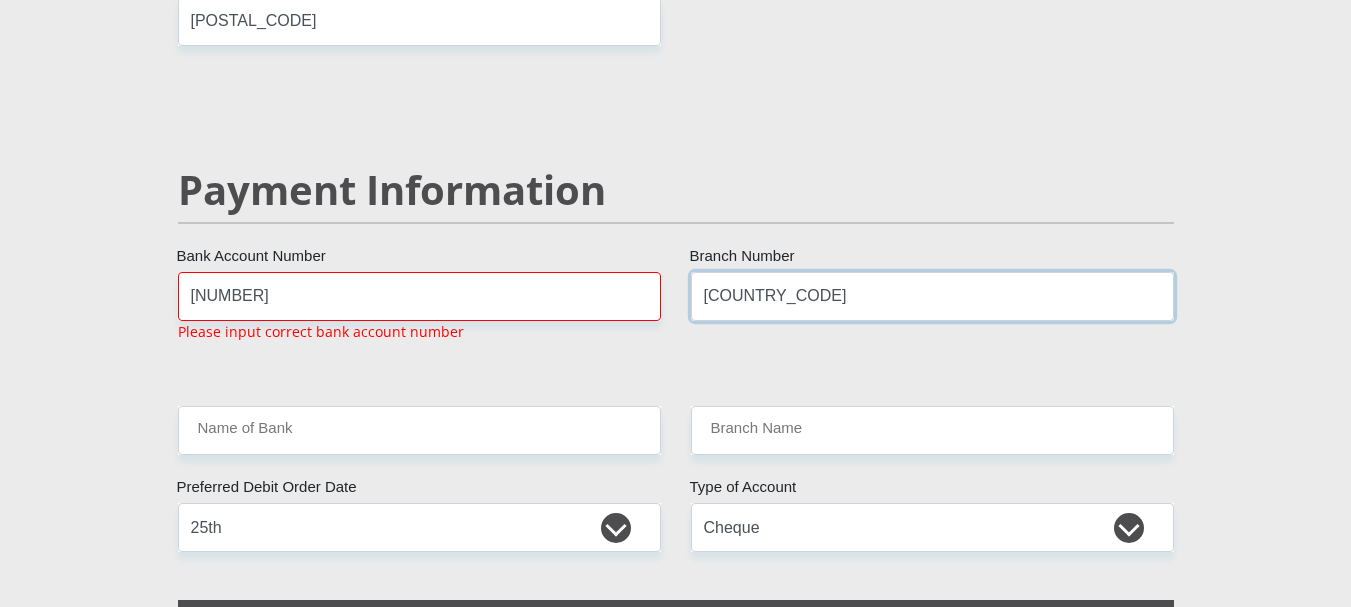 click on "[COUNTRY_CODE]" at bounding box center (932, 296) 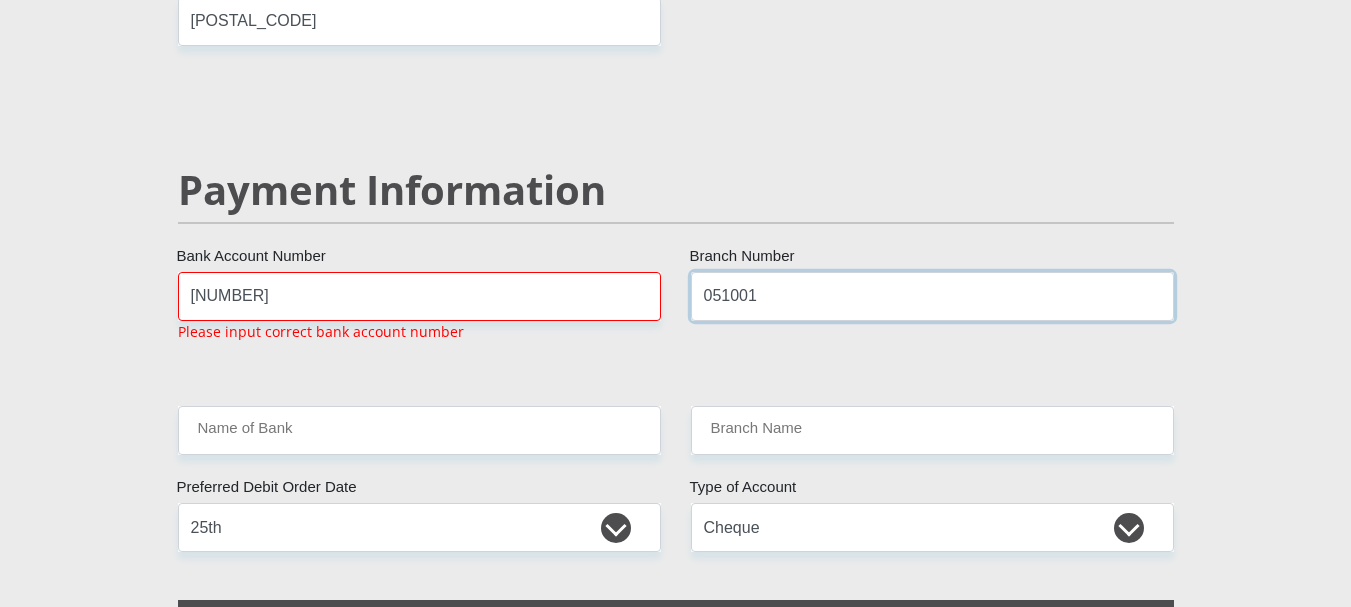 type on "051001" 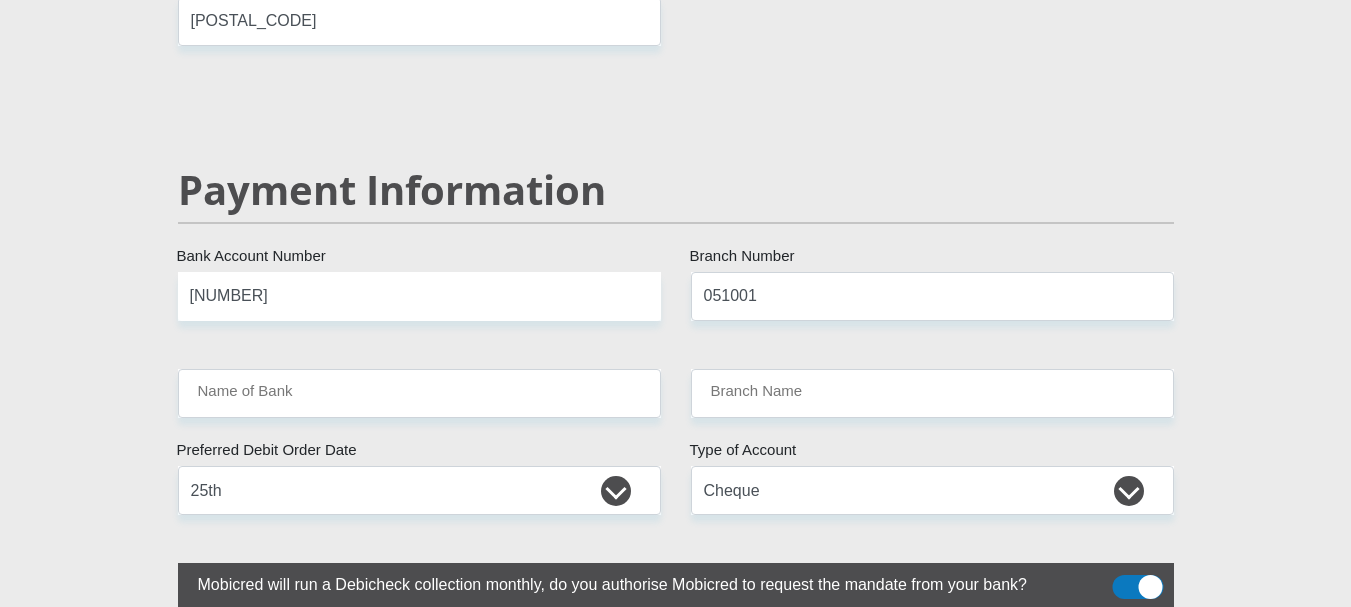 click on "[TITLE_LIST] [FIRST_NAME]
[LAST_NAME]
[ID_NUMBER]
[COUNTRY_LIST]" at bounding box center [676, -600] 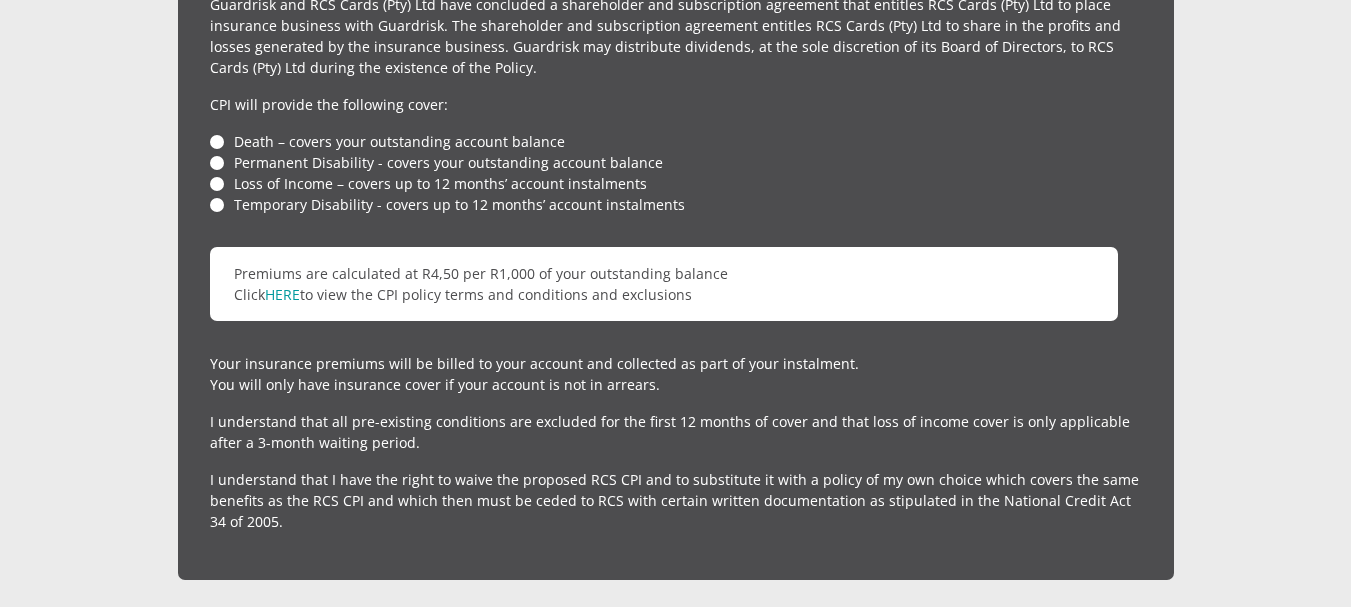 scroll, scrollTop: 4847, scrollLeft: 0, axis: vertical 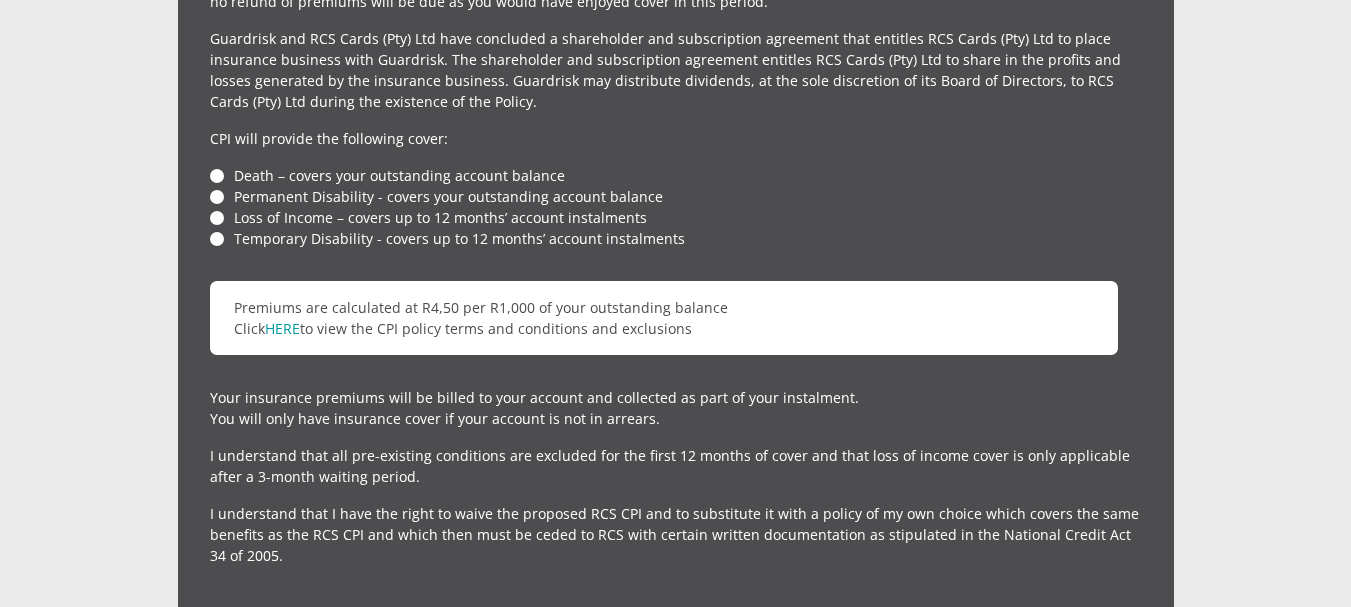 click on "Death – covers your outstanding account balance" at bounding box center (676, 175) 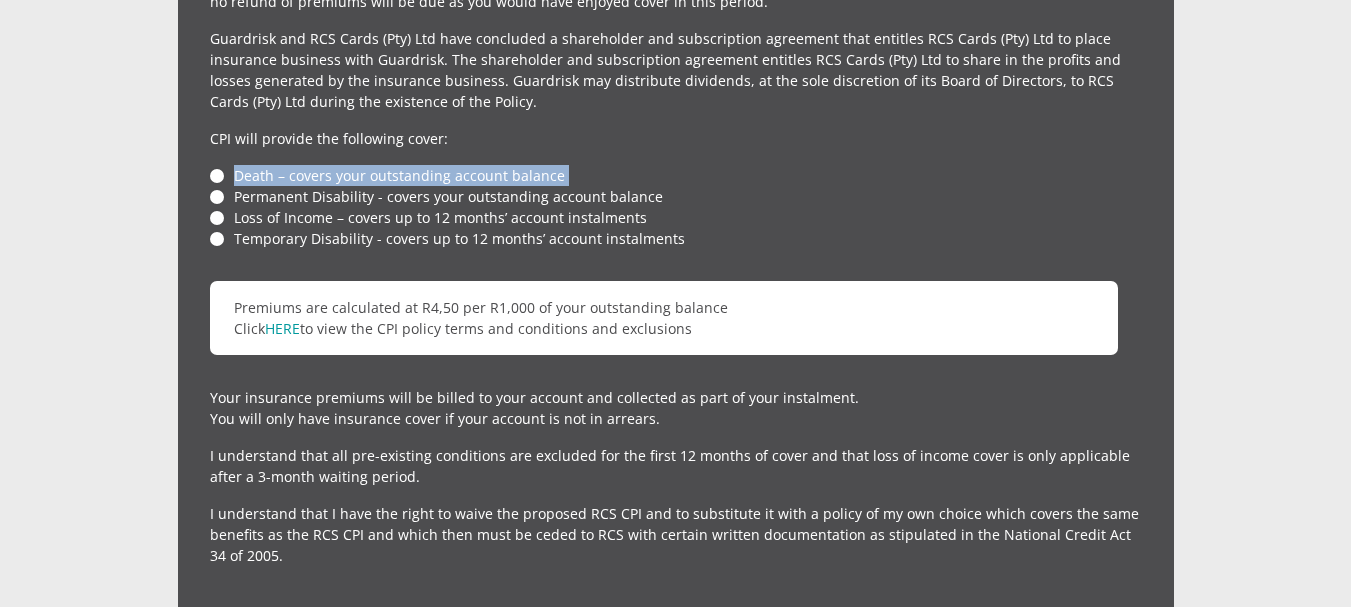 drag, startPoint x: 217, startPoint y: 149, endPoint x: 222, endPoint y: 169, distance: 20.615528 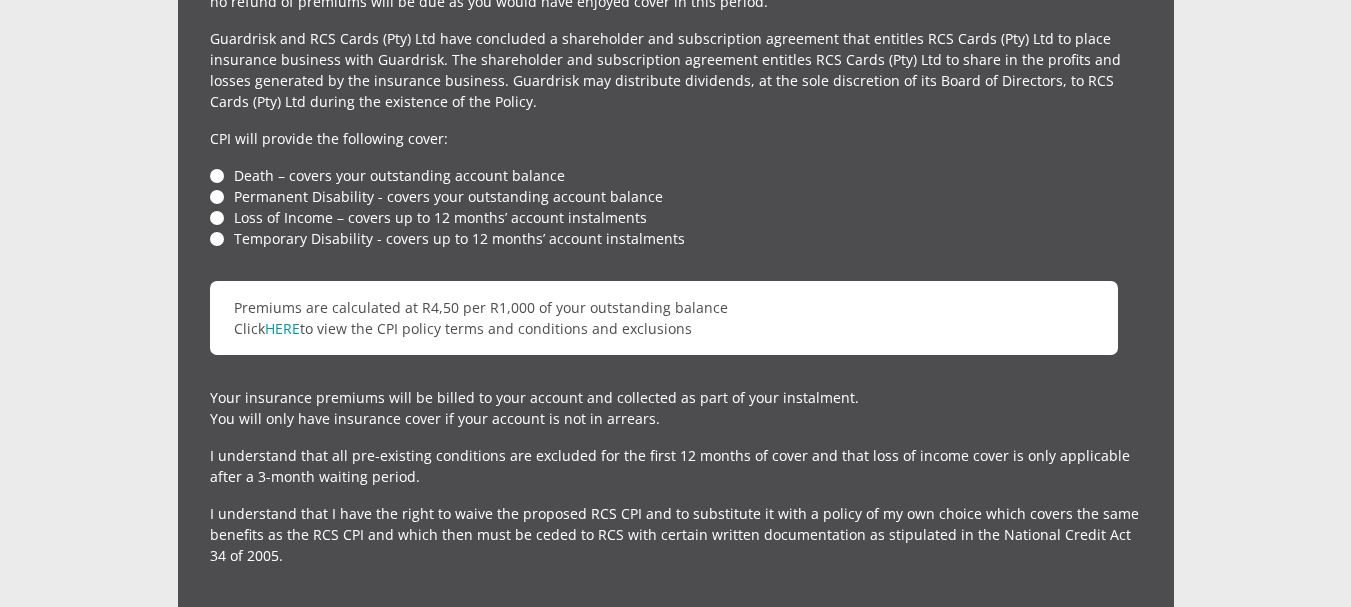 click on "Temporary Disability - covers up to 12 months’ account instalments" at bounding box center (676, 238) 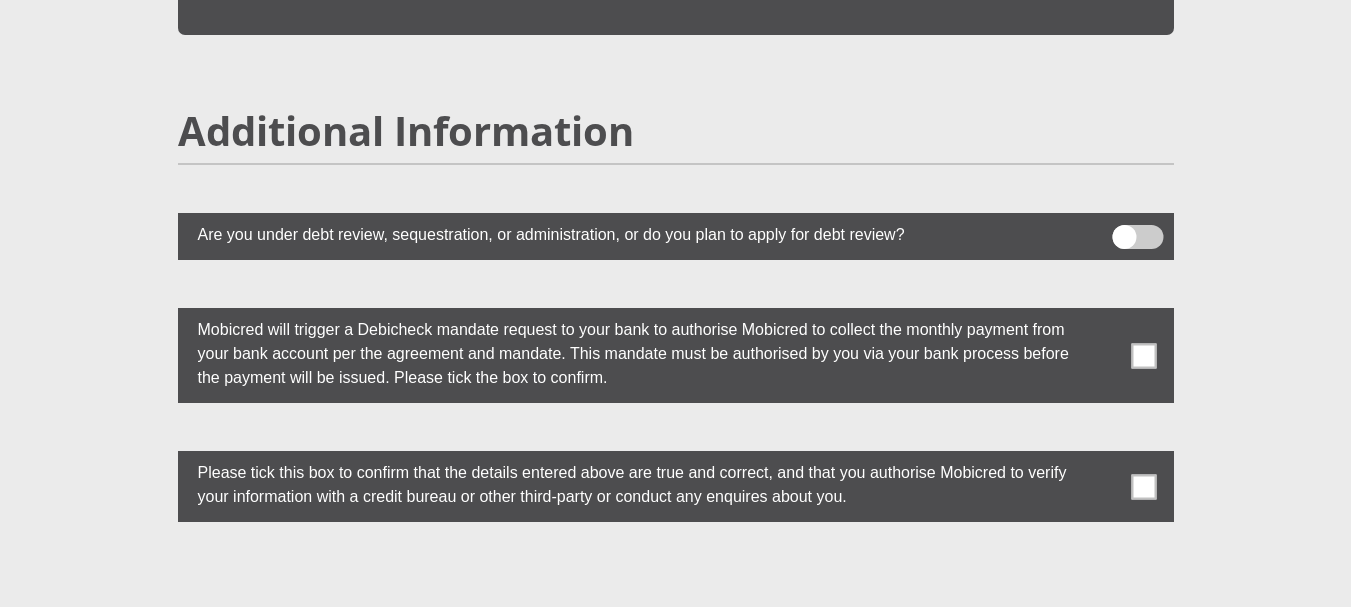 scroll, scrollTop: 5393, scrollLeft: 0, axis: vertical 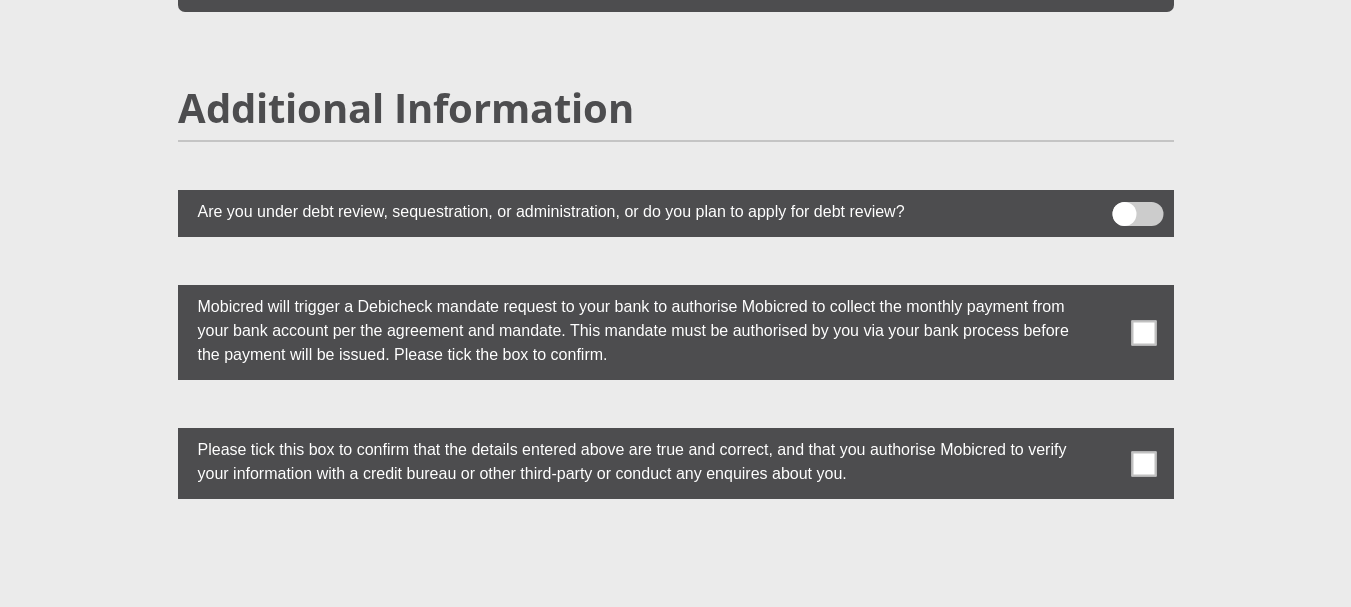 click at bounding box center (1143, 332) 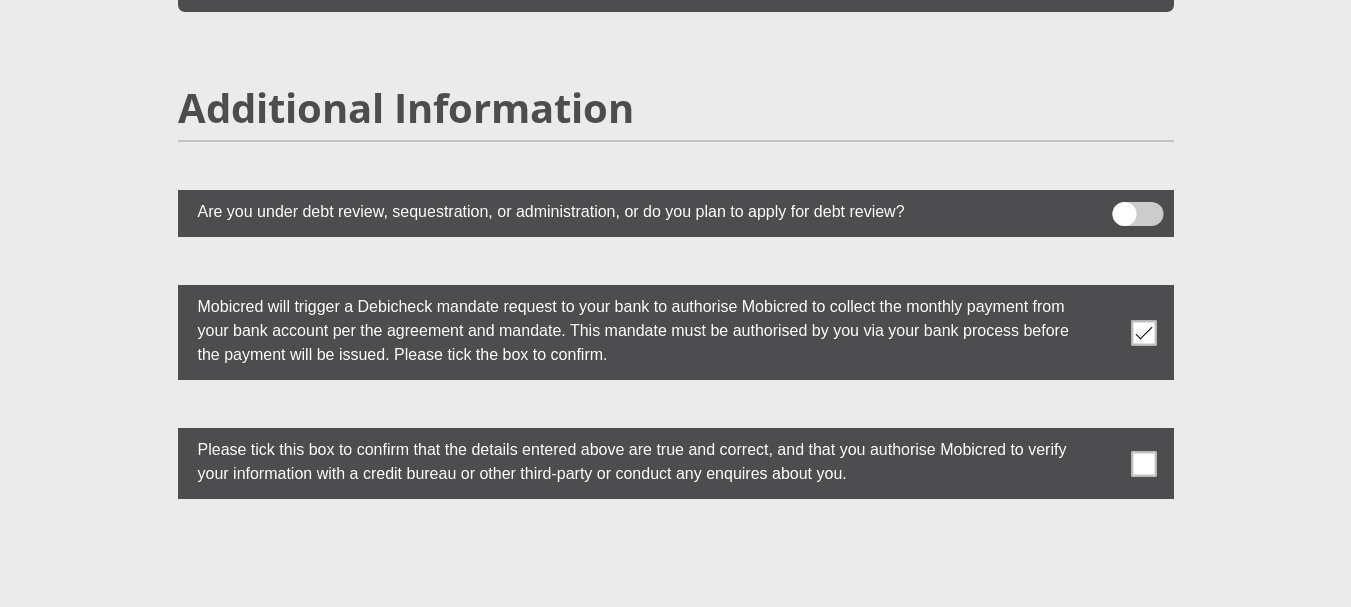 click at bounding box center (676, 463) 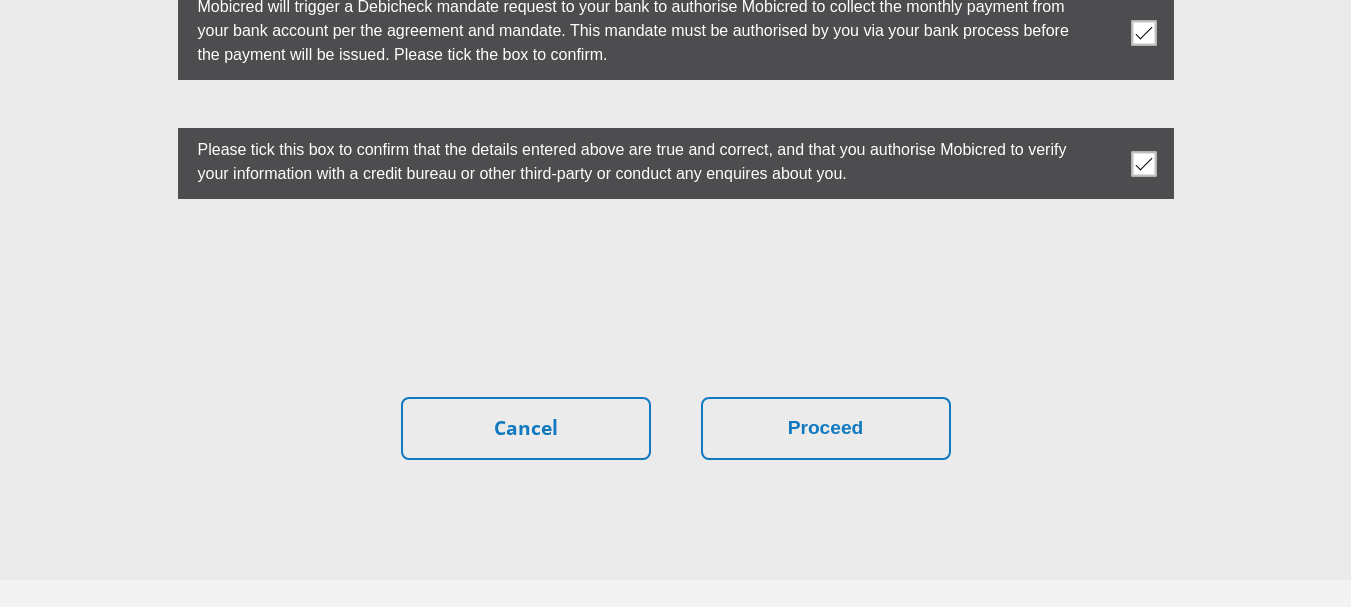 scroll, scrollTop: 5749, scrollLeft: 0, axis: vertical 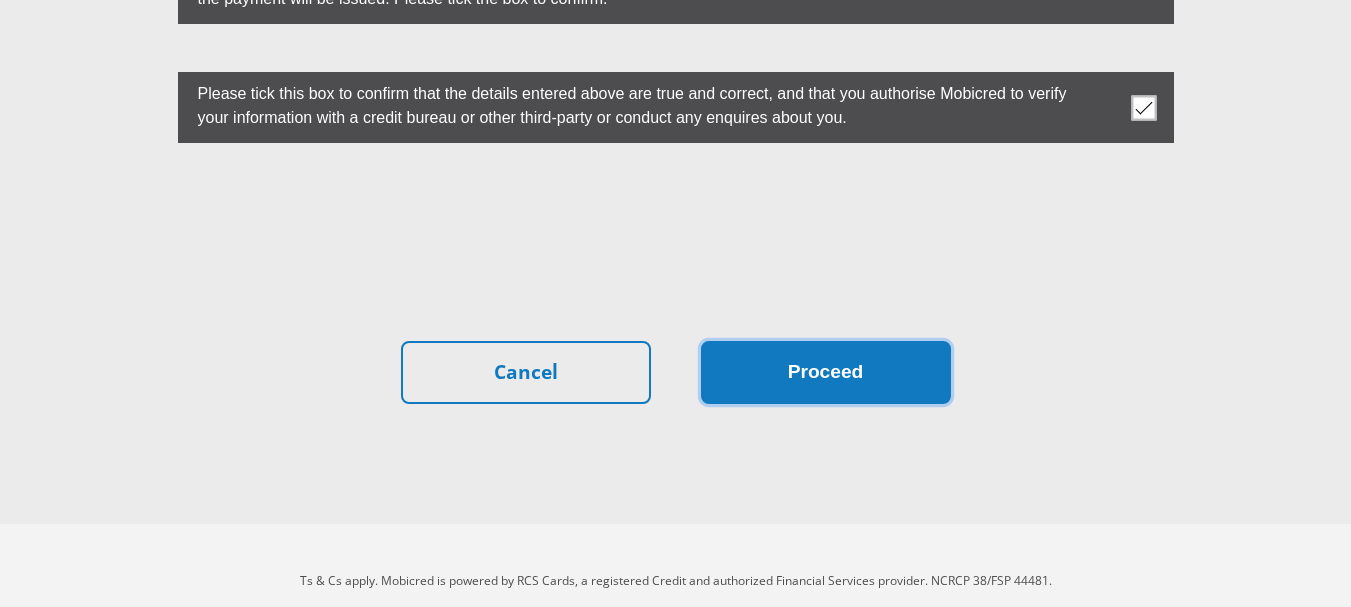 click on "Proceed" at bounding box center (826, 372) 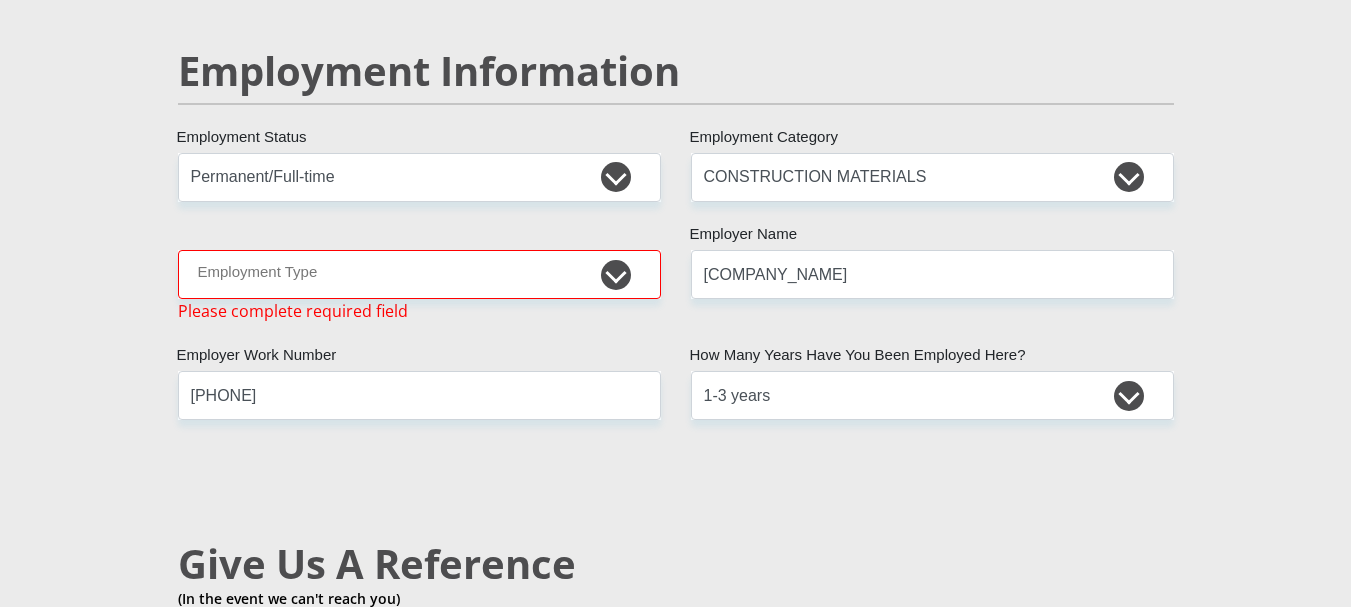 scroll, scrollTop: 3012, scrollLeft: 0, axis: vertical 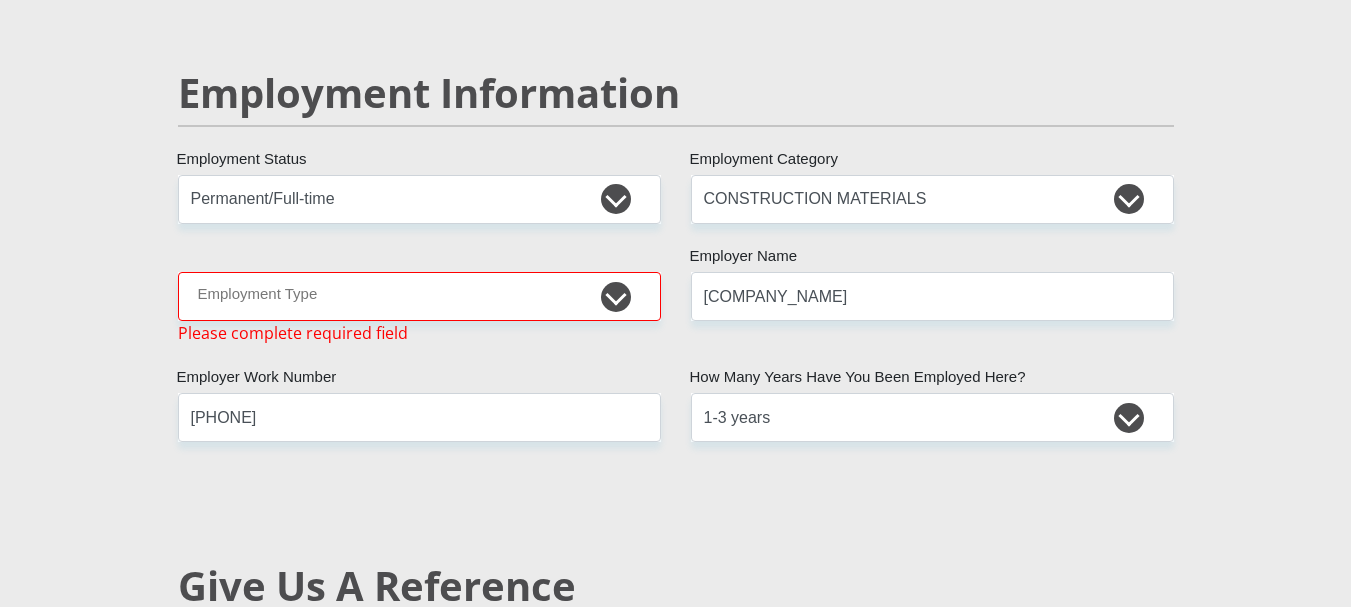click on "[OCCUPATION_LIST]" at bounding box center (419, 308) 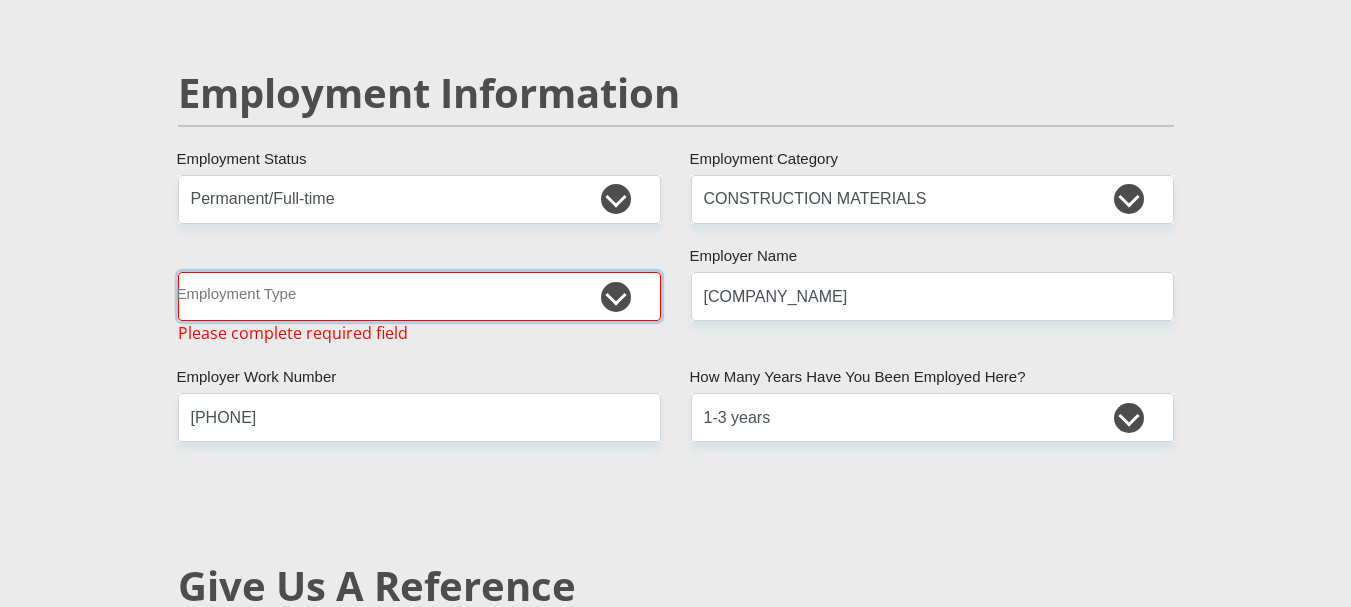 drag, startPoint x: 611, startPoint y: 289, endPoint x: 572, endPoint y: 188, distance: 108.26819 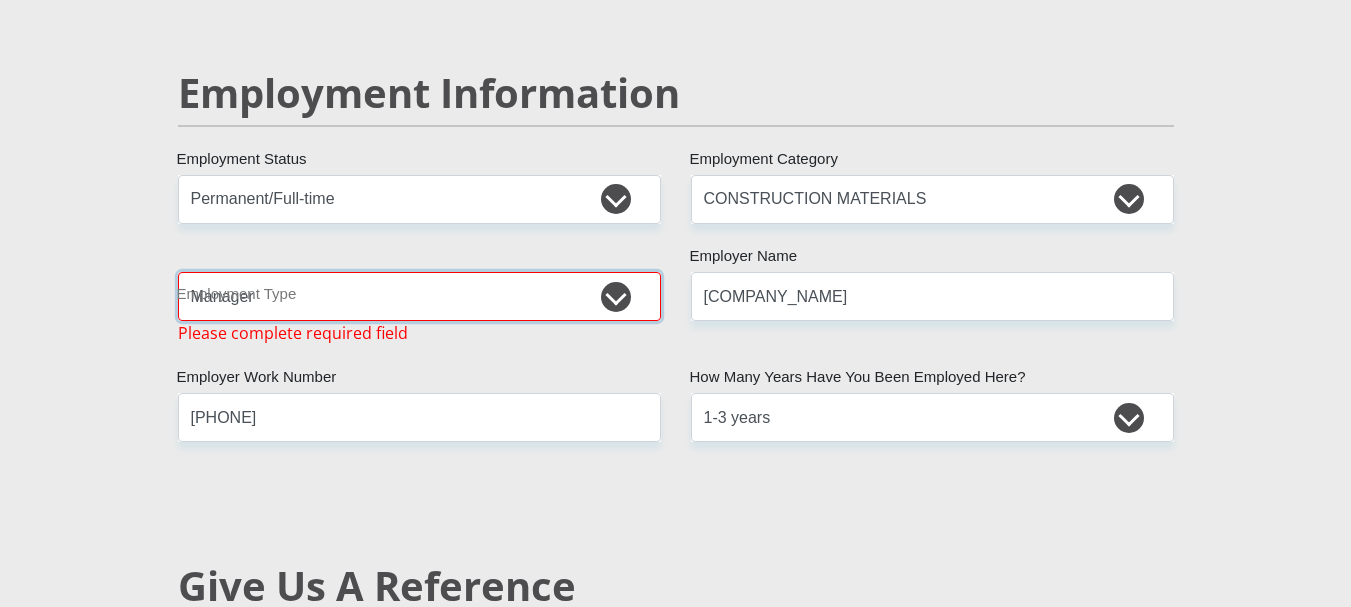 click on "College/Lecturer
Craft Seller
Creative
Driver
Executive
Farmer
Forces - Non Commissioned
Forces - Officer
Hawker
Housewife
Labourer
Licenced Professional
Manager
Miner
Non Licenced Professional
Office Staff/Clerk
Outside Worker
Pensioner
Permanent Teacher
Production/Manufacturing
Sales
Self-Employed
Semi-Professional Worker
Service Industry  Social Worker  Student" at bounding box center (419, 296) 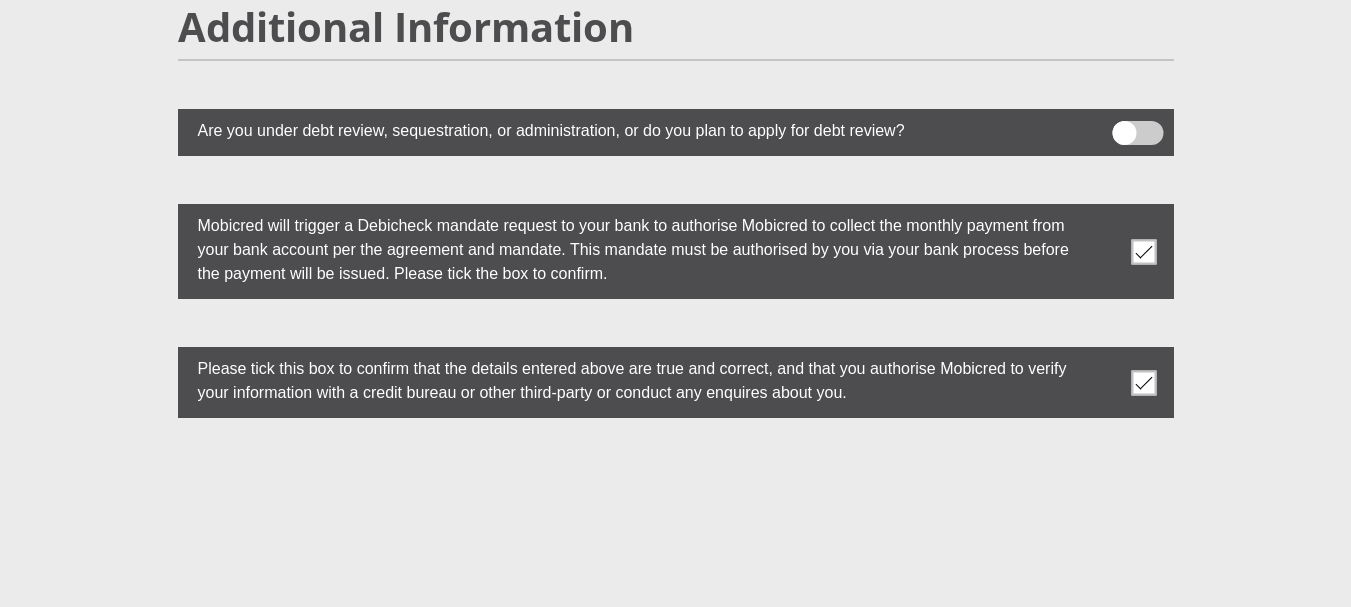 scroll, scrollTop: 5519, scrollLeft: 0, axis: vertical 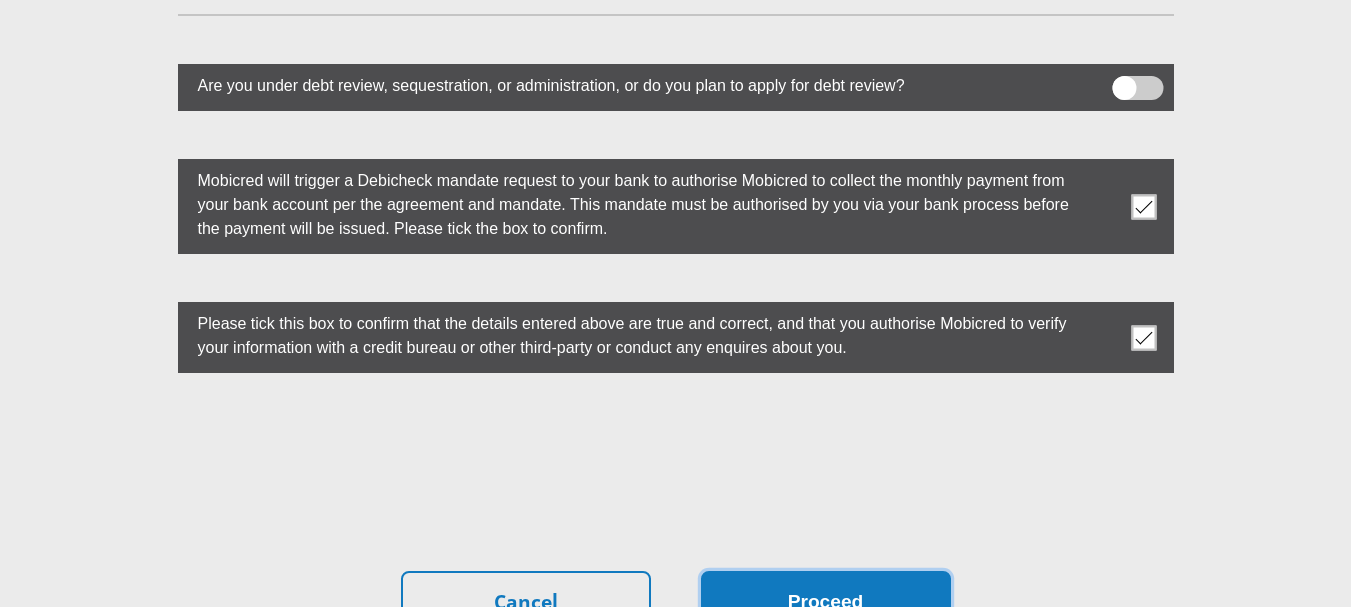 click on "Proceed" at bounding box center [826, 602] 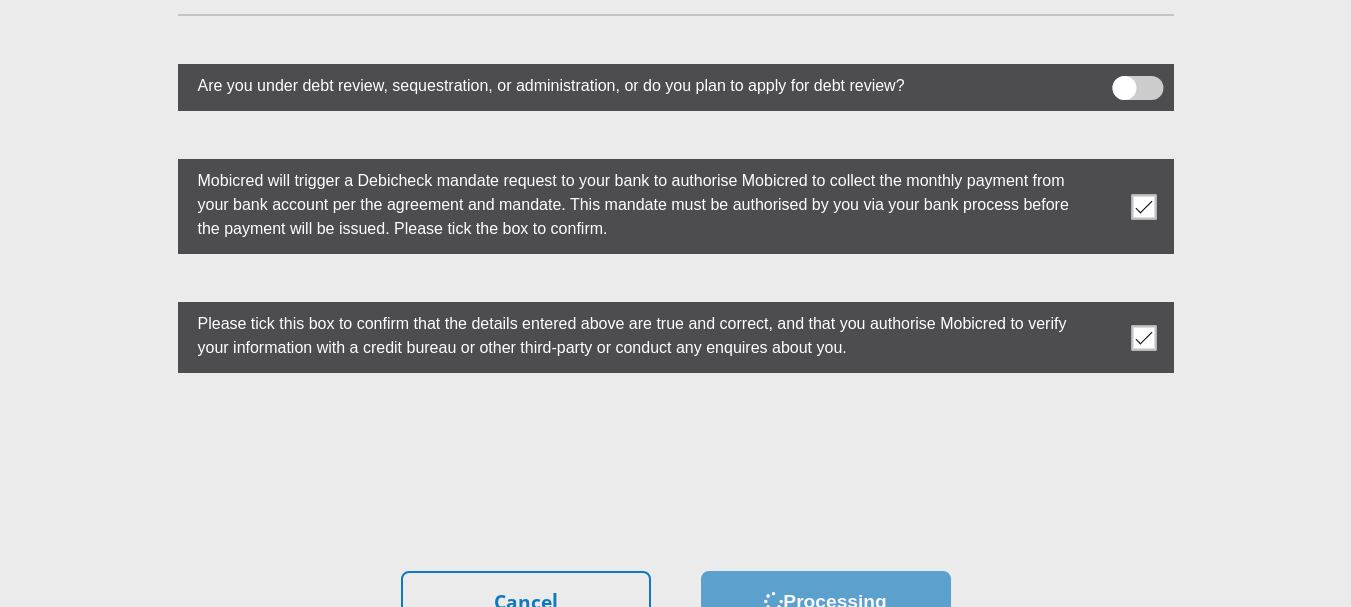 scroll, scrollTop: 0, scrollLeft: 0, axis: both 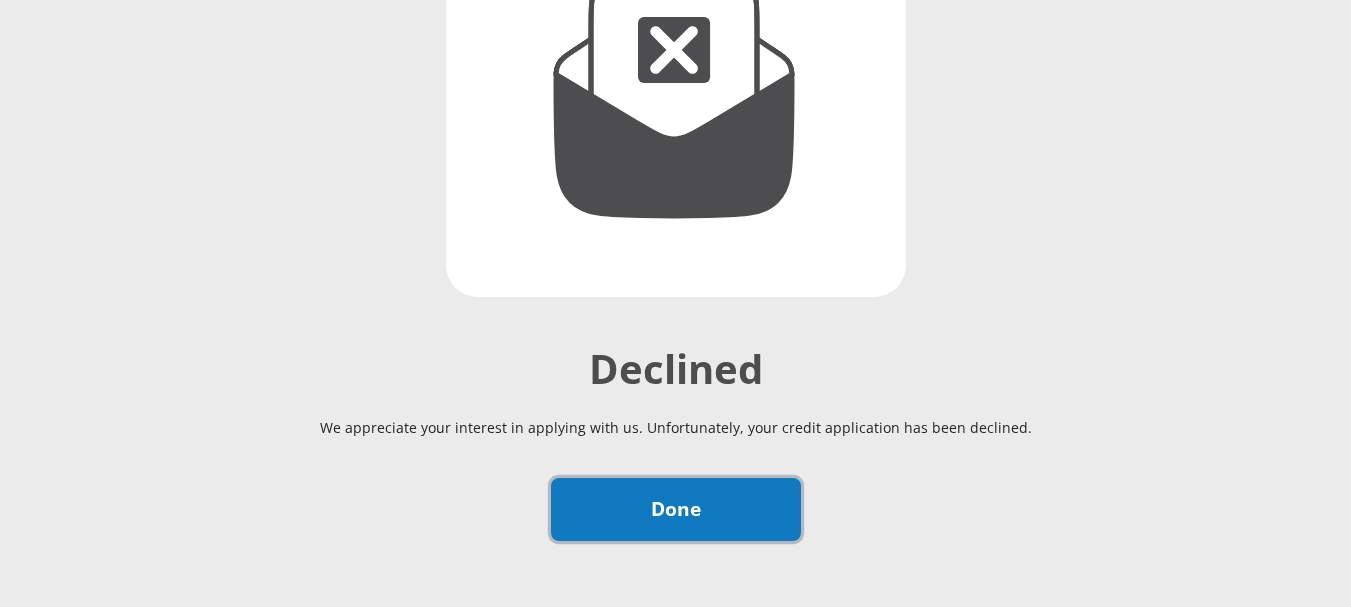 click on "Done" at bounding box center [676, 509] 